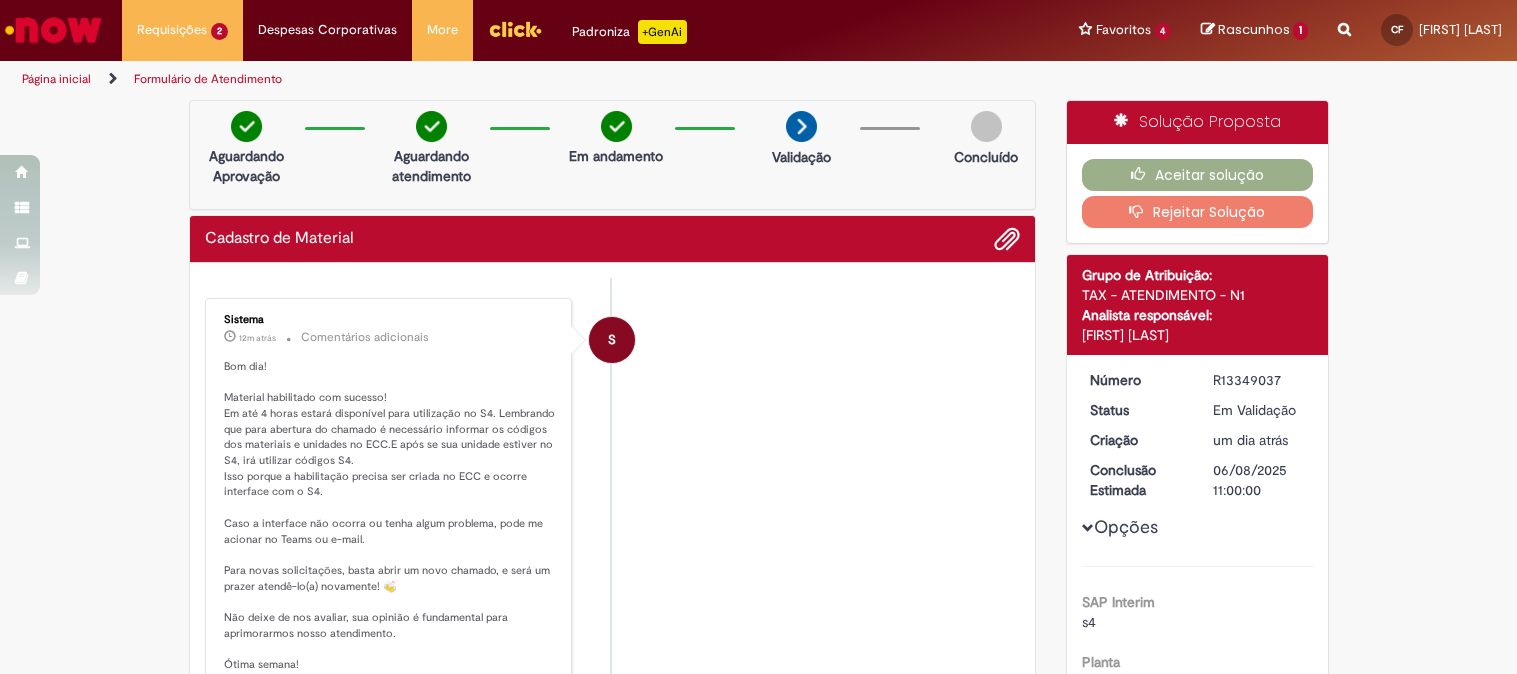 scroll, scrollTop: 0, scrollLeft: 0, axis: both 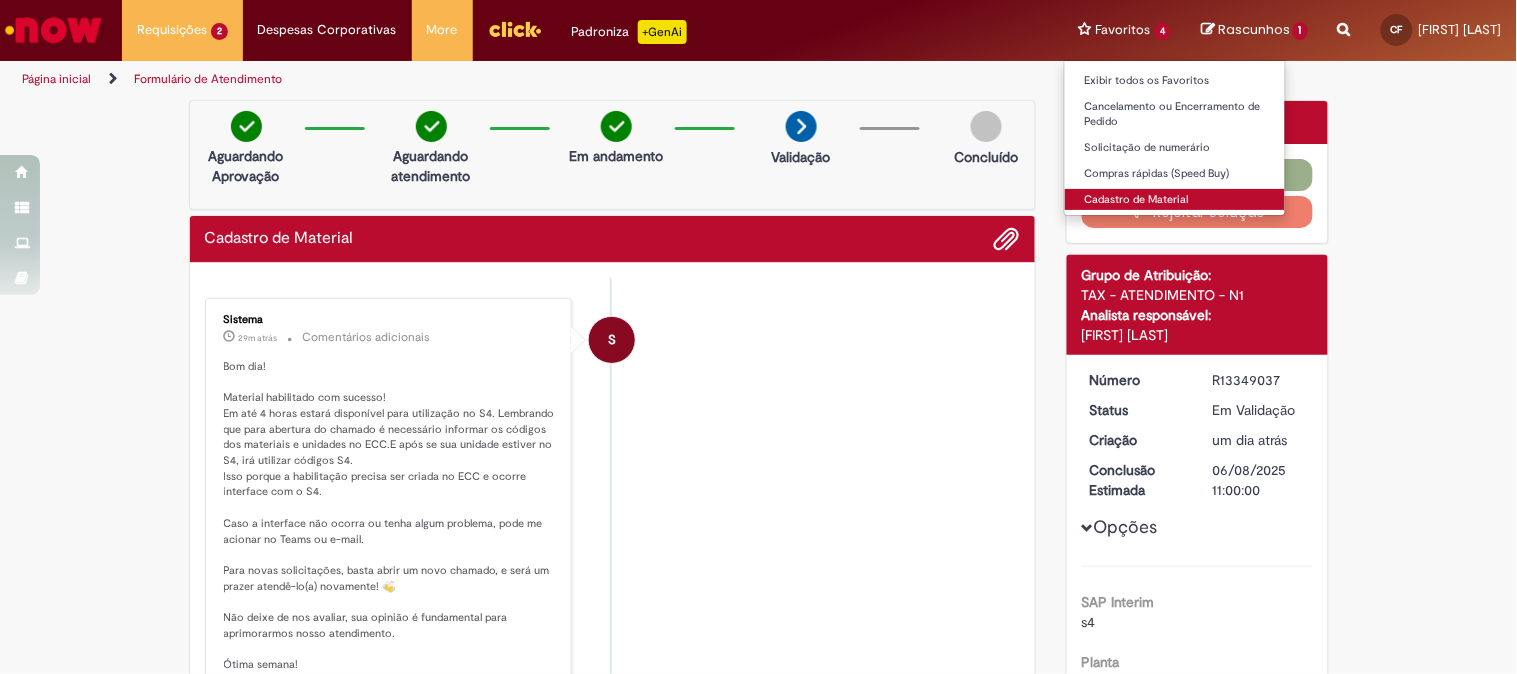 click on "Cadastro de Material" at bounding box center [1175, 200] 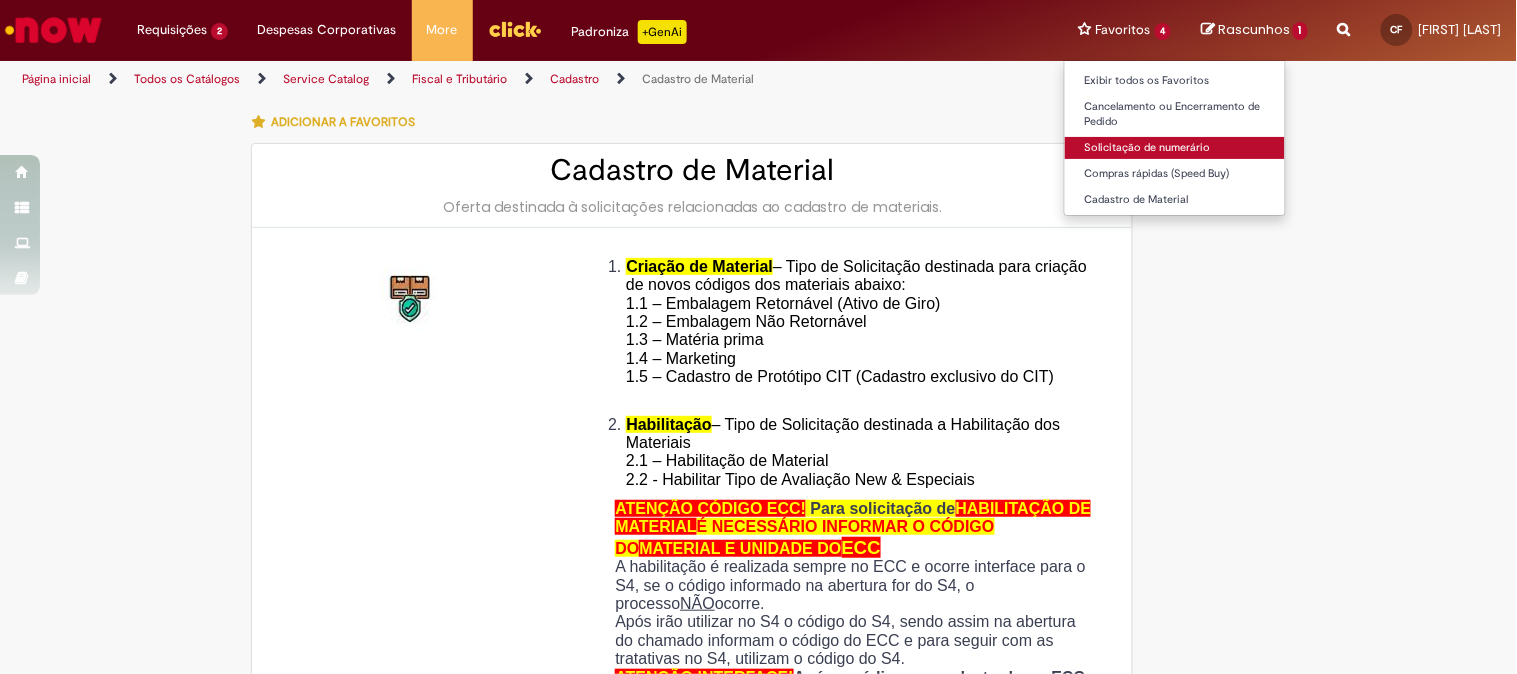 type on "********" 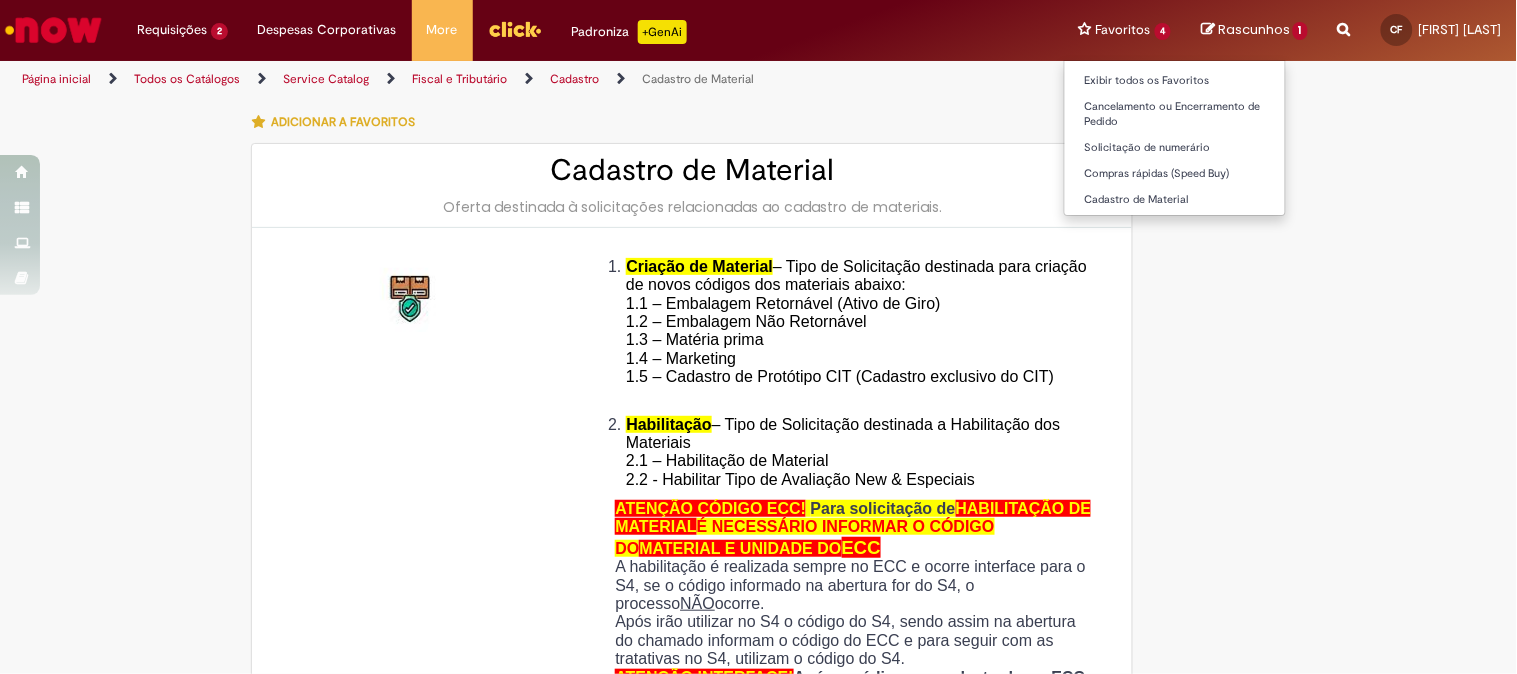 type on "**********" 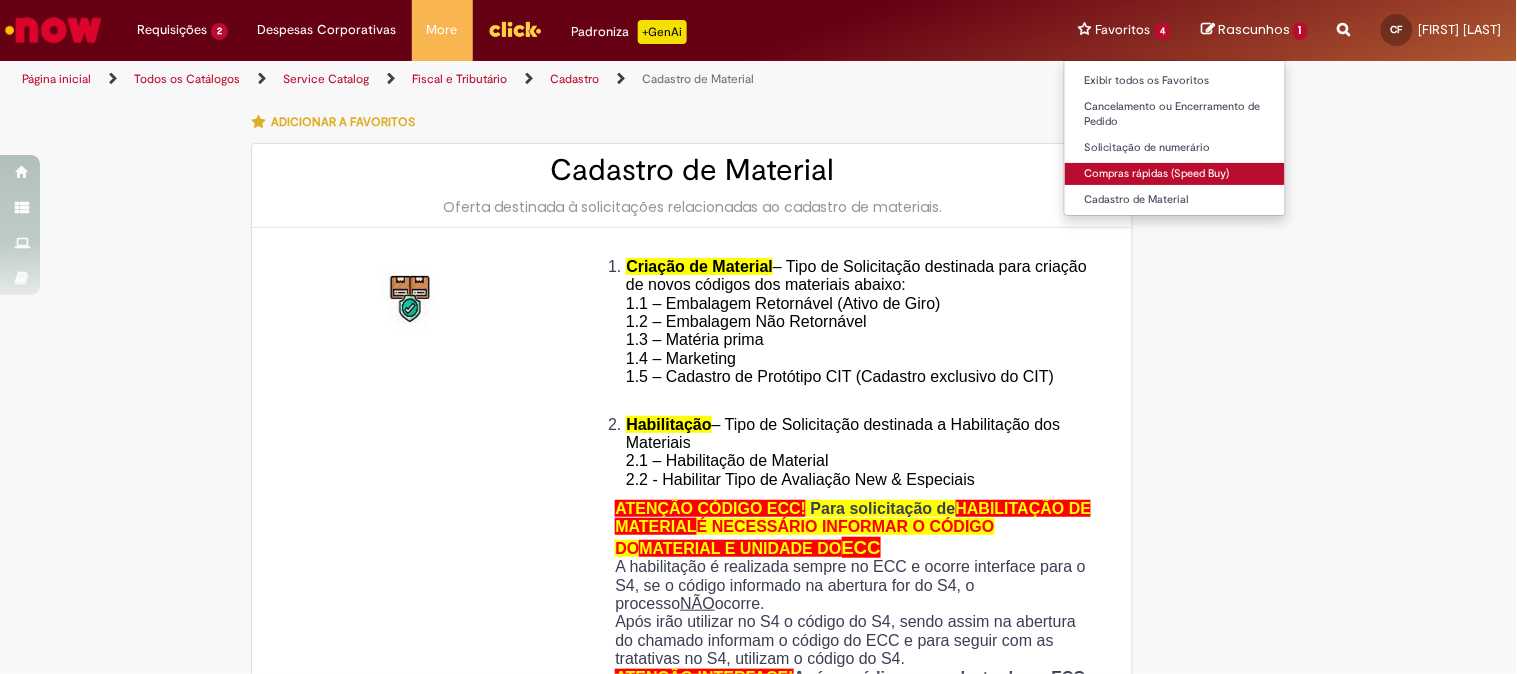 click on "Compras rápidas (Speed Buy)" at bounding box center (1175, 174) 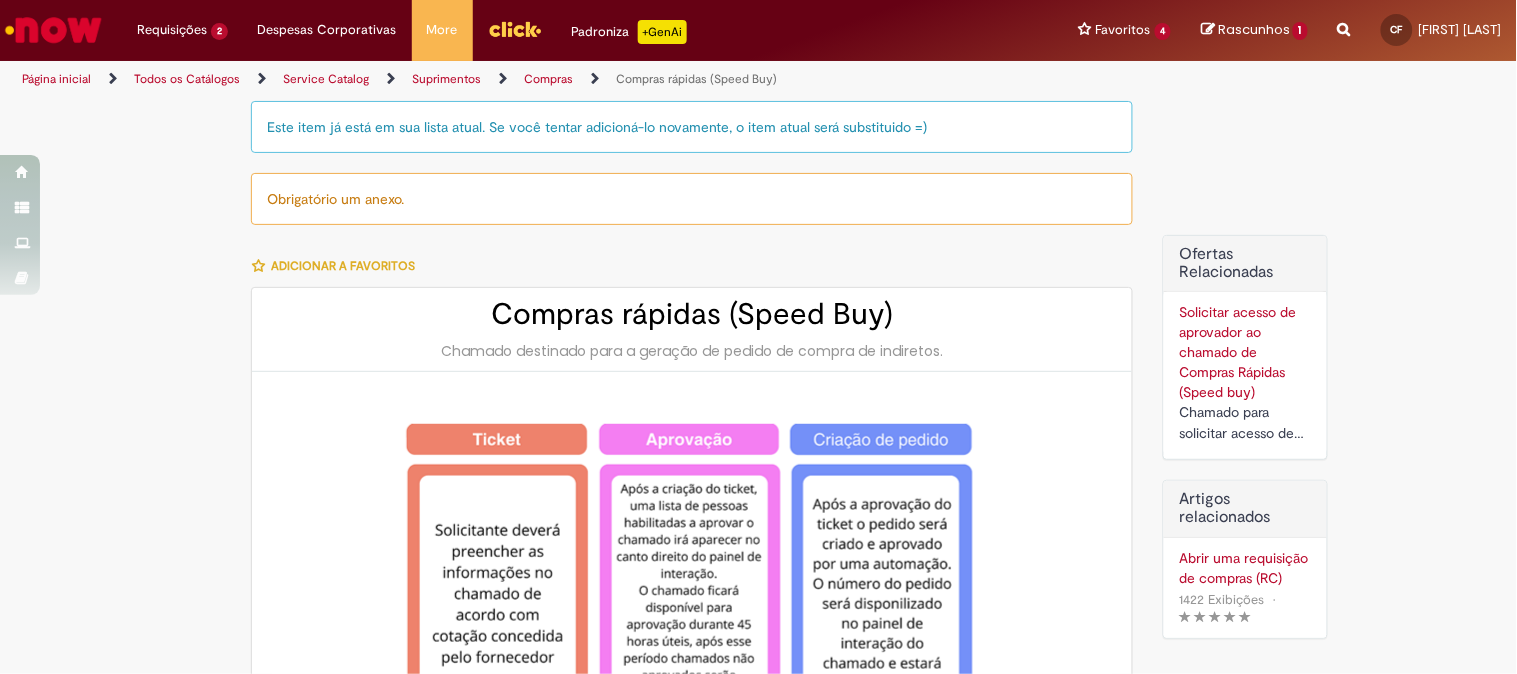 type on "********" 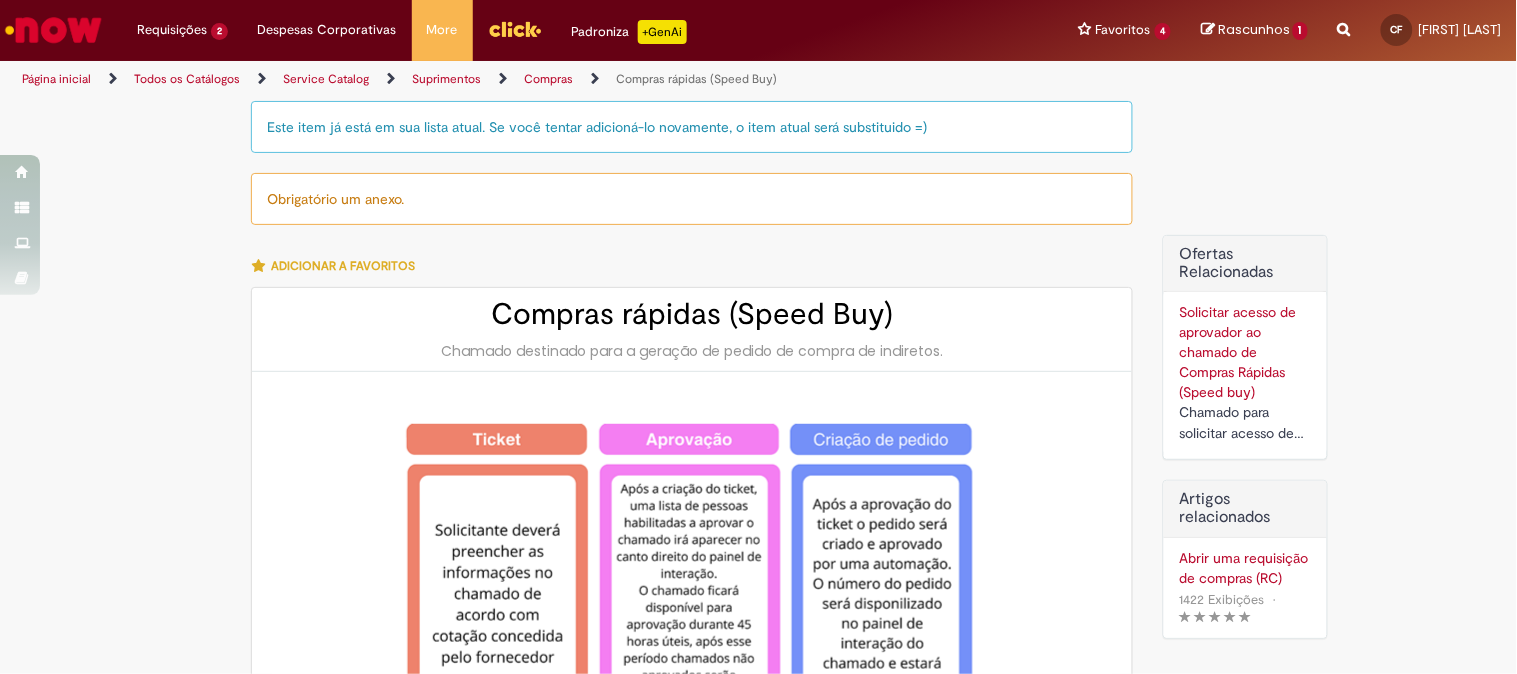 type on "**********" 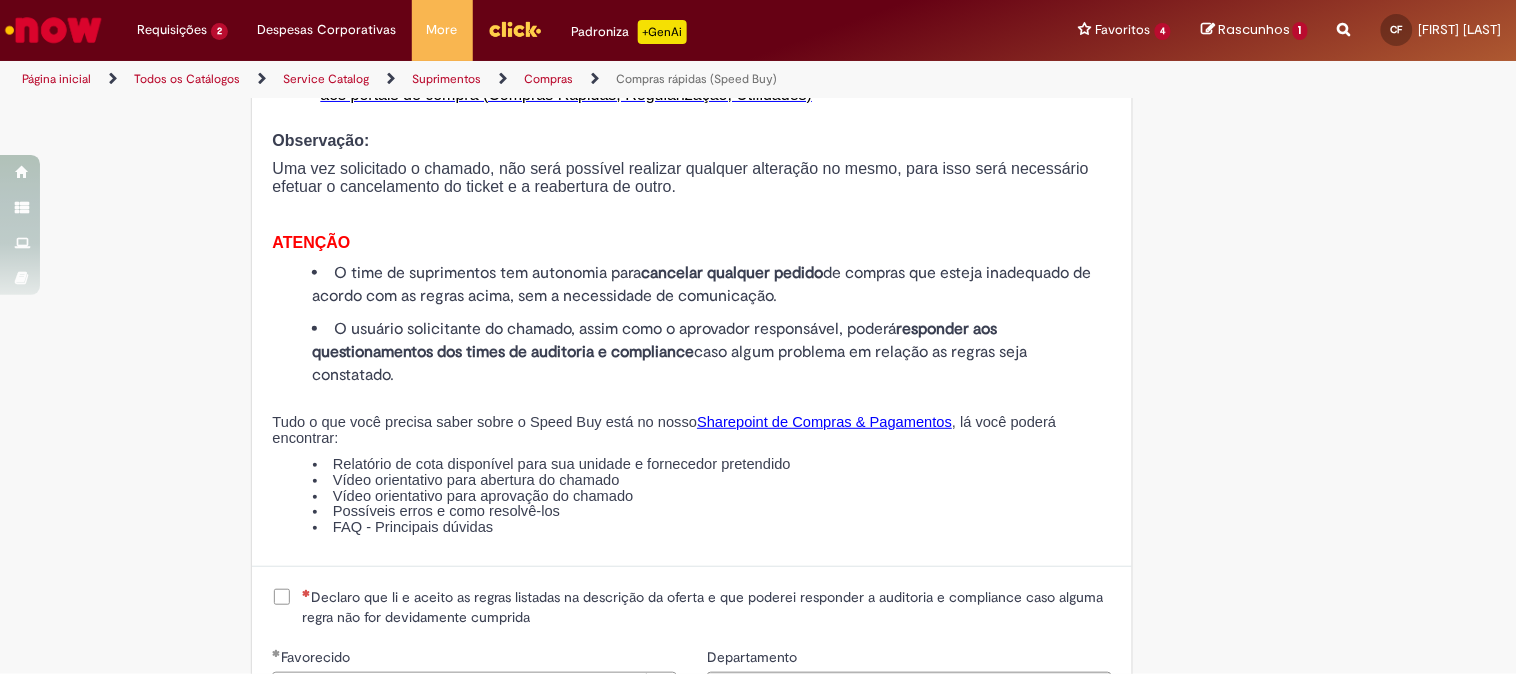 scroll, scrollTop: 2444, scrollLeft: 0, axis: vertical 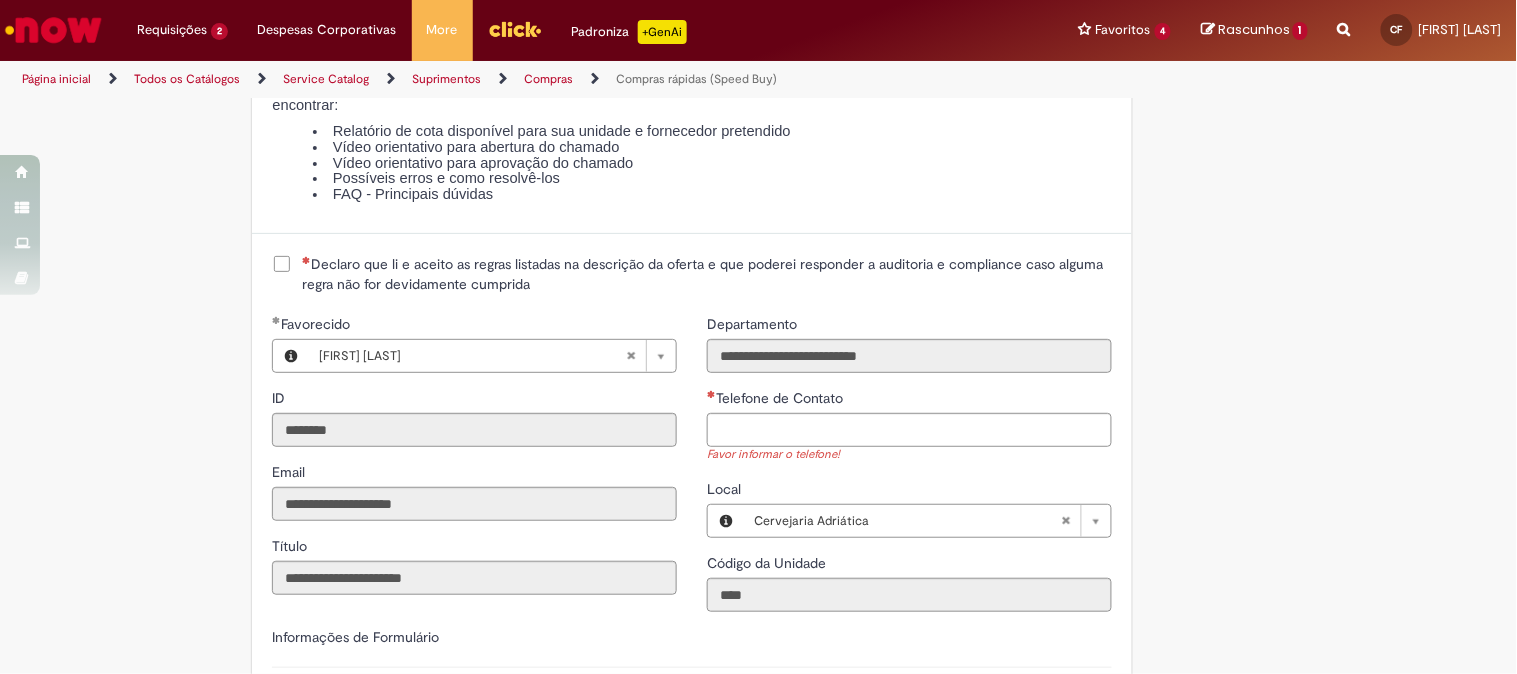 click on "Declaro que li e aceito as regras listadas na descrição da oferta e que poderei responder a auditoria e compliance caso alguma regra não for devidamente cumprida" at bounding box center [707, 274] 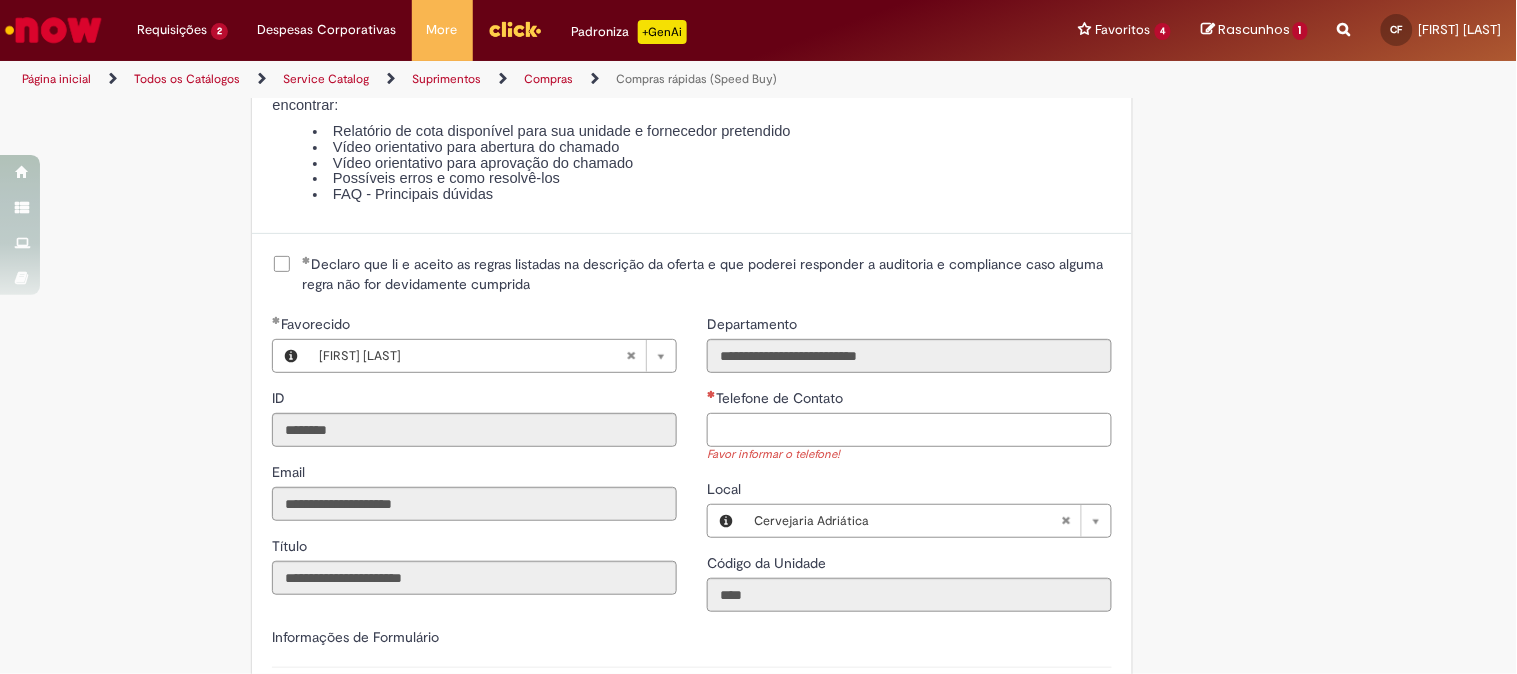 click on "Telefone de Contato" at bounding box center (909, 430) 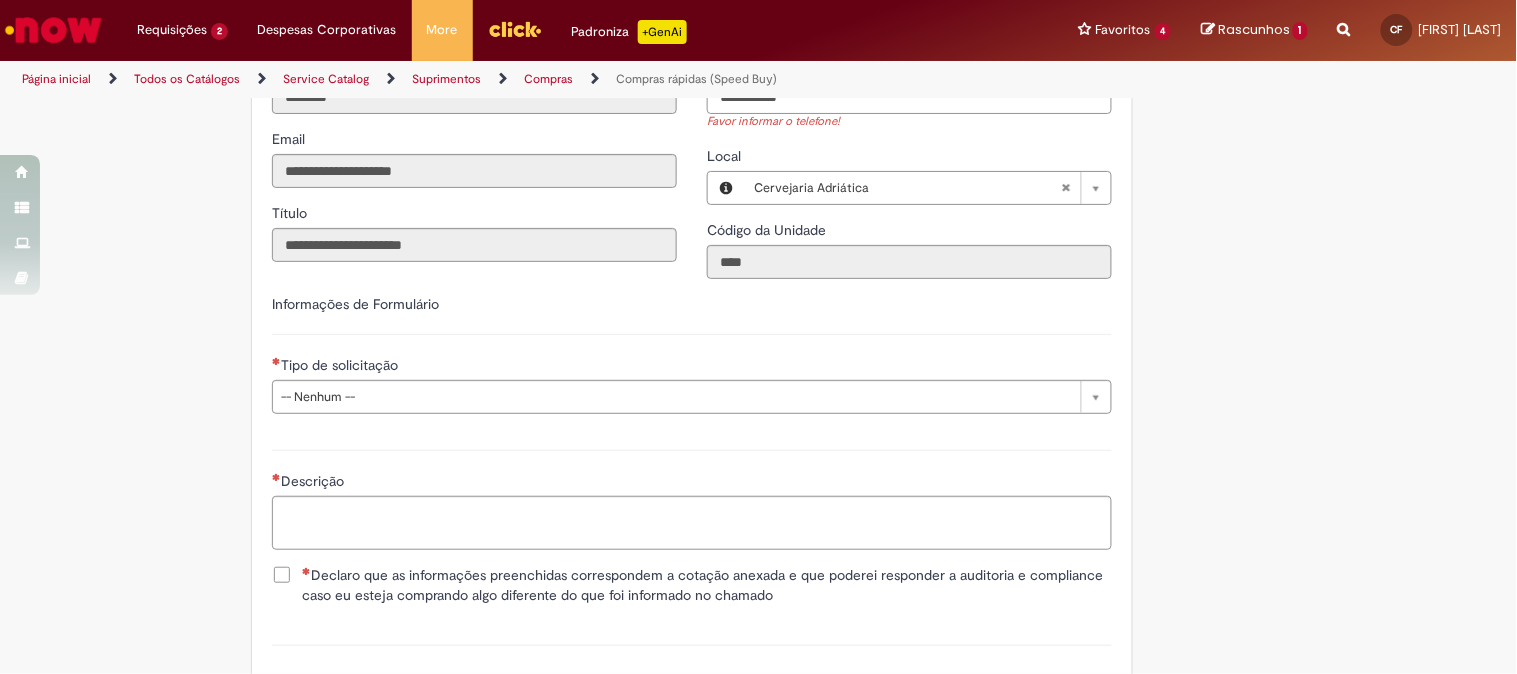 scroll, scrollTop: 2888, scrollLeft: 0, axis: vertical 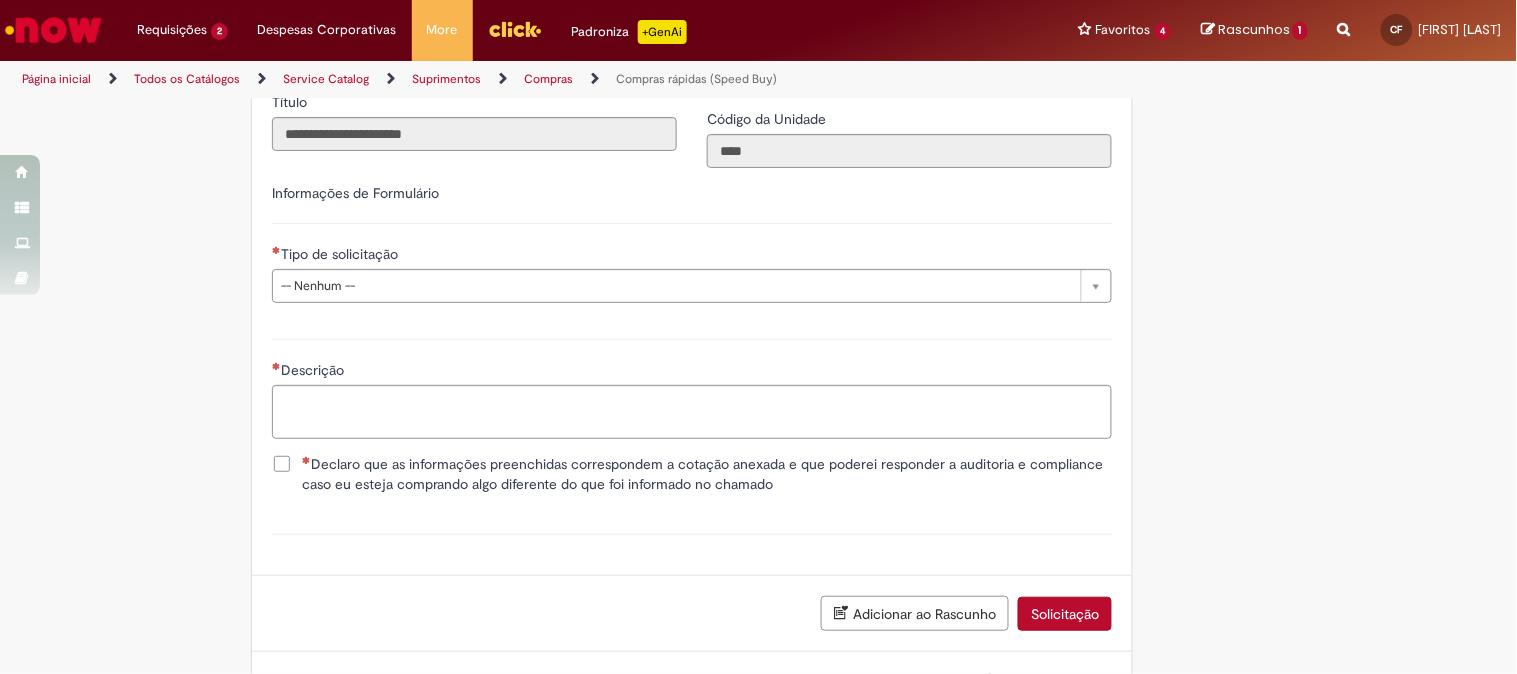 type on "**********" 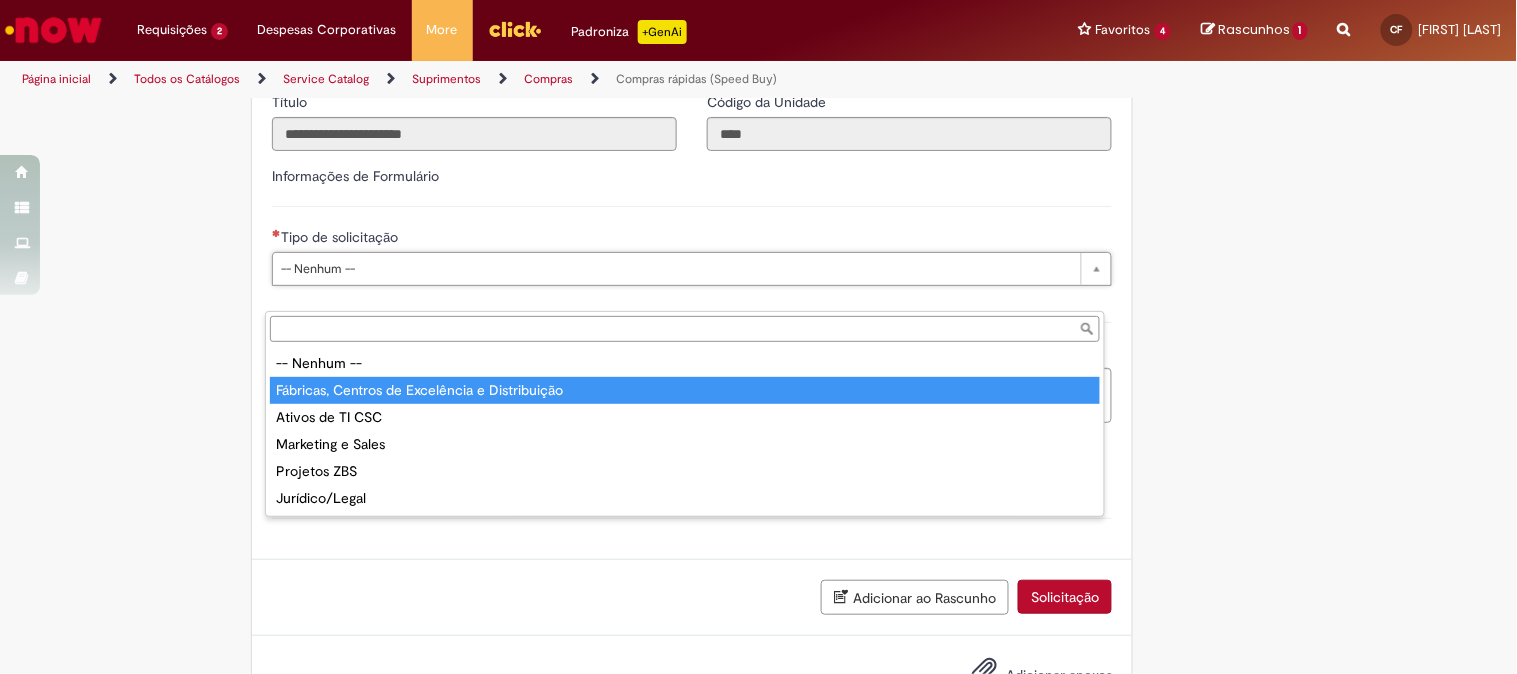 type on "**********" 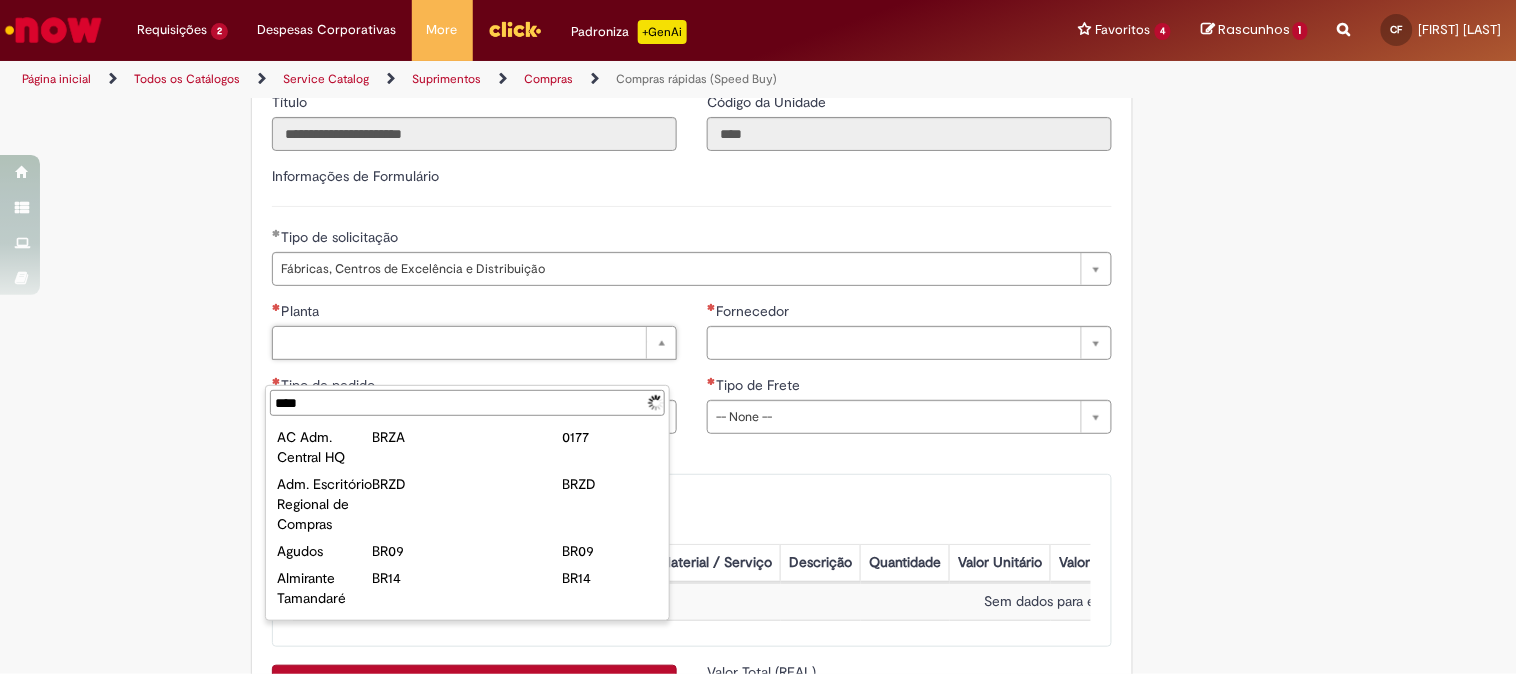 type on "*****" 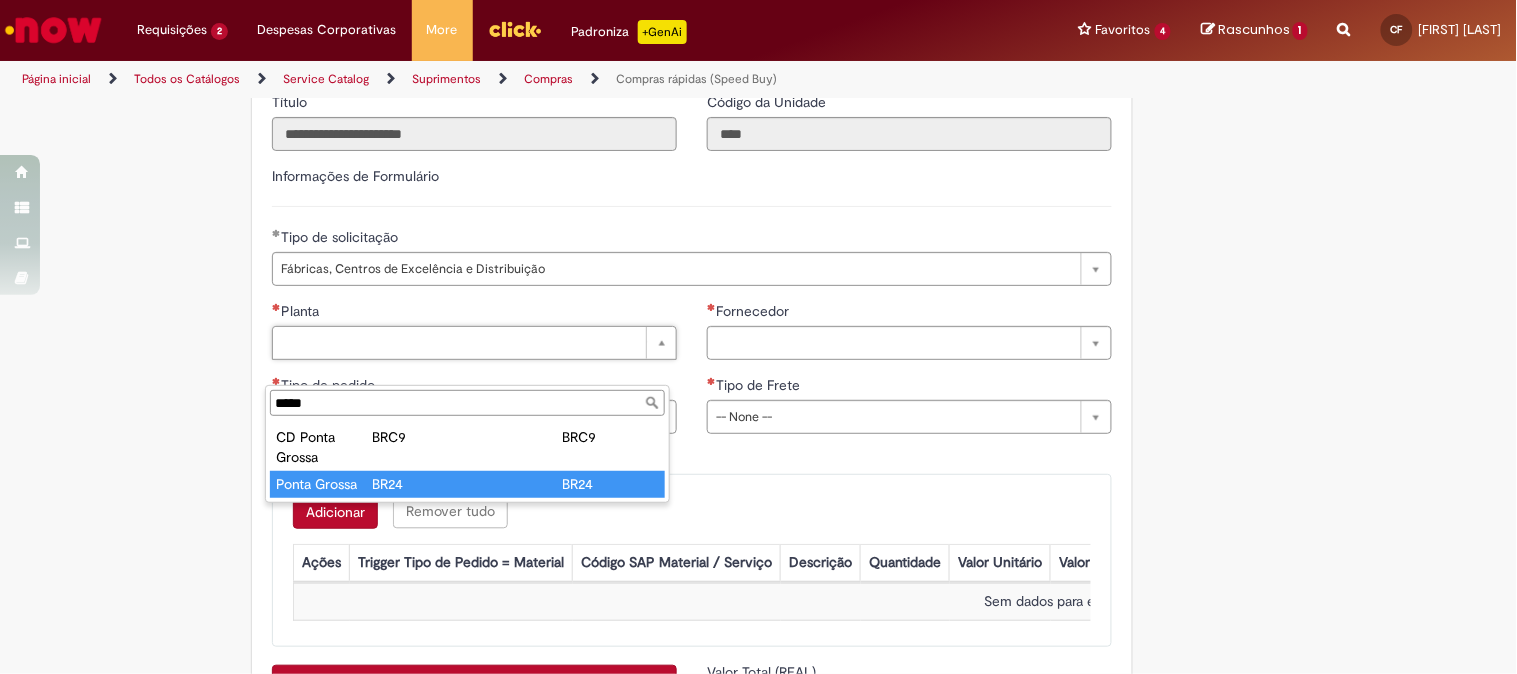 type on "**********" 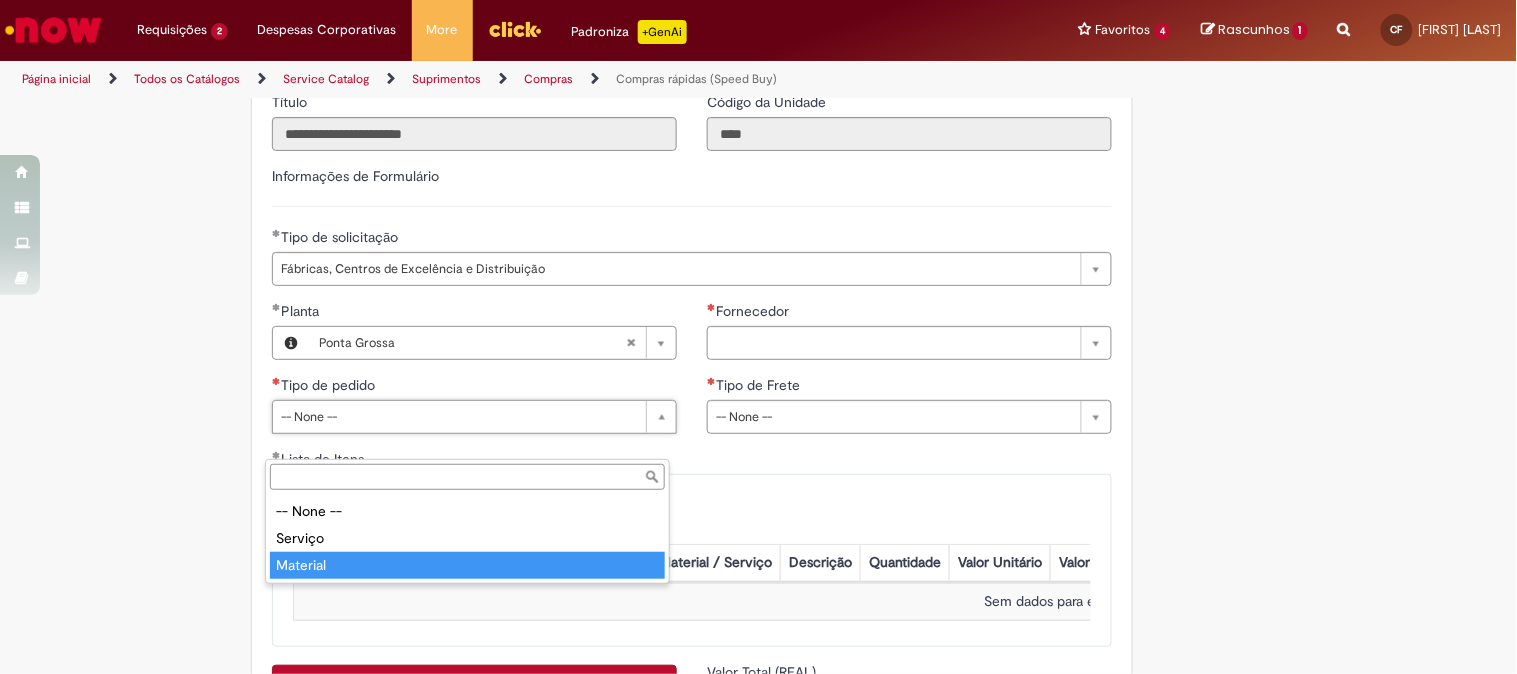 type on "********" 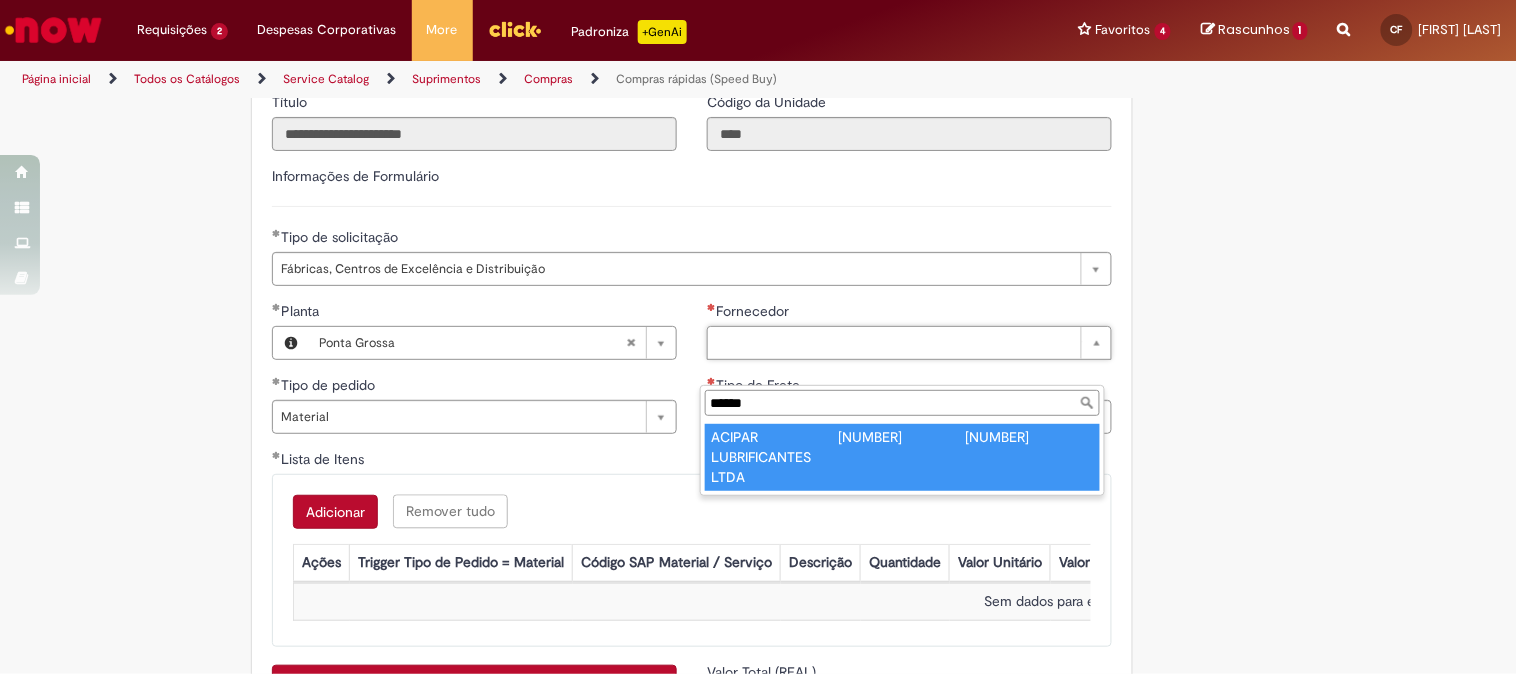 type on "******" 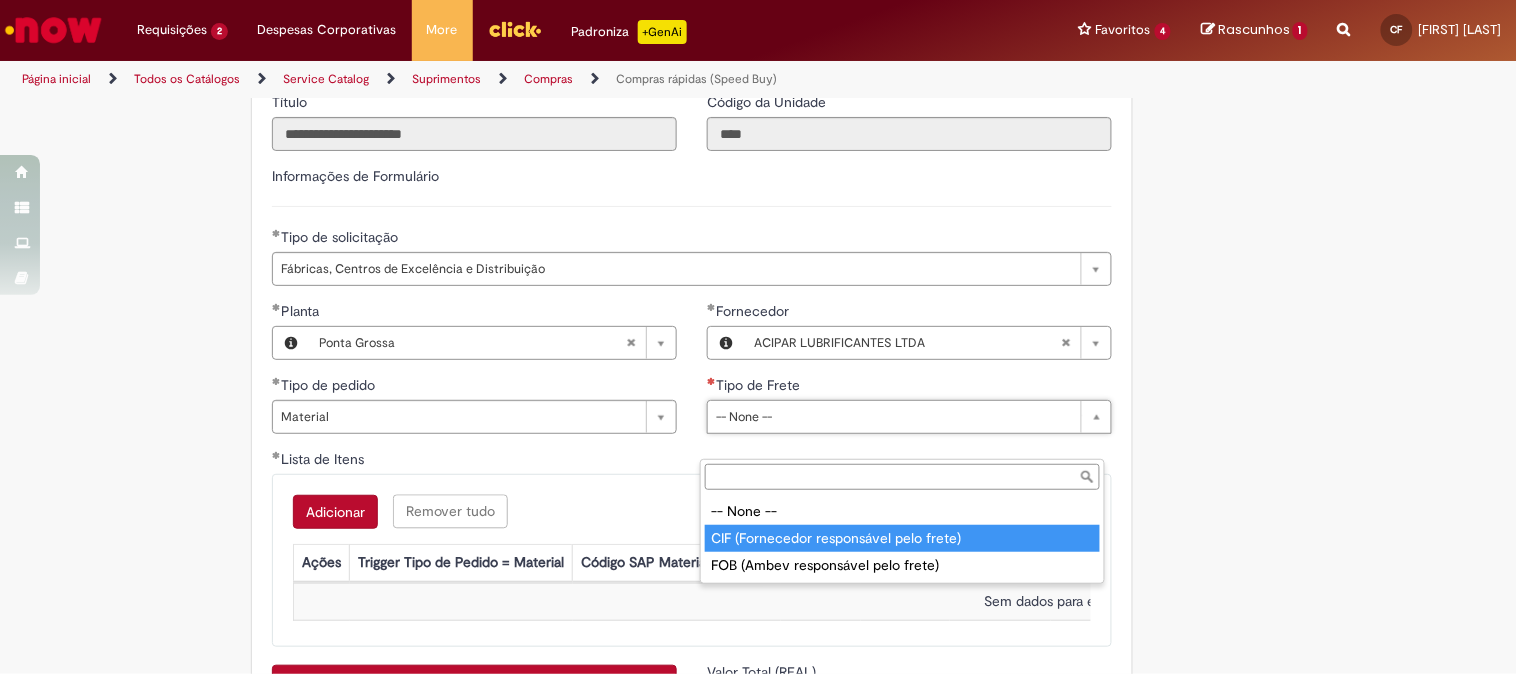 type on "**********" 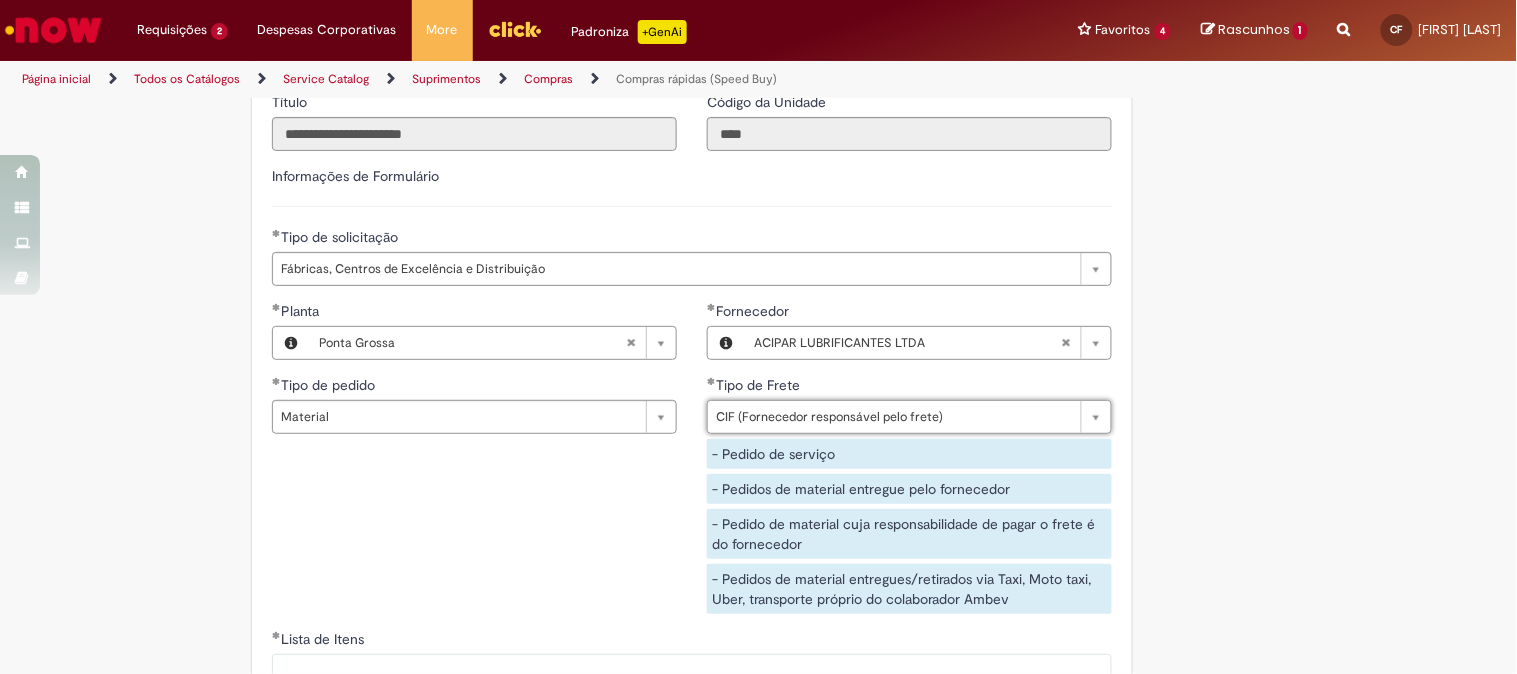 scroll, scrollTop: 3222, scrollLeft: 0, axis: vertical 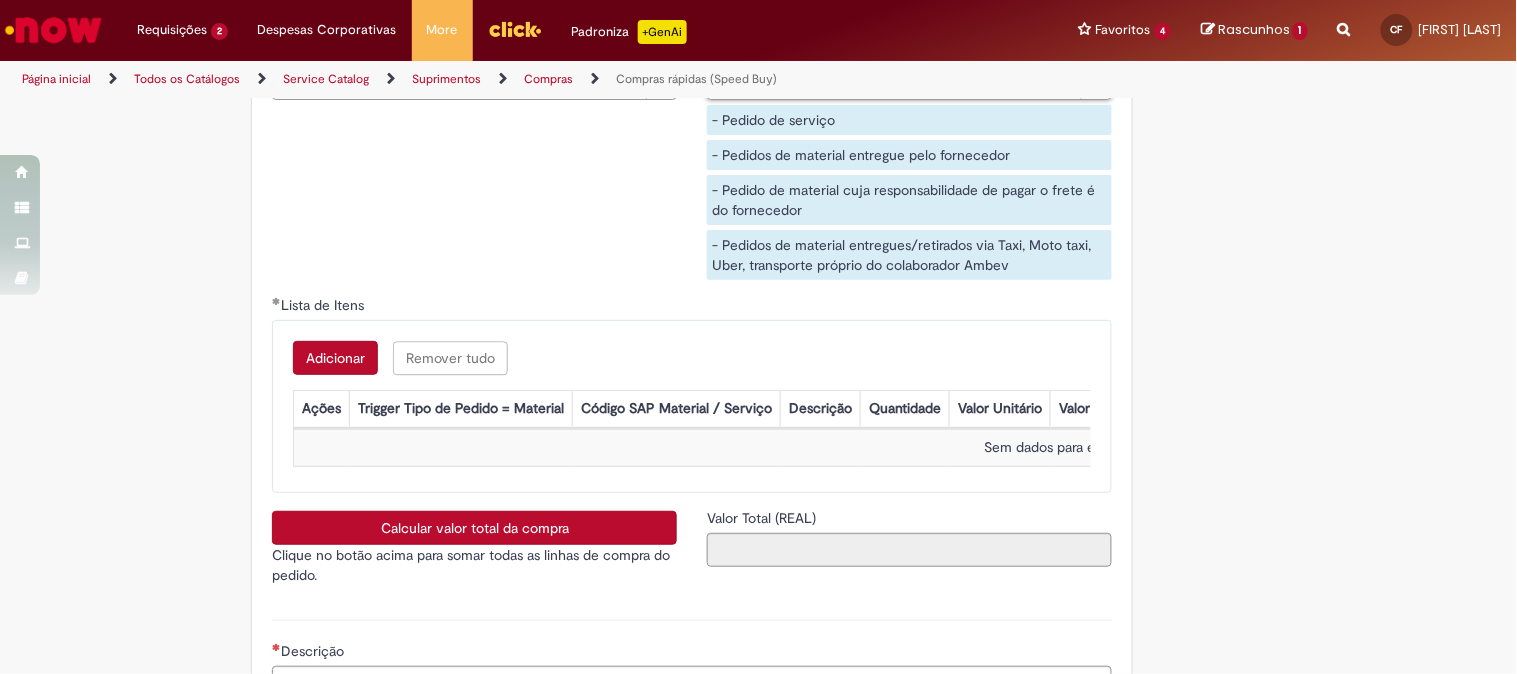 click on "Adicionar" at bounding box center [335, 358] 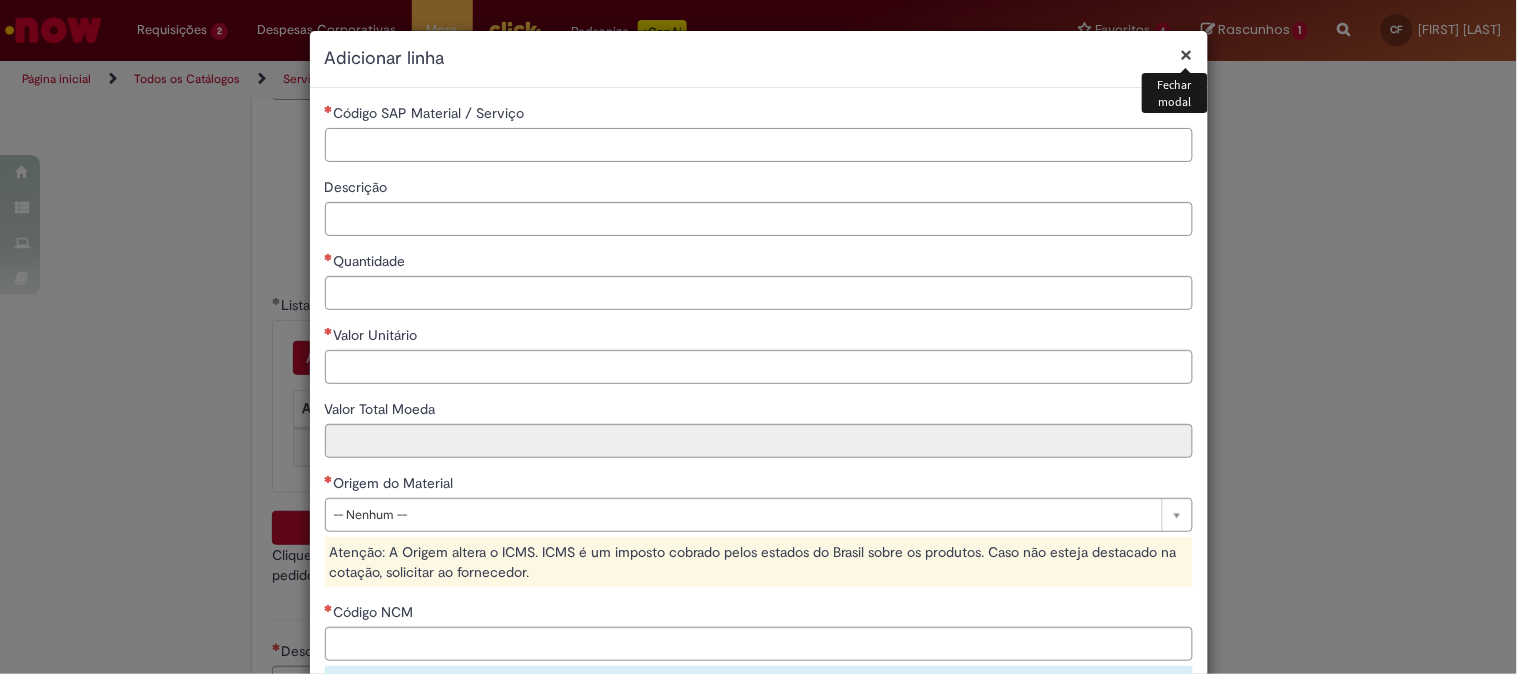 click on "Código SAP Material / Serviço" at bounding box center [759, 145] 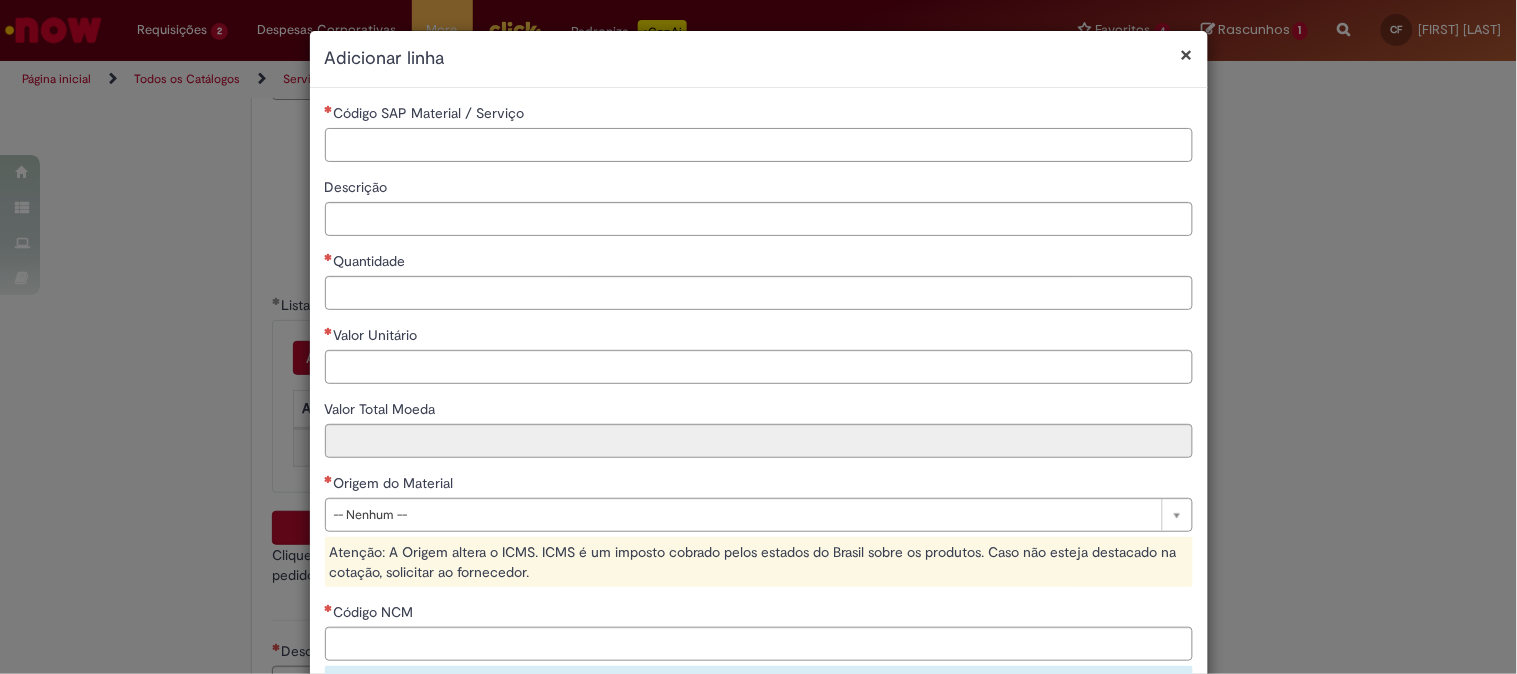paste on "********" 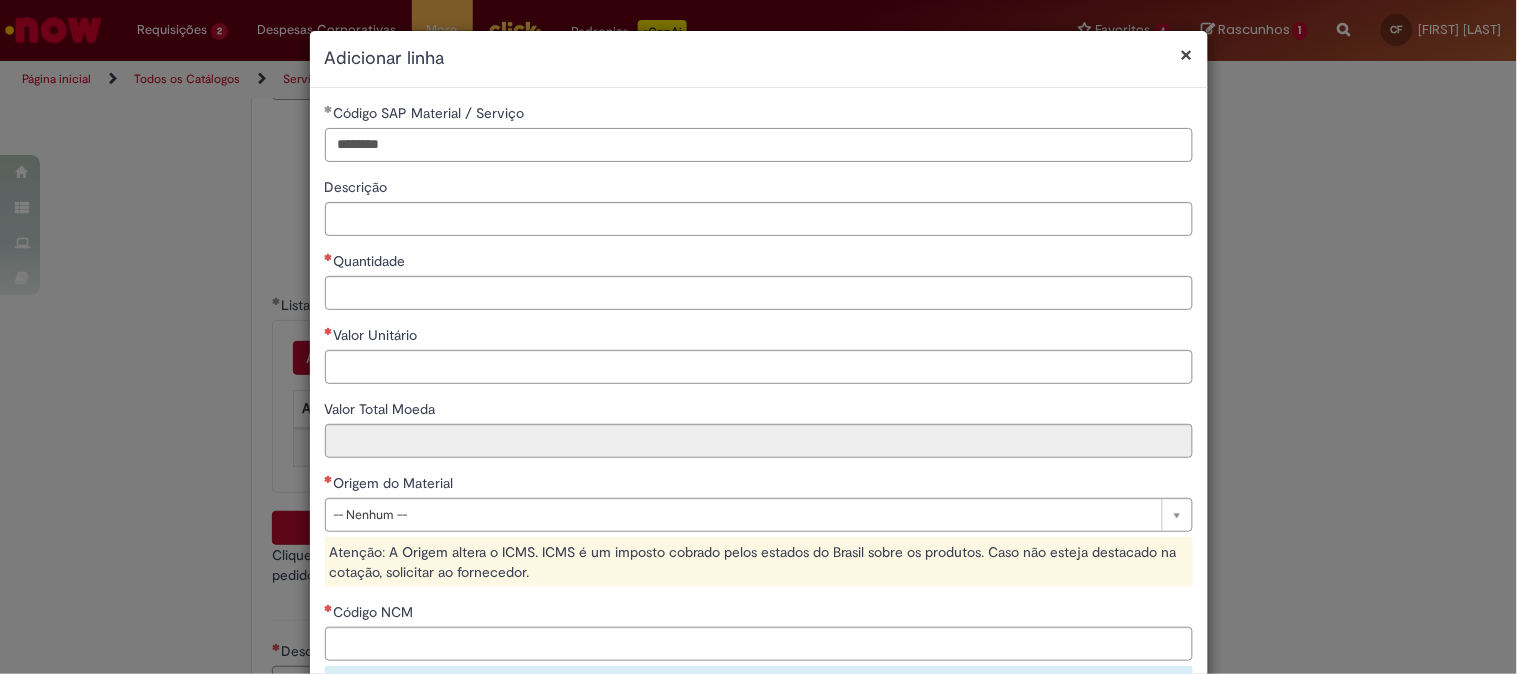 type on "********" 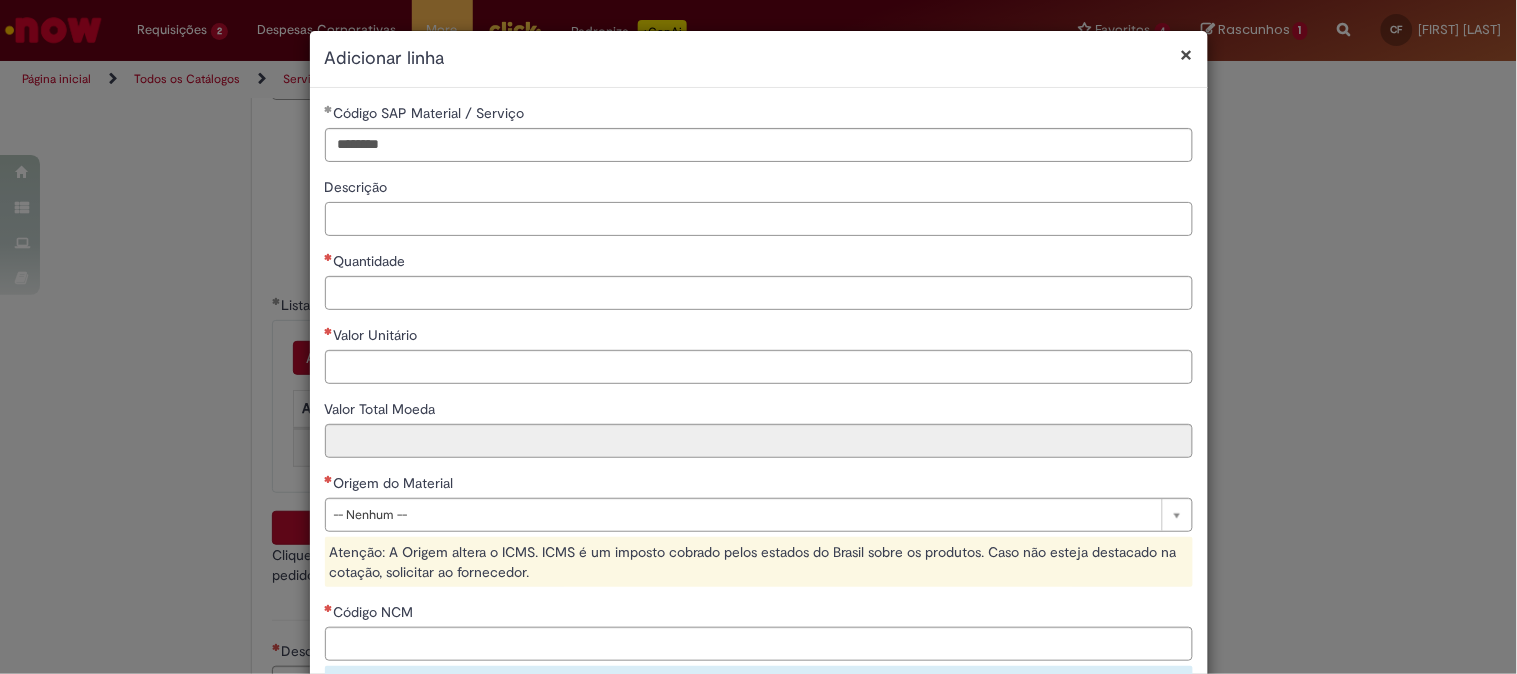 click on "Descrição" at bounding box center [759, 219] 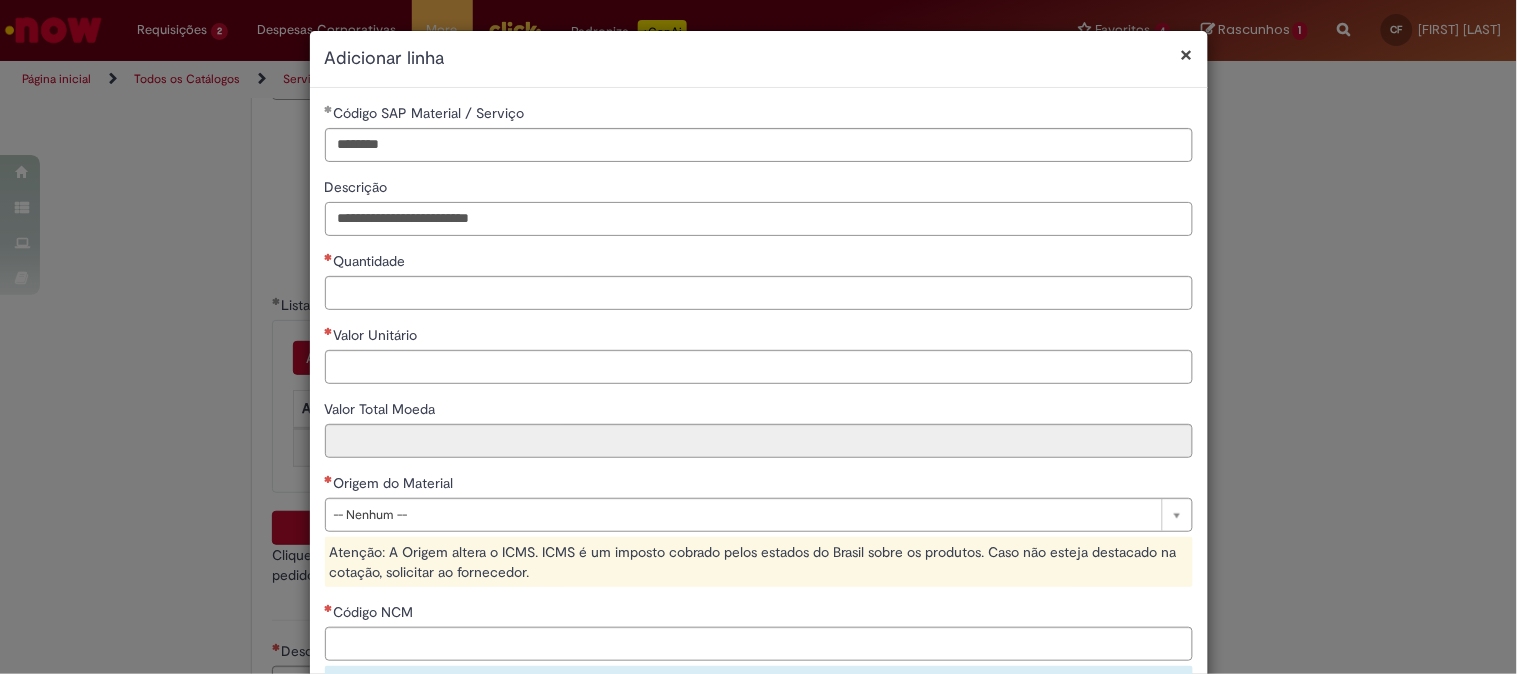 type on "**********" 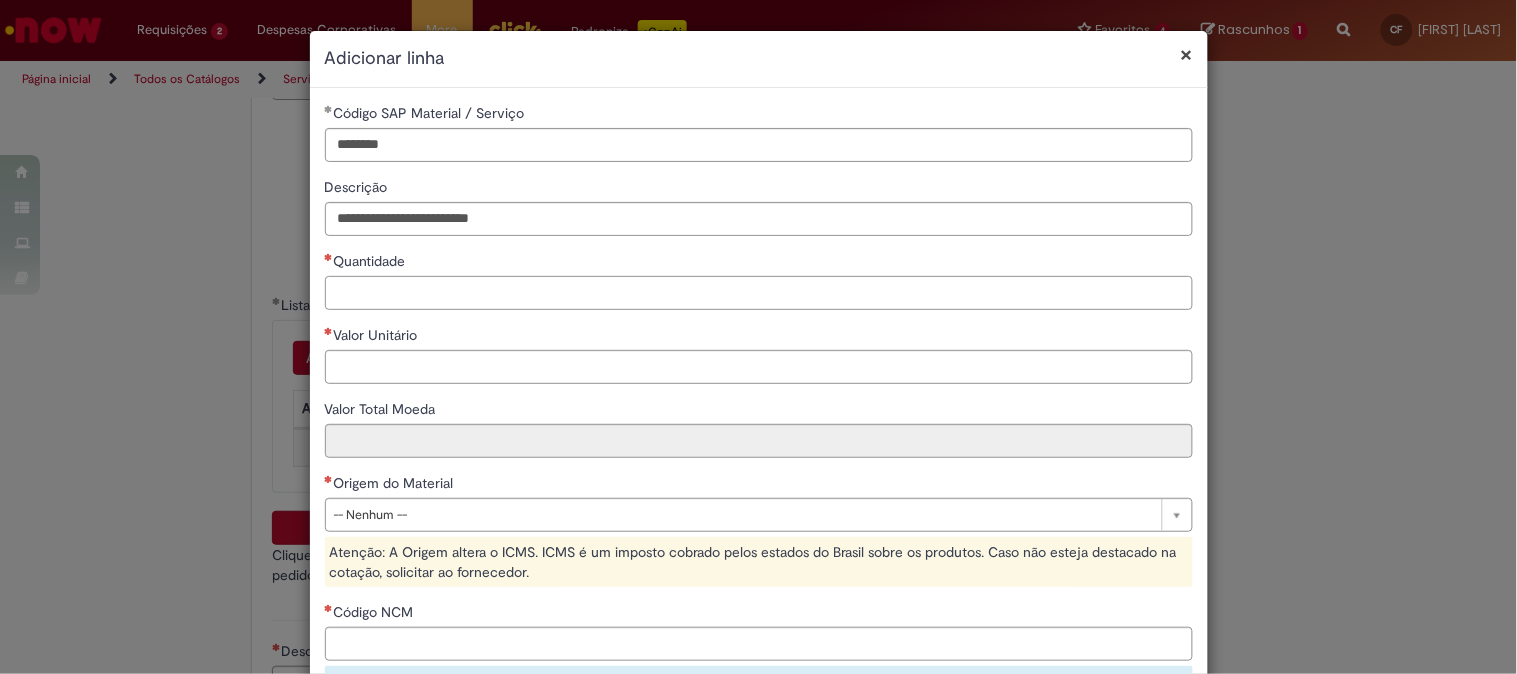 click on "Quantidade" at bounding box center (759, 293) 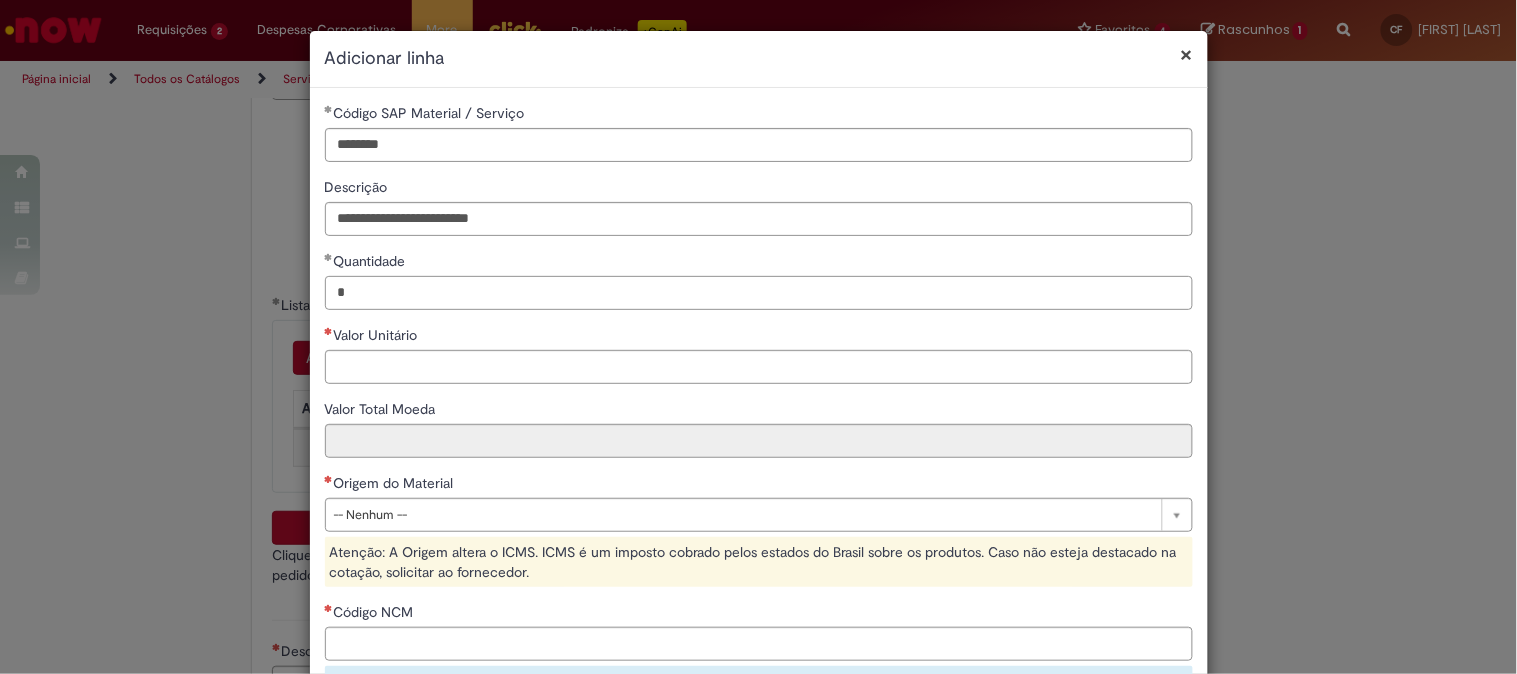 paste on "*******" 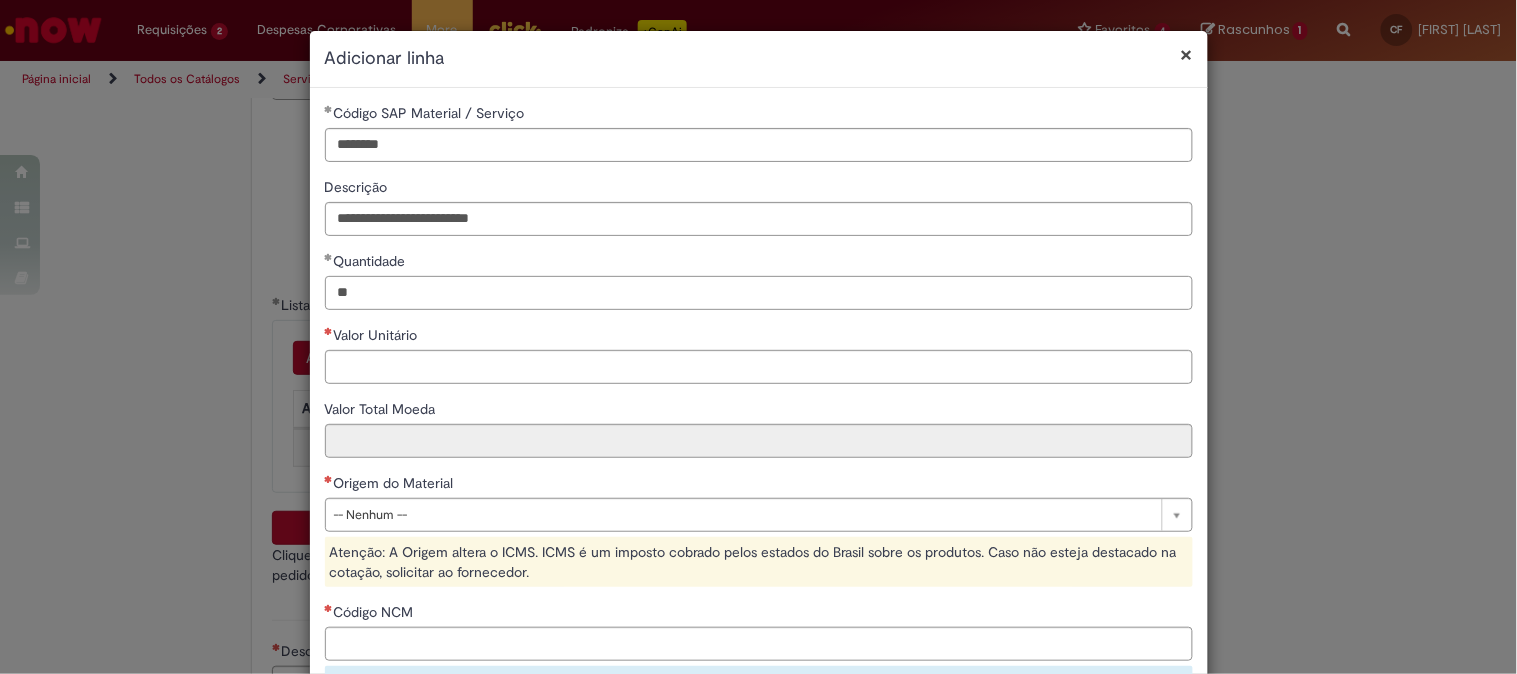 type on "*" 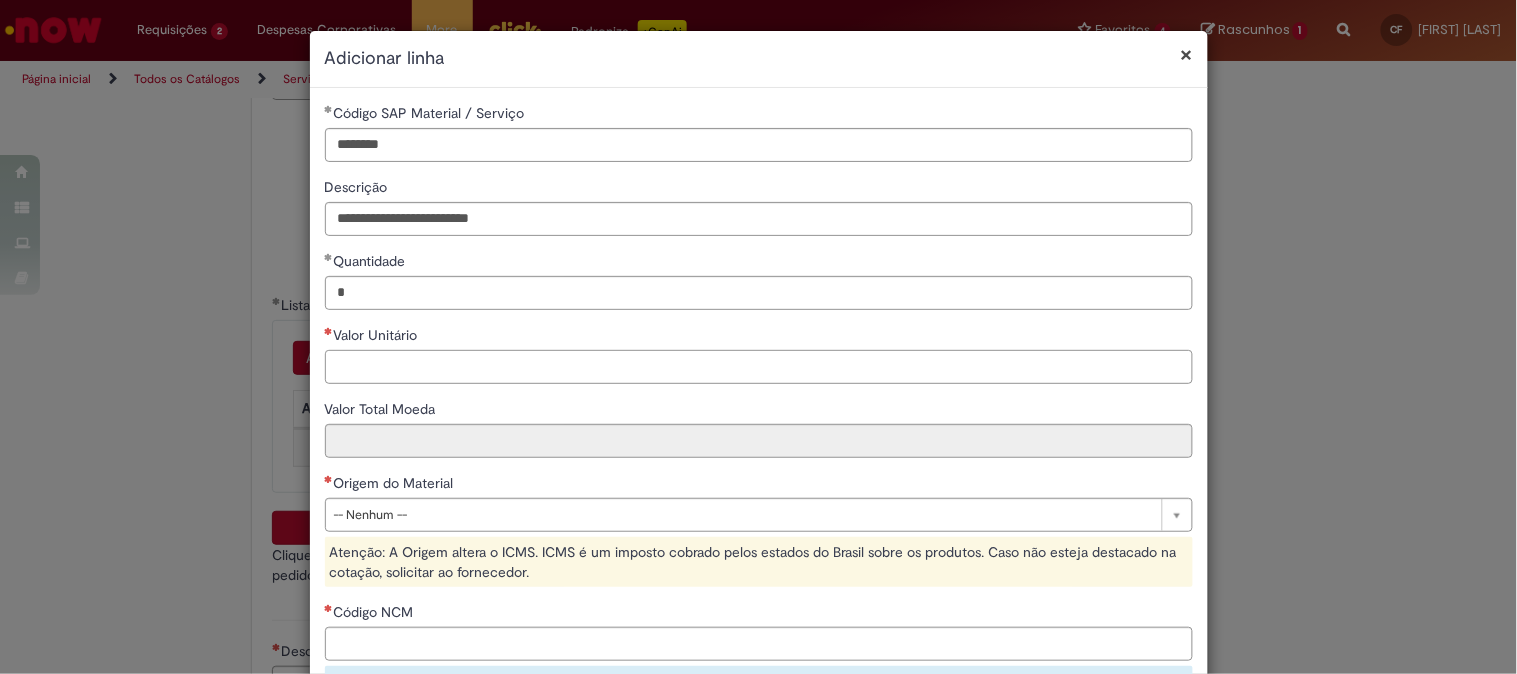 click on "Valor Unitário" at bounding box center (759, 367) 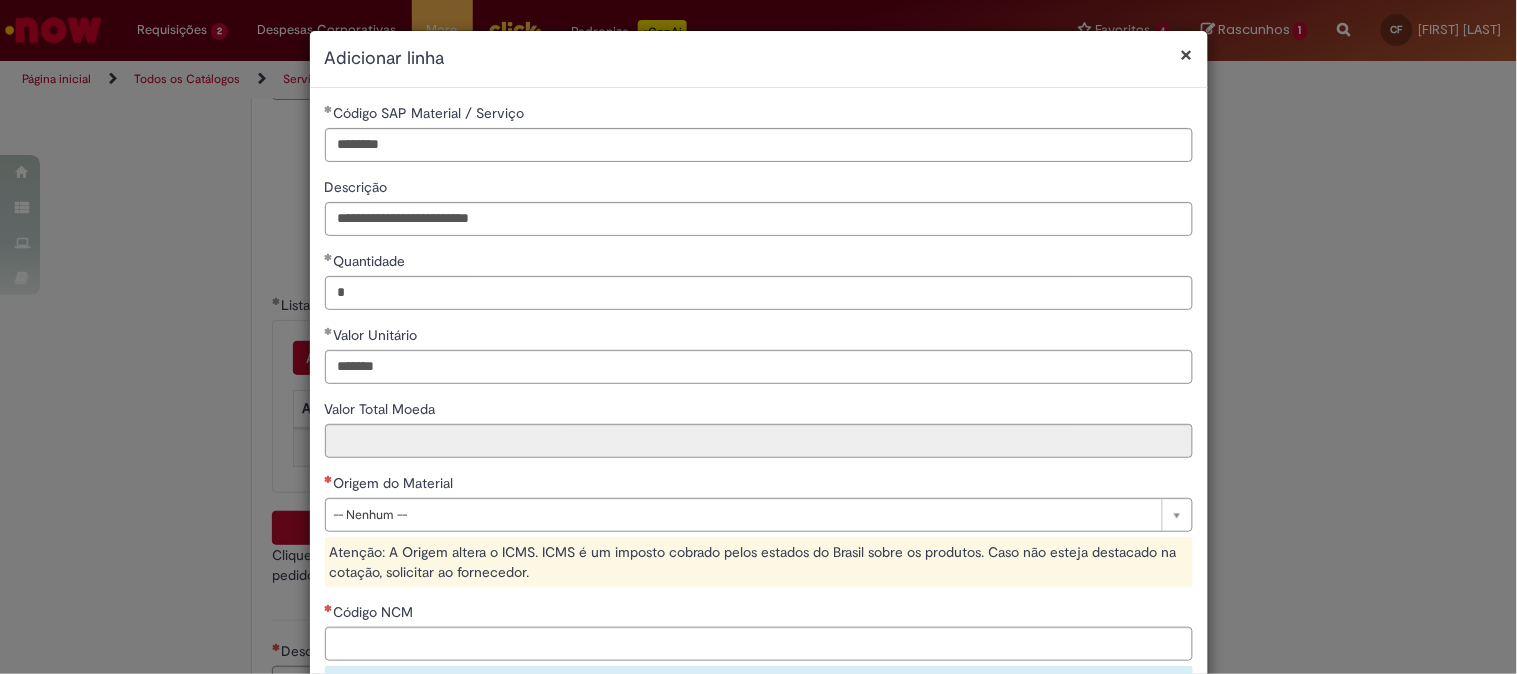 type on "********" 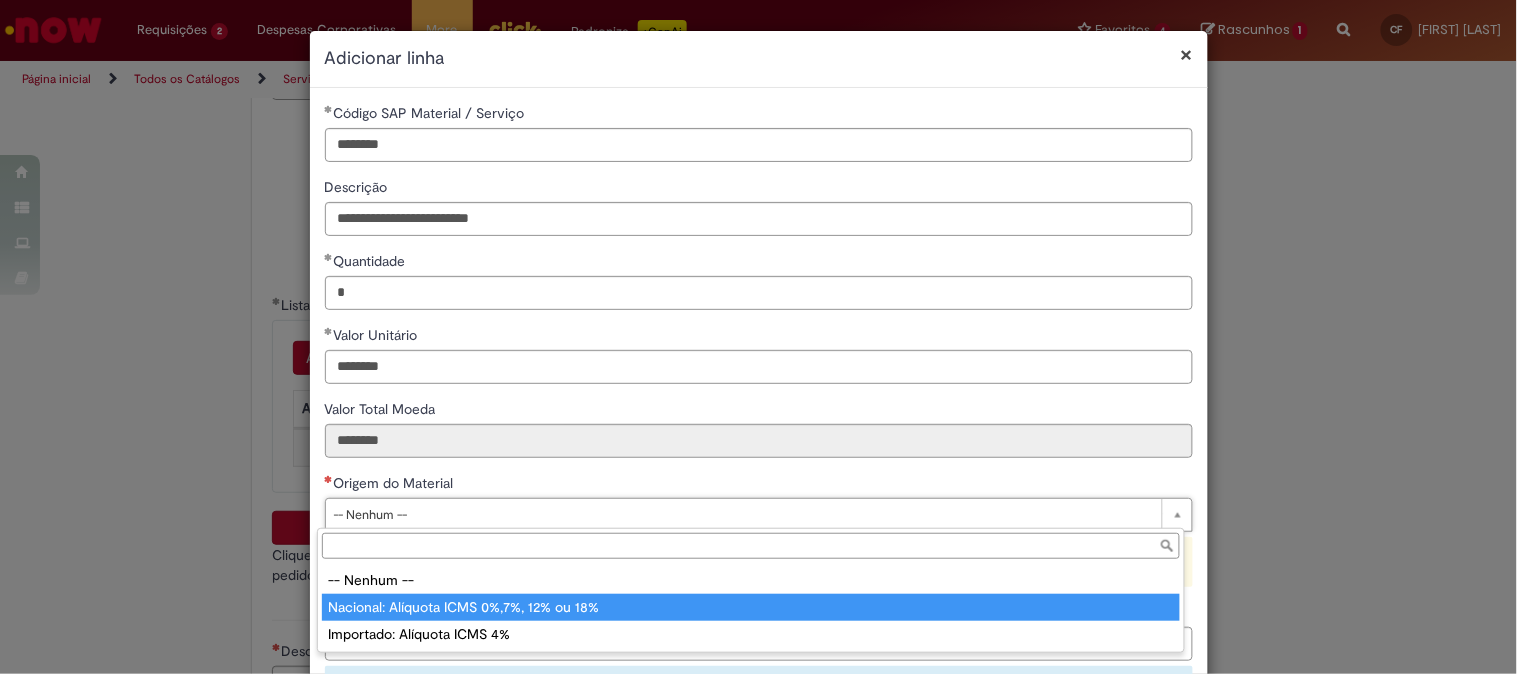 type on "**********" 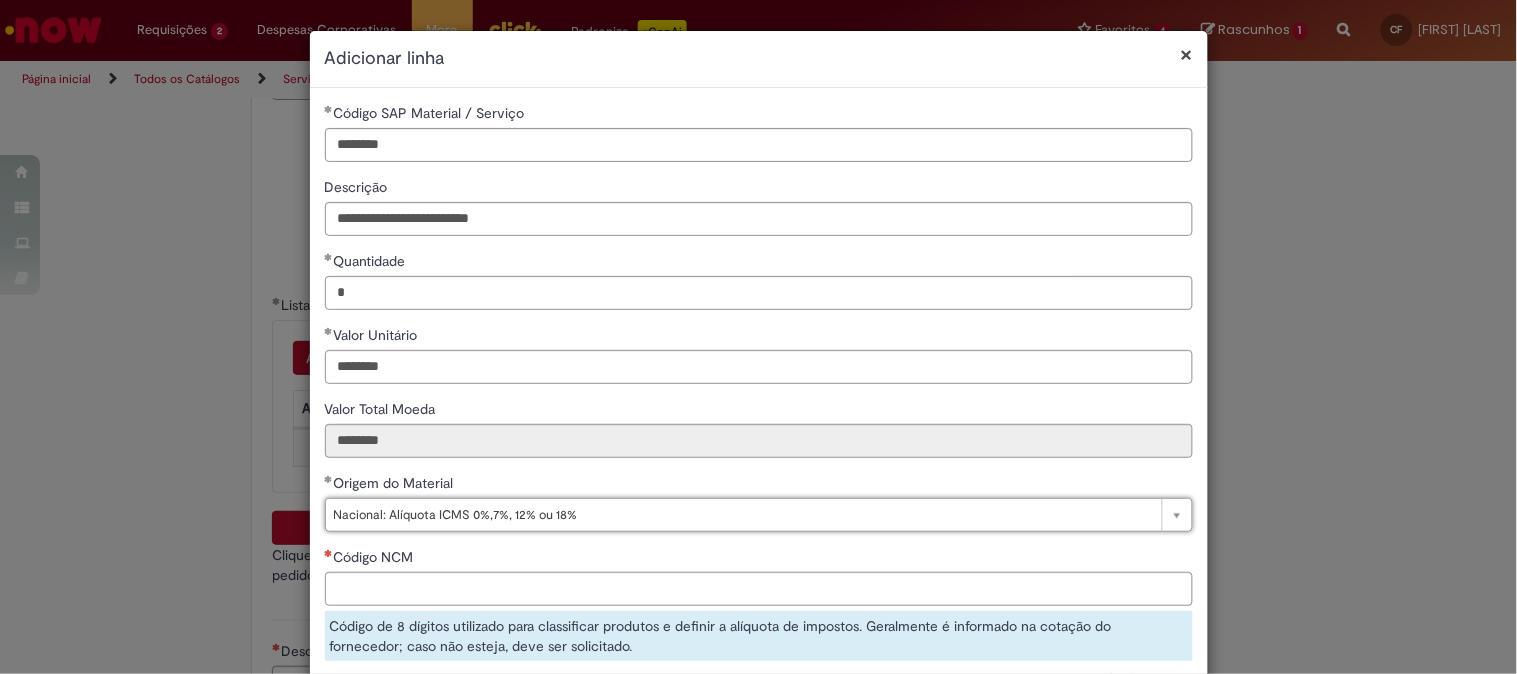 scroll, scrollTop: 261, scrollLeft: 0, axis: vertical 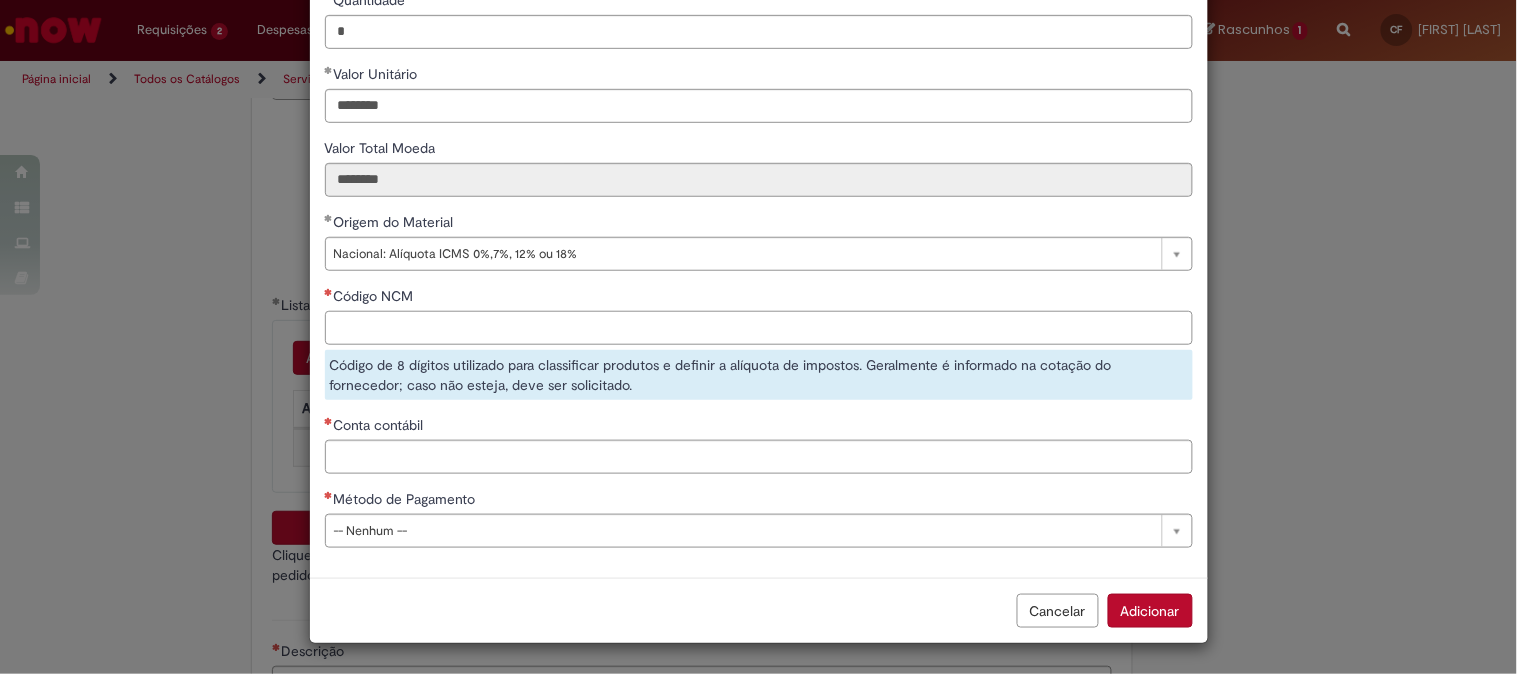 click on "Código NCM" at bounding box center [759, 328] 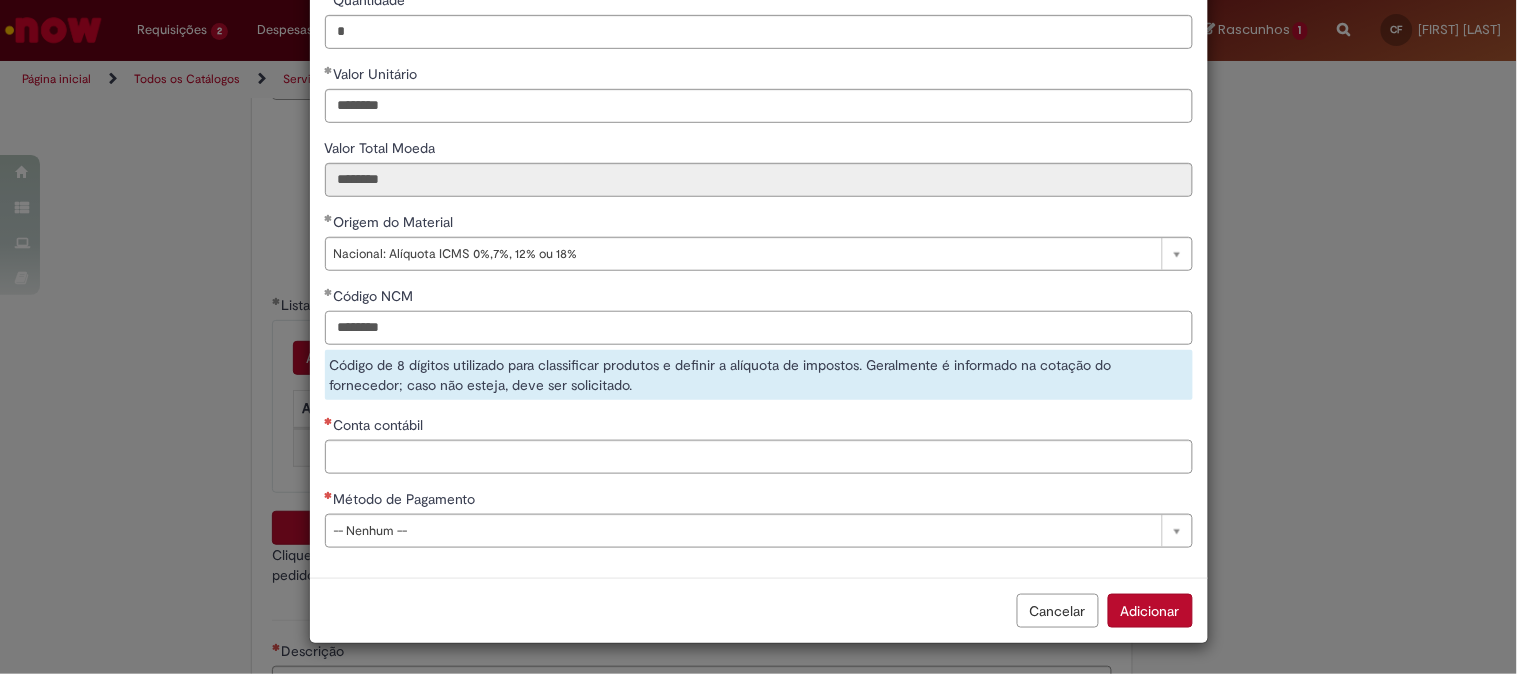type on "********" 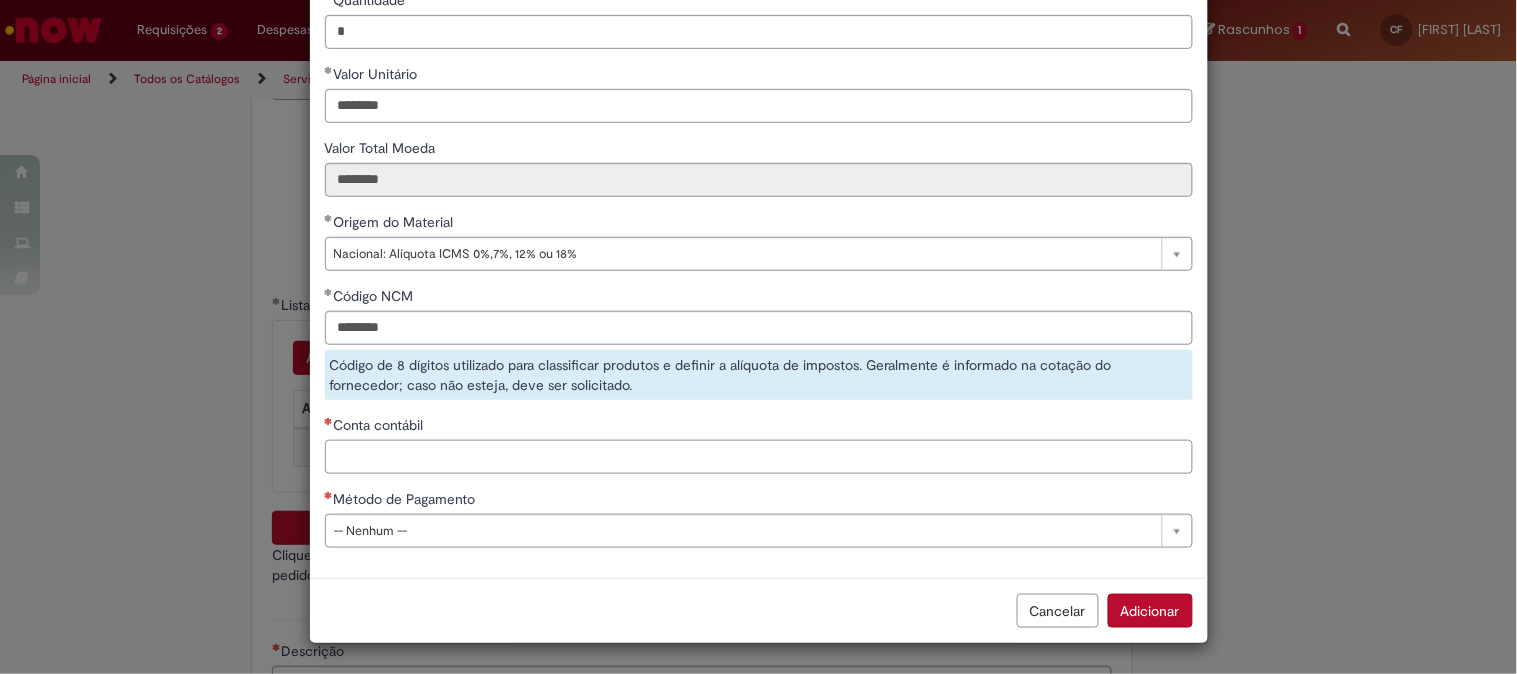 click on "Conta contábil" at bounding box center [759, 457] 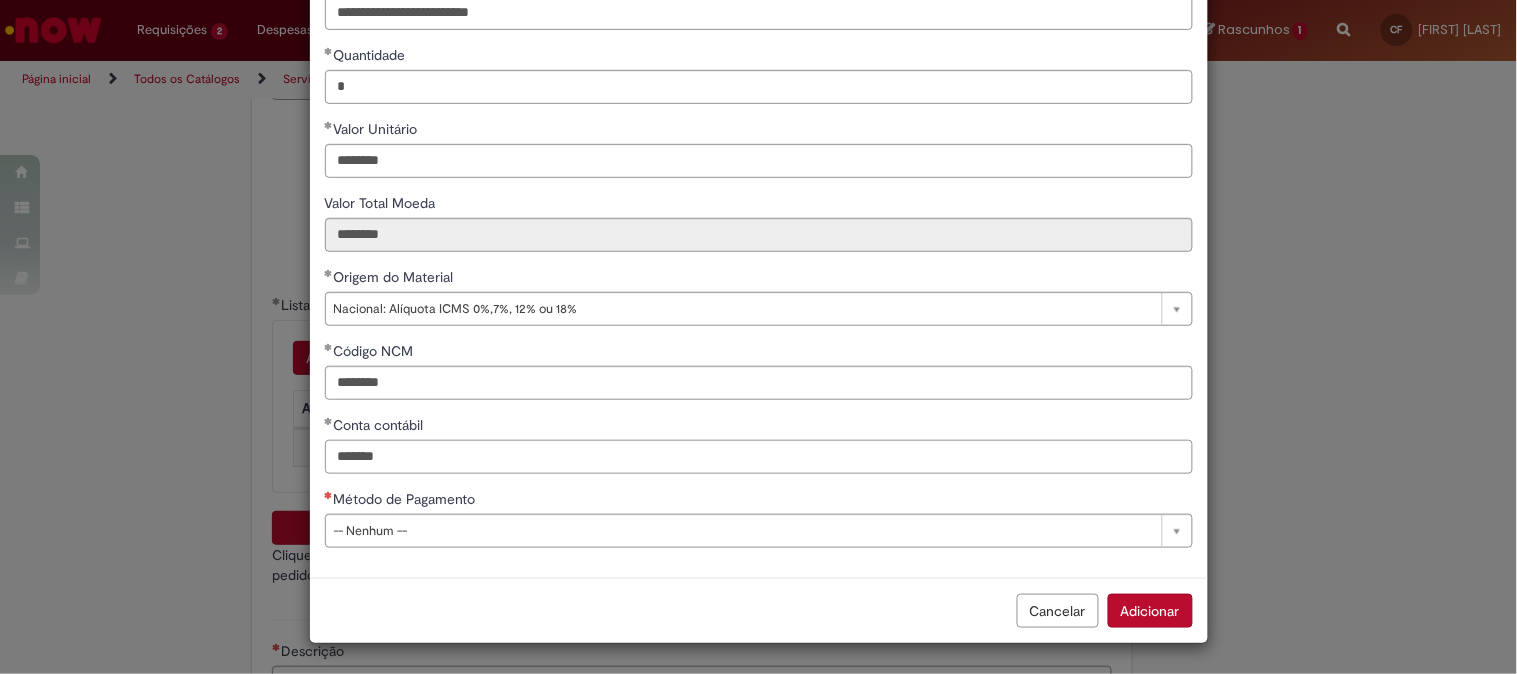 type on "*******" 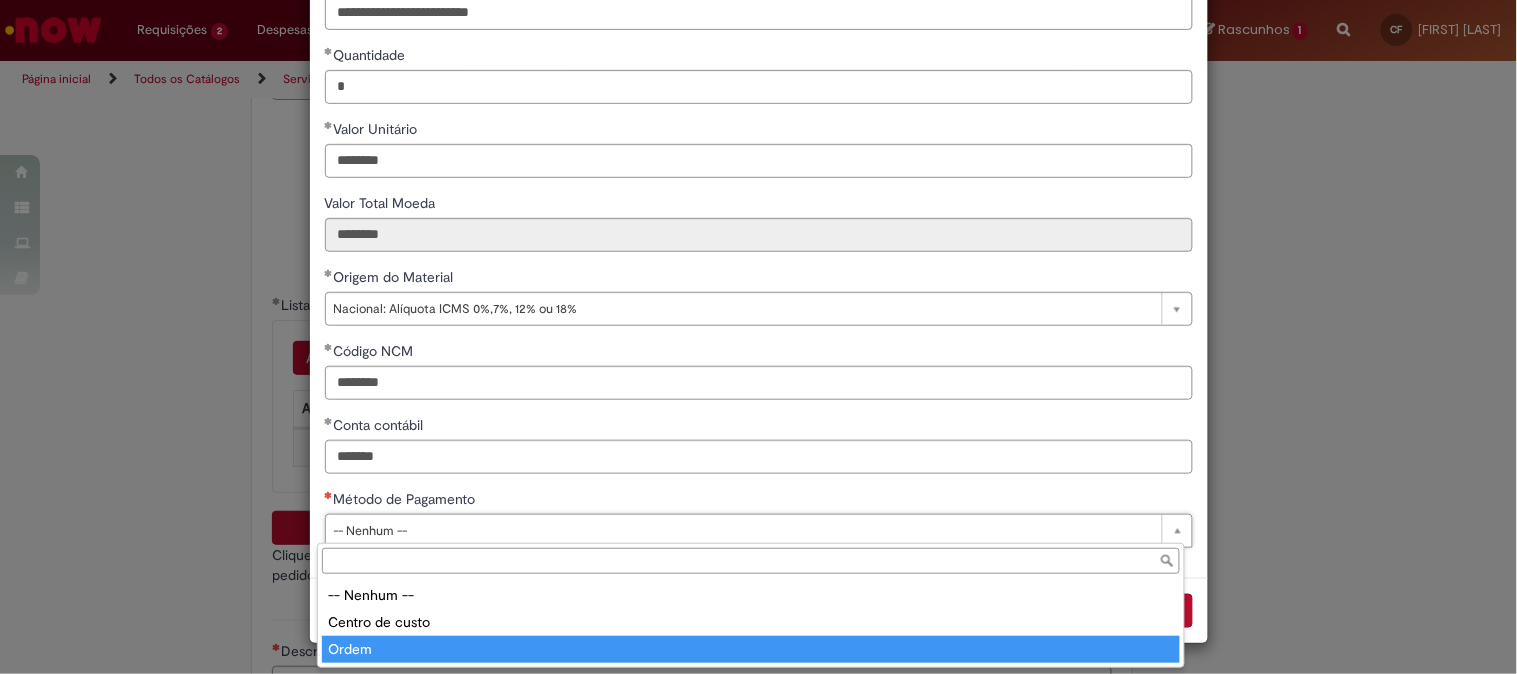 type on "*****" 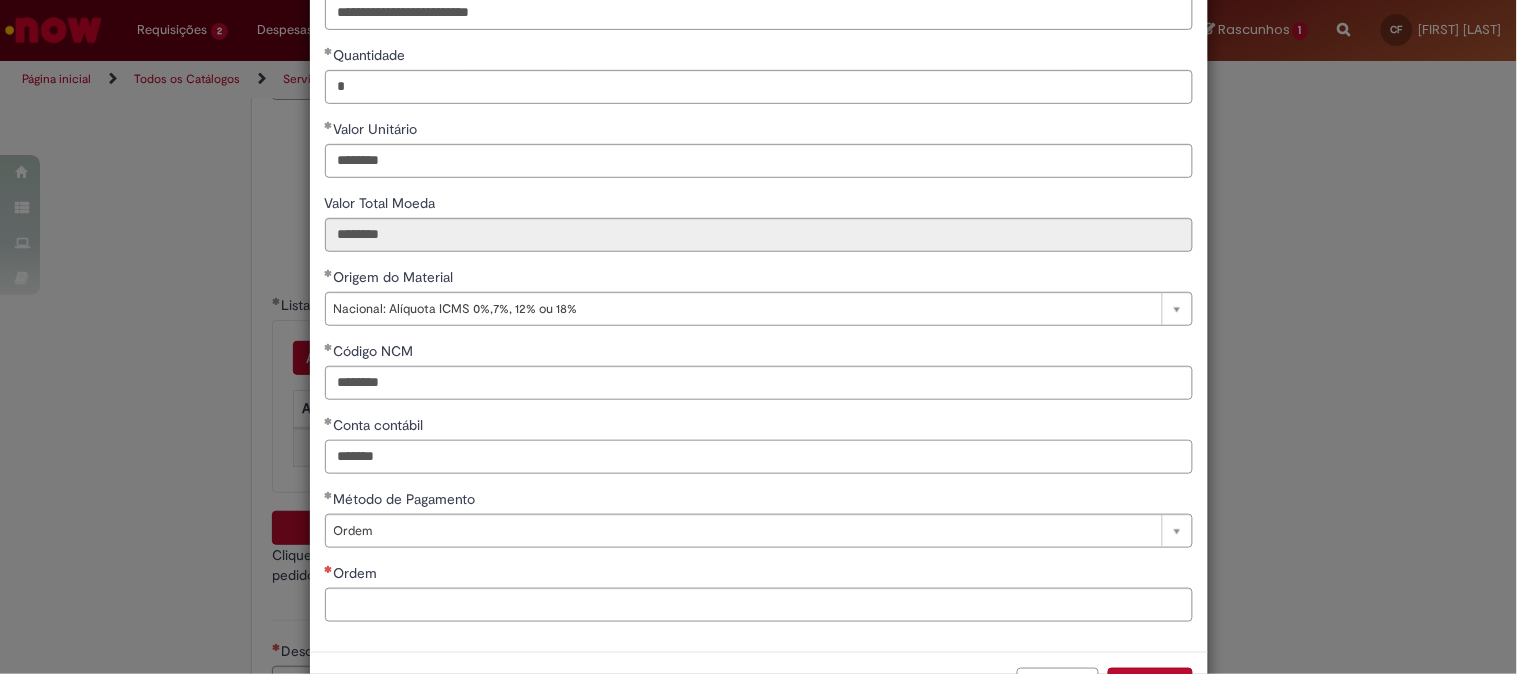 drag, startPoint x: 375, startPoint y: 462, endPoint x: 82, endPoint y: 430, distance: 294.74225 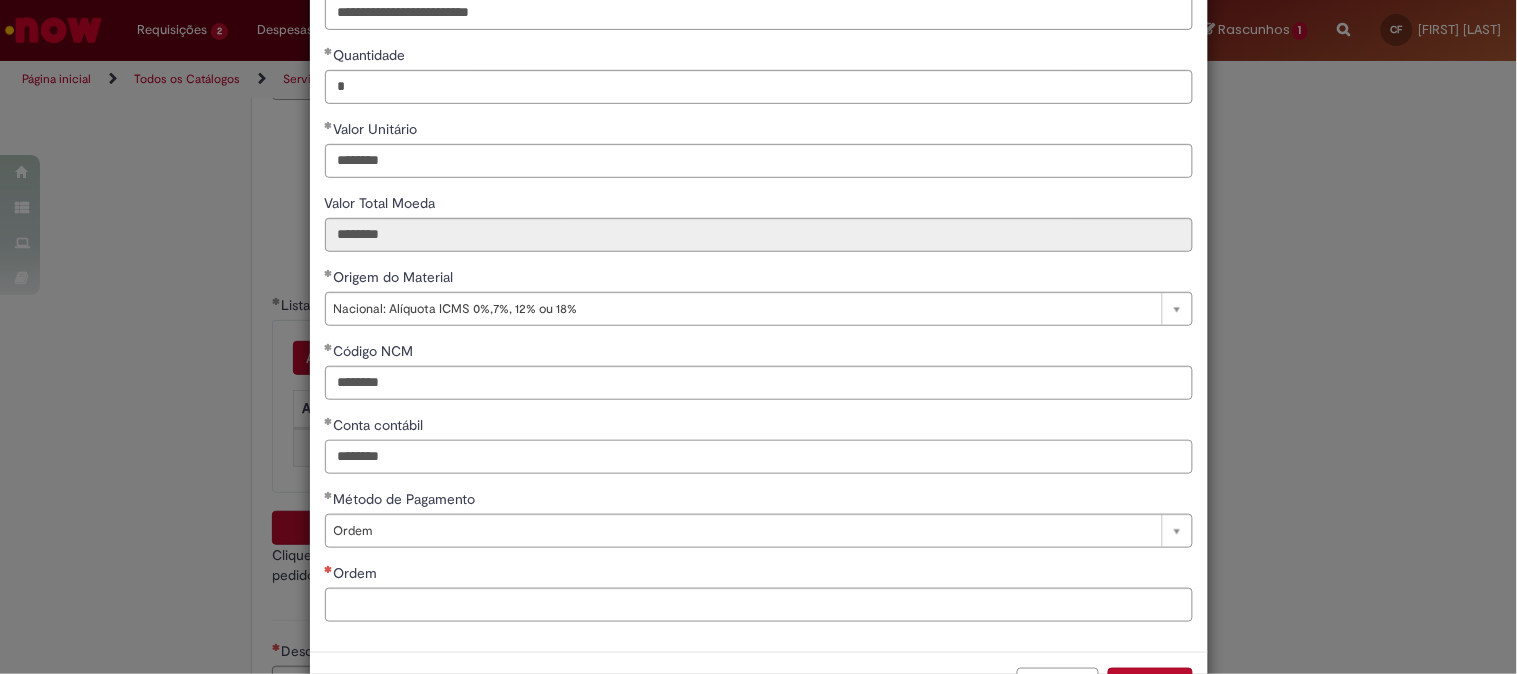 type on "********" 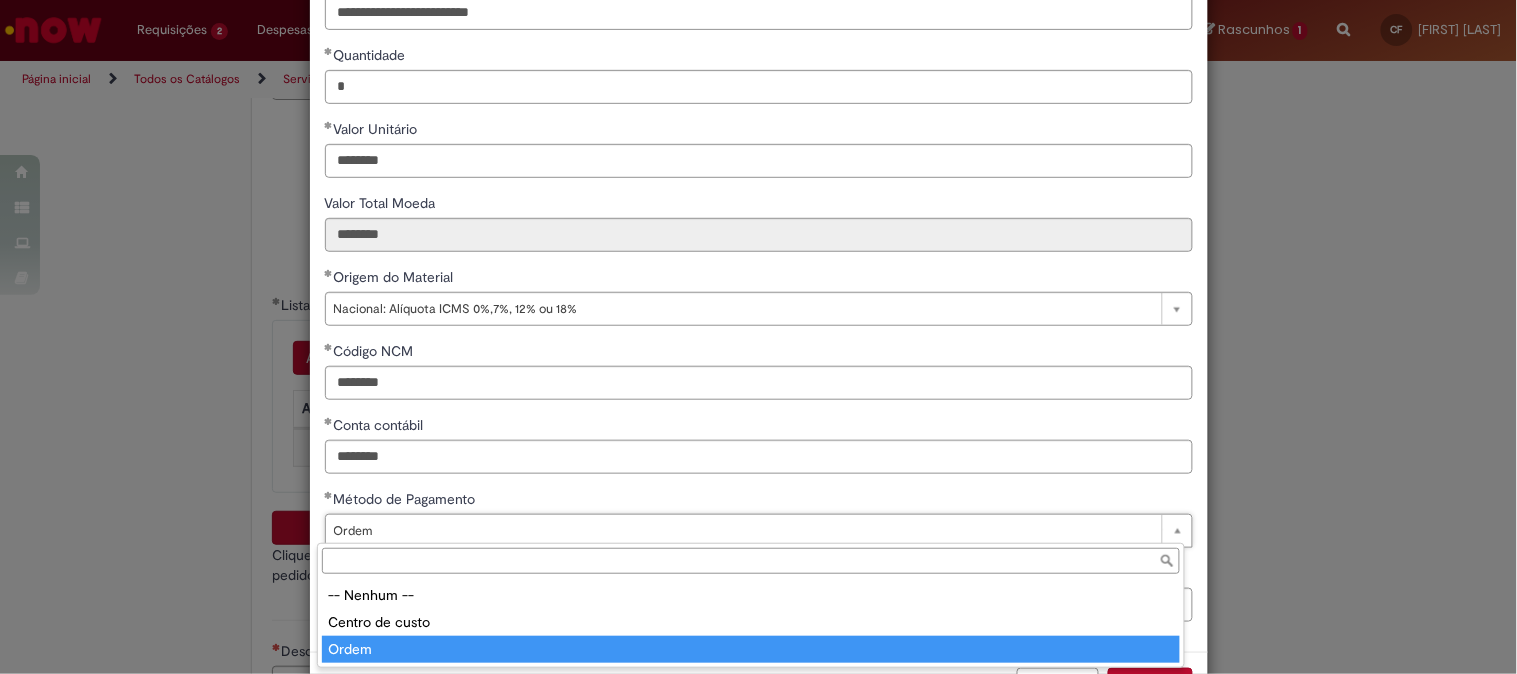 type on "*****" 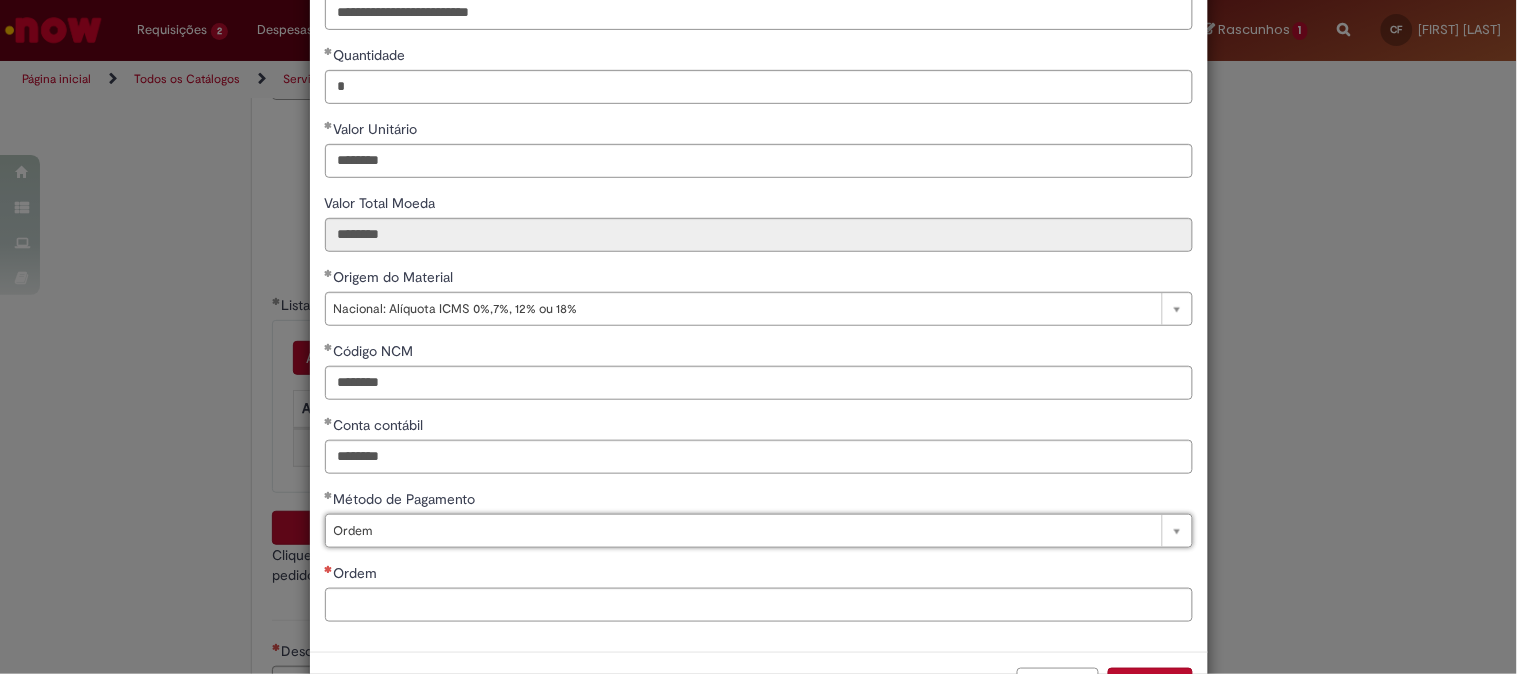 scroll, scrollTop: 0, scrollLeft: 42, axis: horizontal 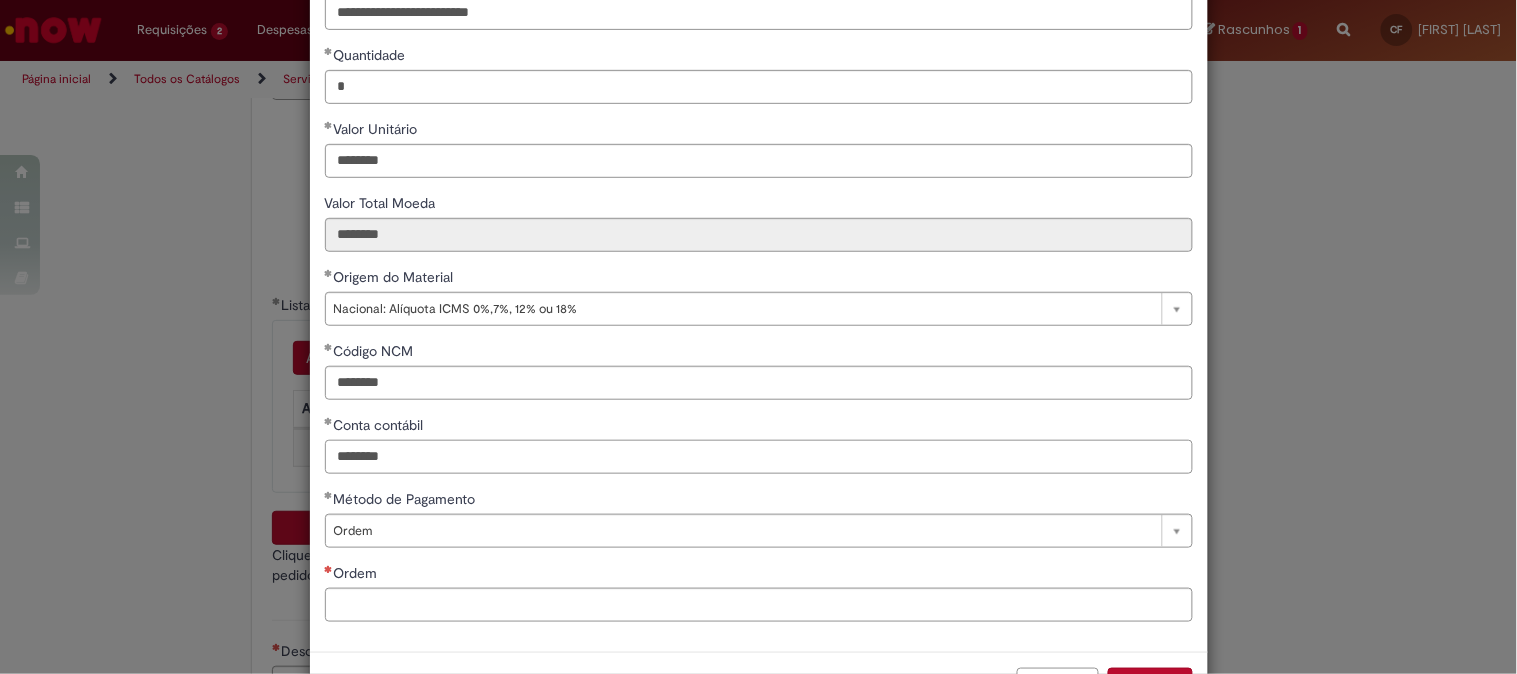 click on "********" at bounding box center [759, 457] 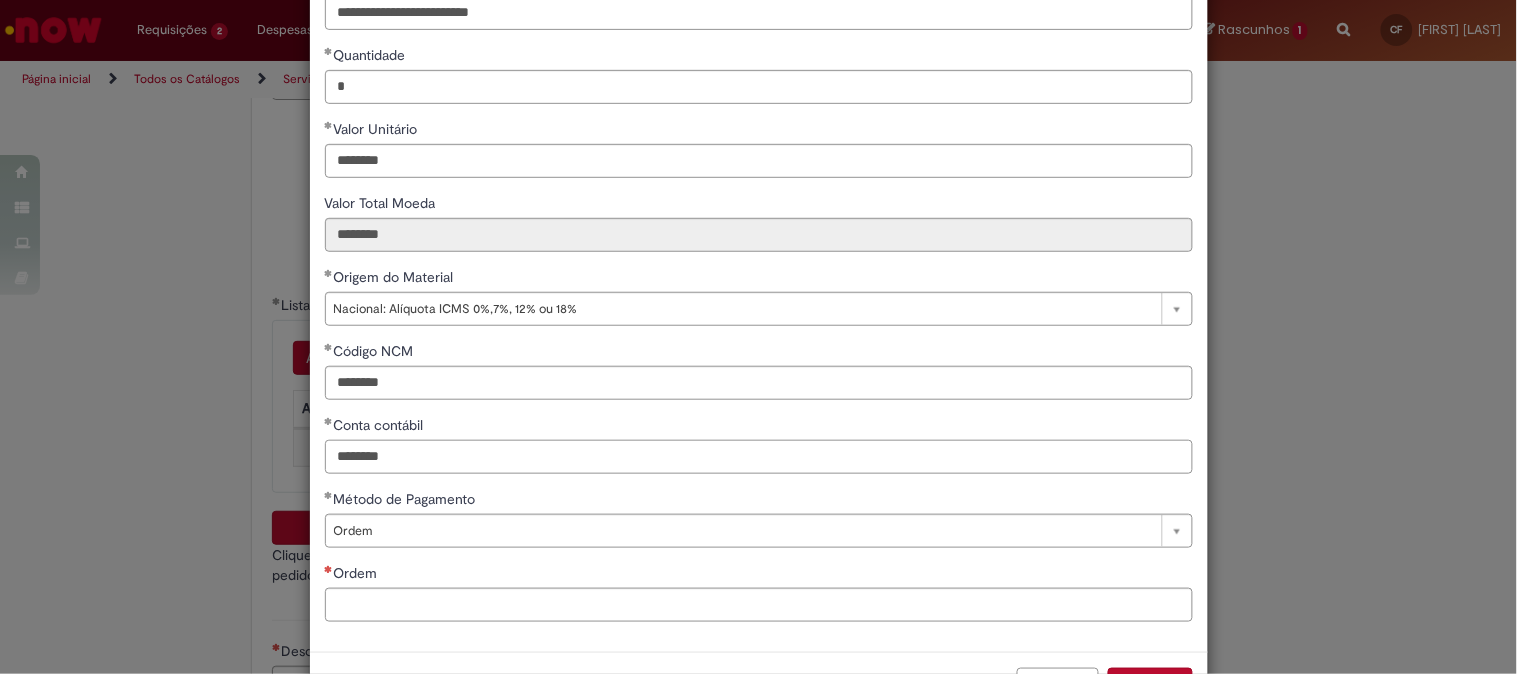type on "********" 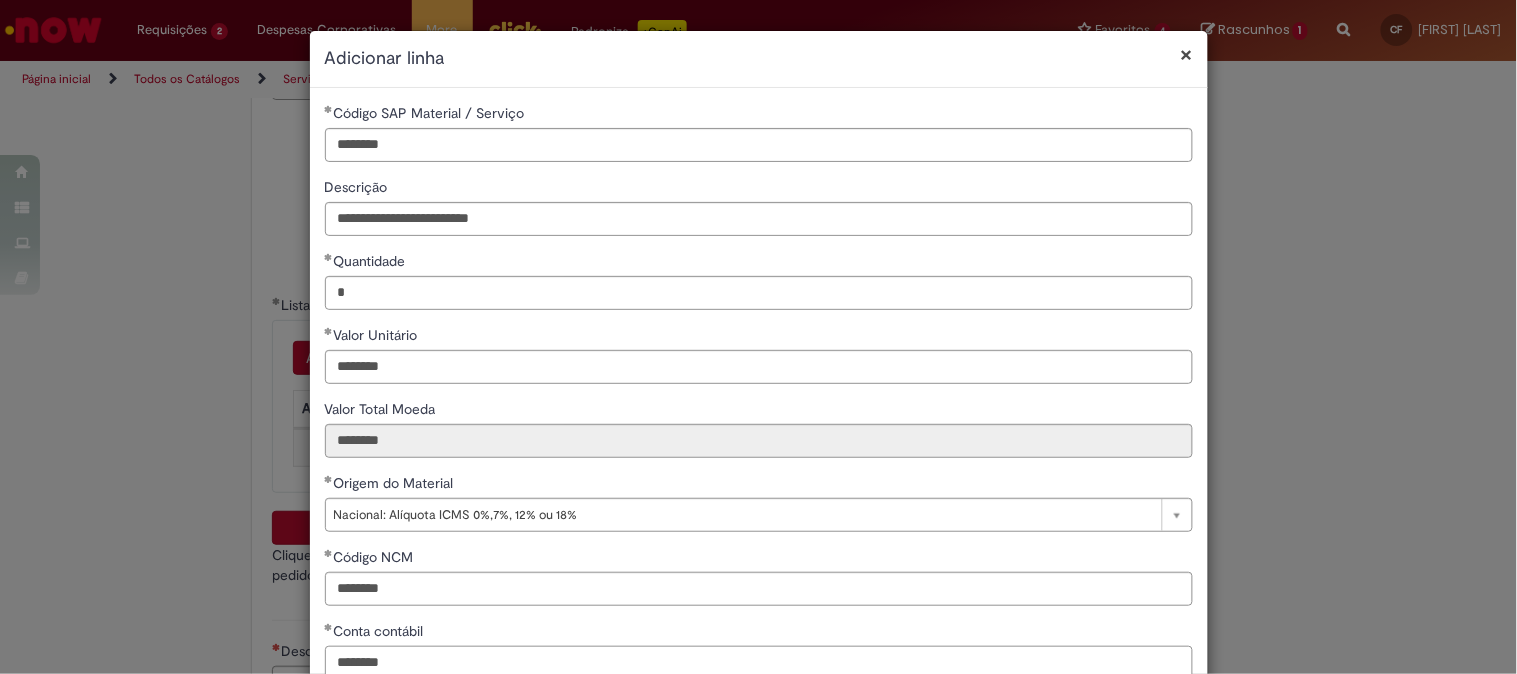 scroll, scrollTop: 280, scrollLeft: 0, axis: vertical 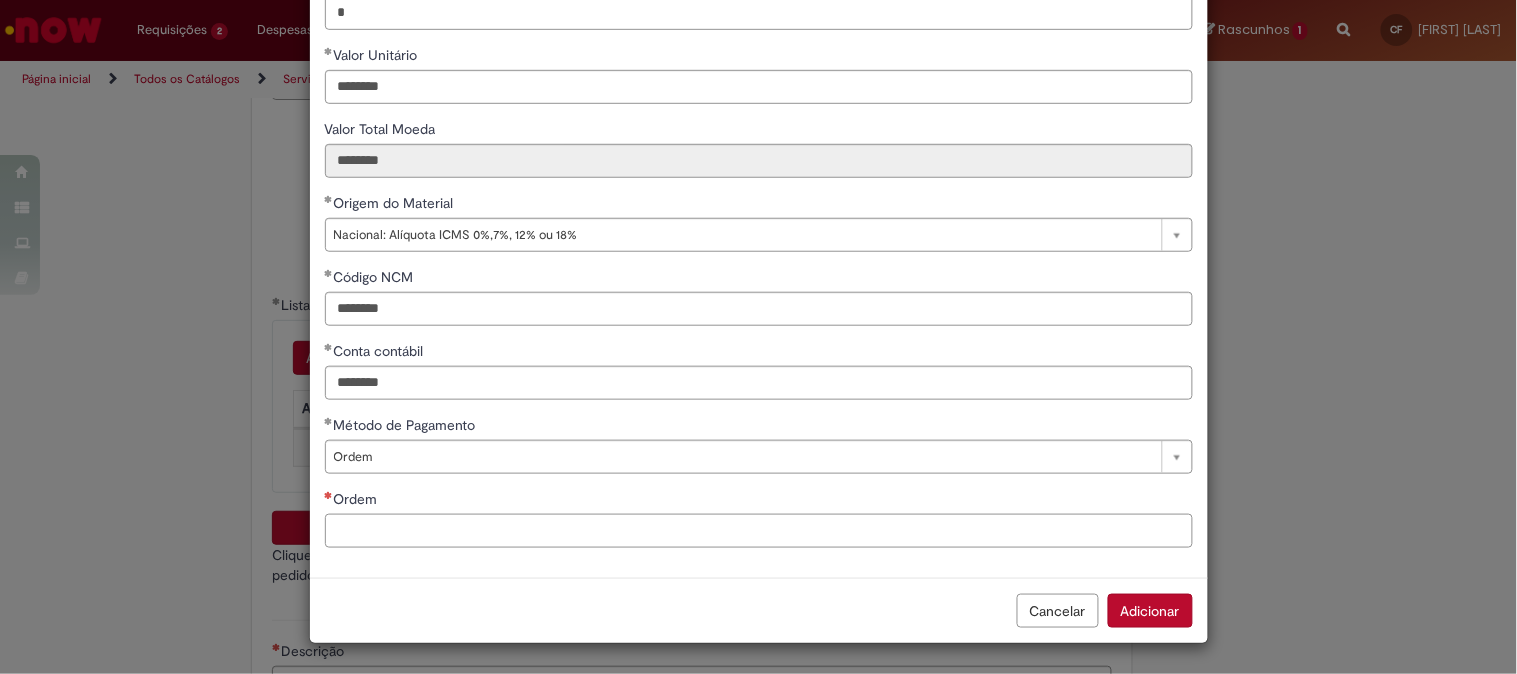 click on "Ordem" at bounding box center [759, 531] 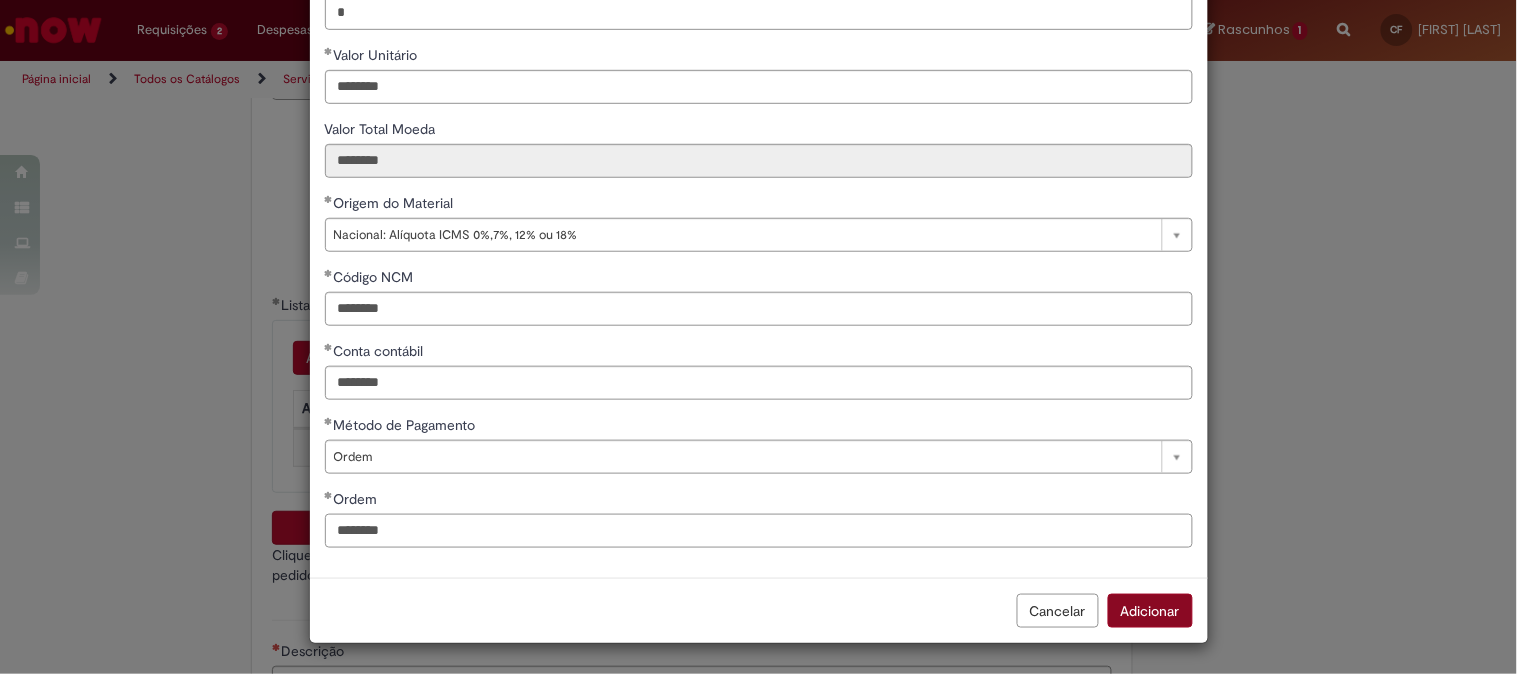 type on "********" 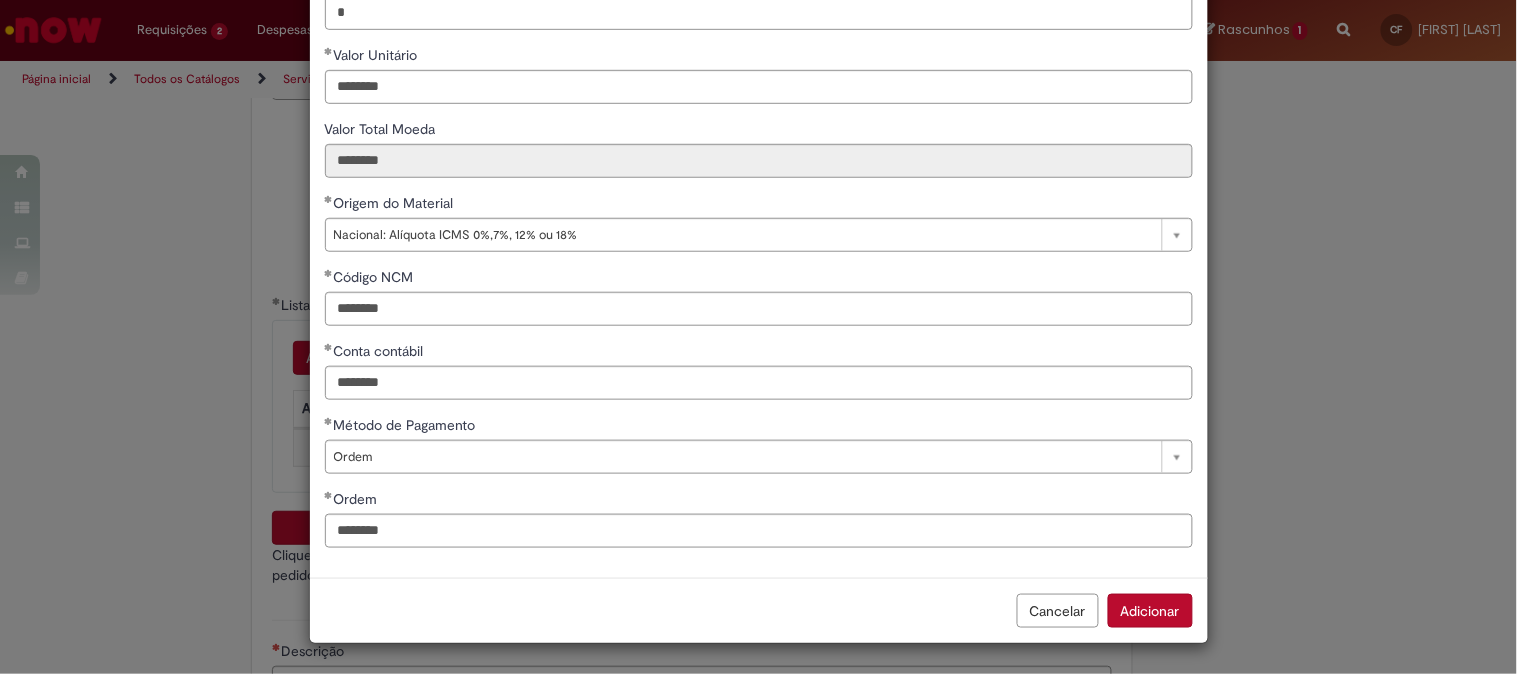 click on "Adicionar" at bounding box center (1150, 611) 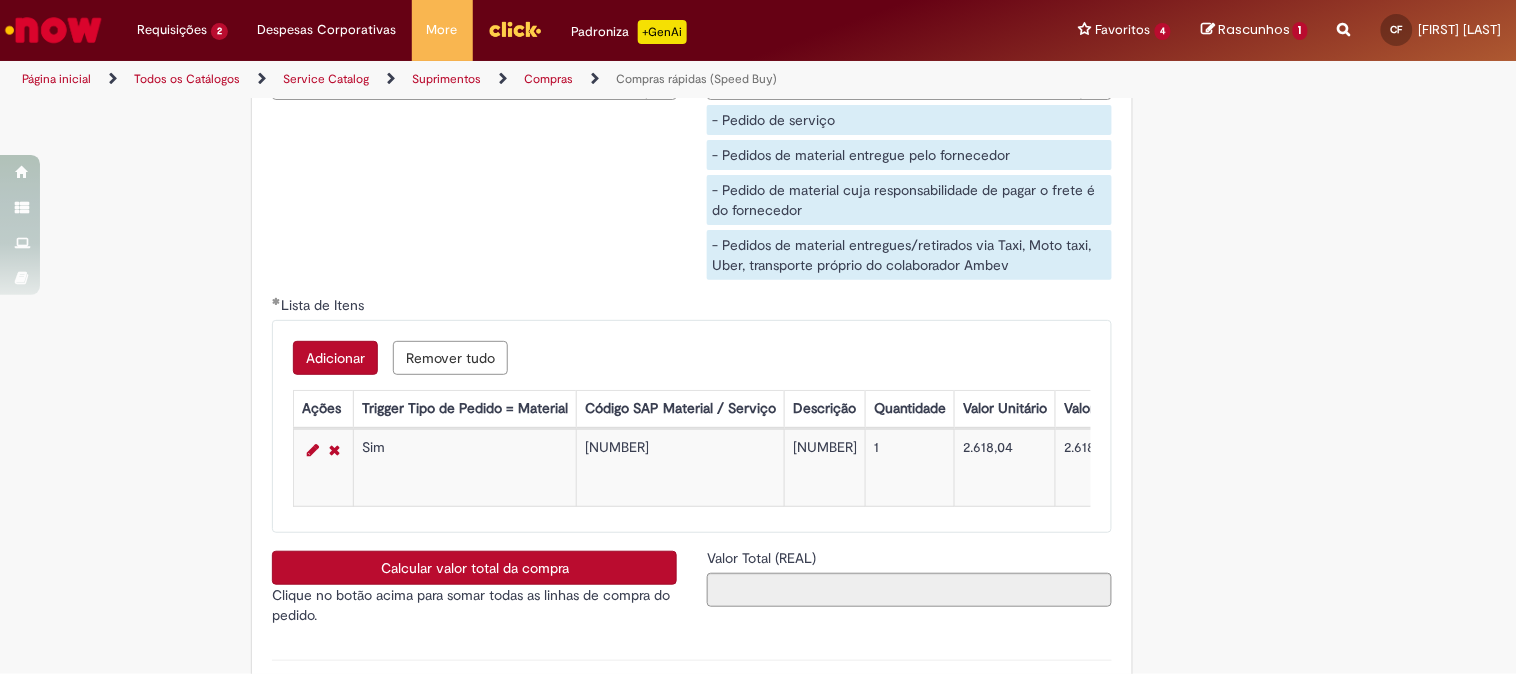 scroll, scrollTop: 3678, scrollLeft: 0, axis: vertical 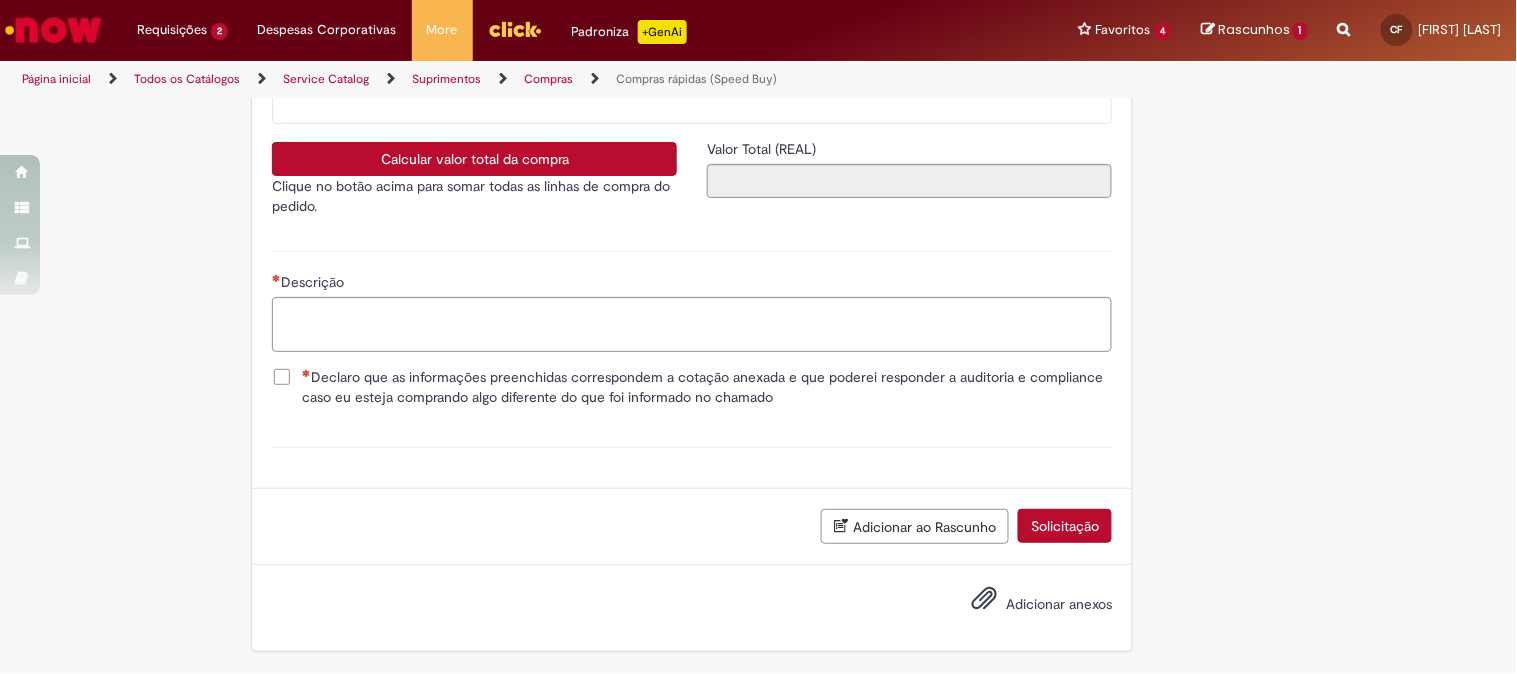 click on "Adicionar ao Rascunho" at bounding box center (915, 526) 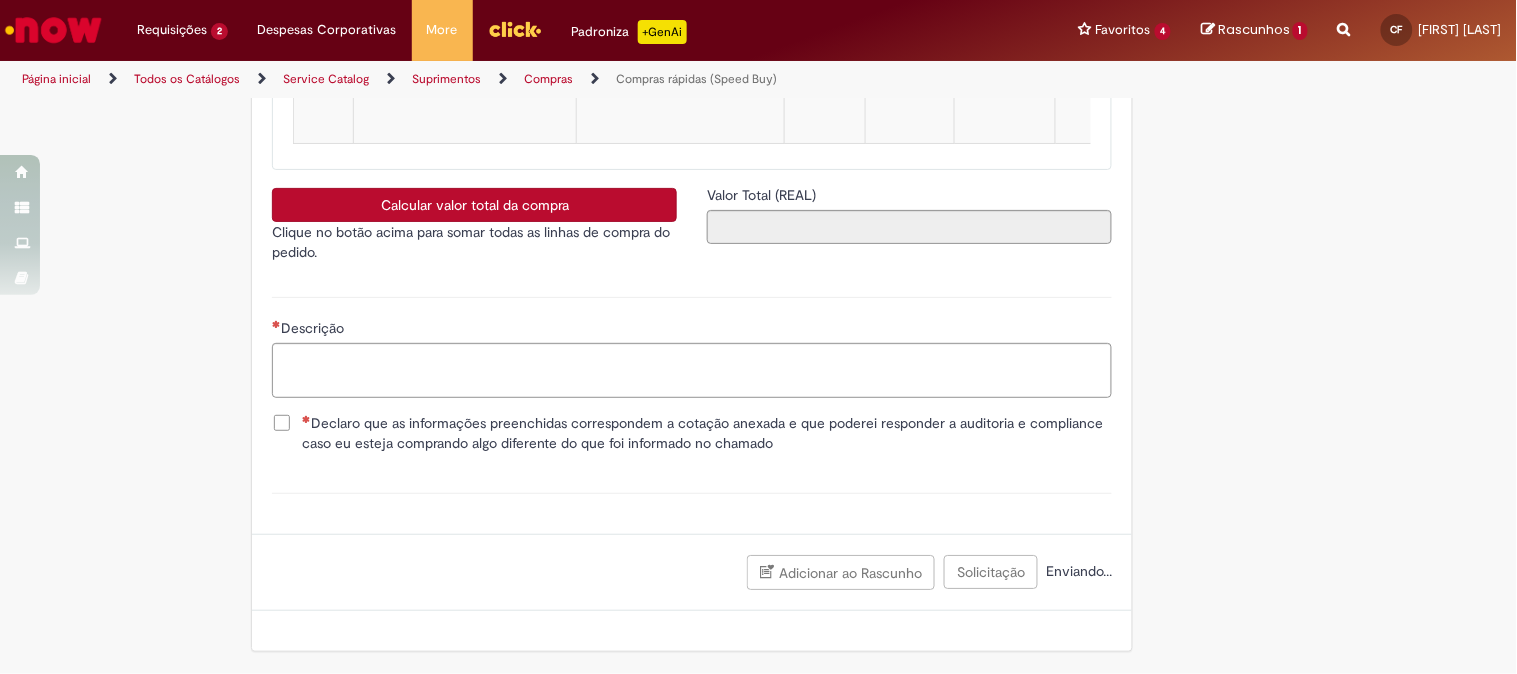 scroll, scrollTop: 0, scrollLeft: 0, axis: both 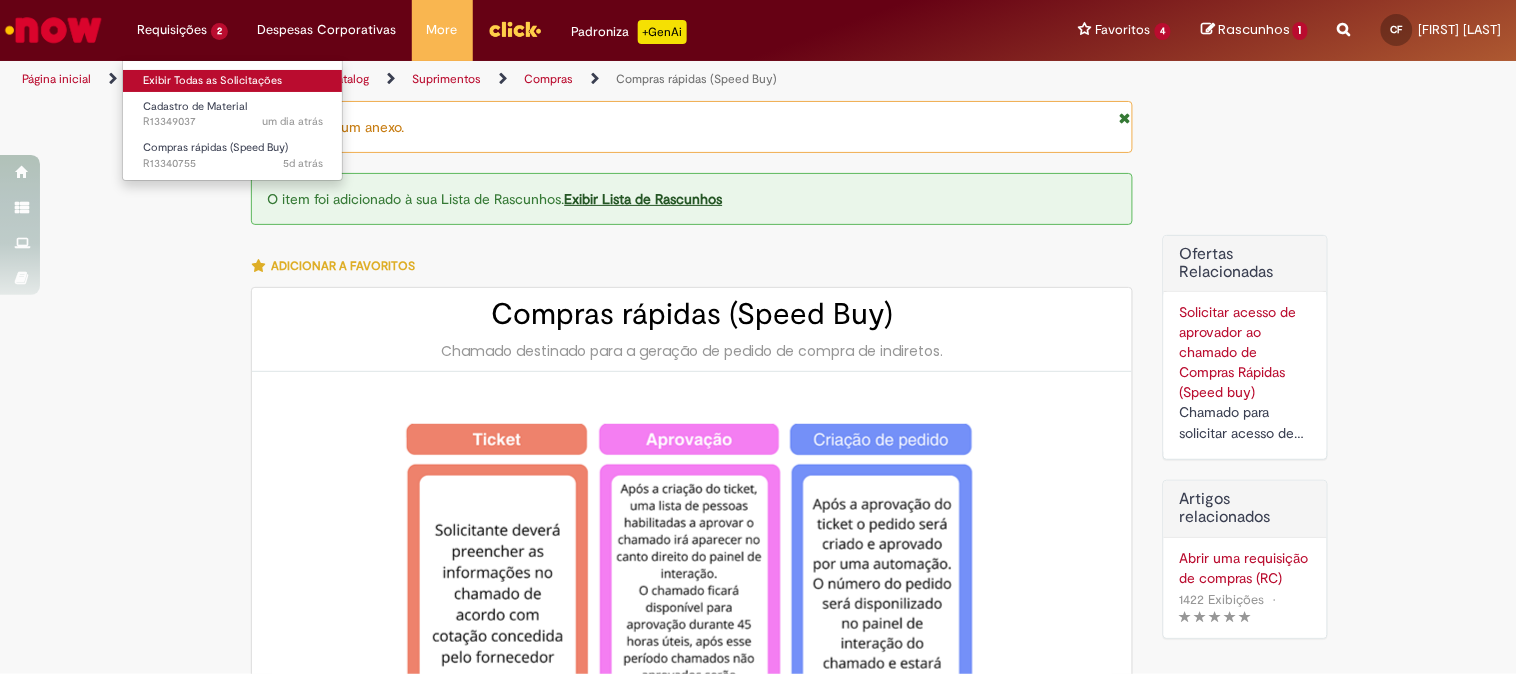 click on "Exibir Todas as Solicitações" at bounding box center [233, 81] 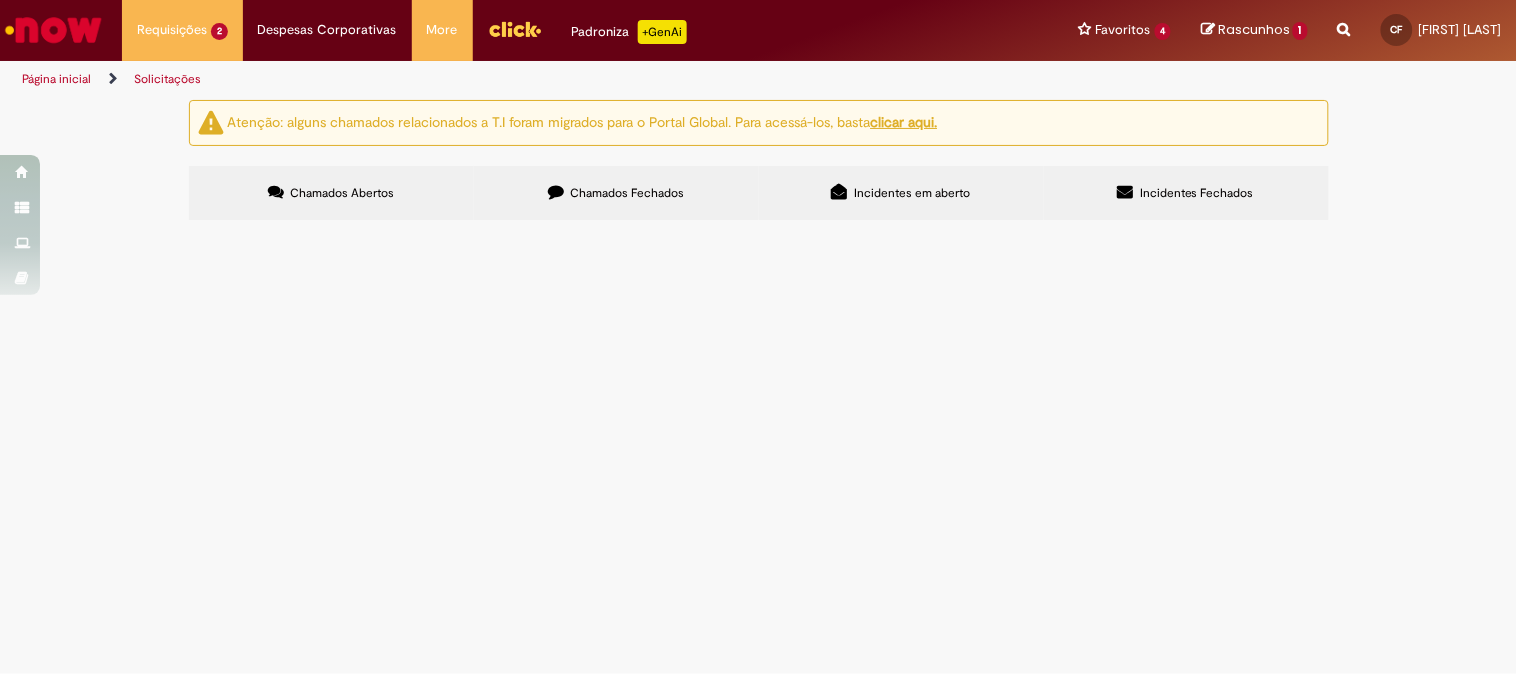 click on "Chamados Fechados" at bounding box center (627, 193) 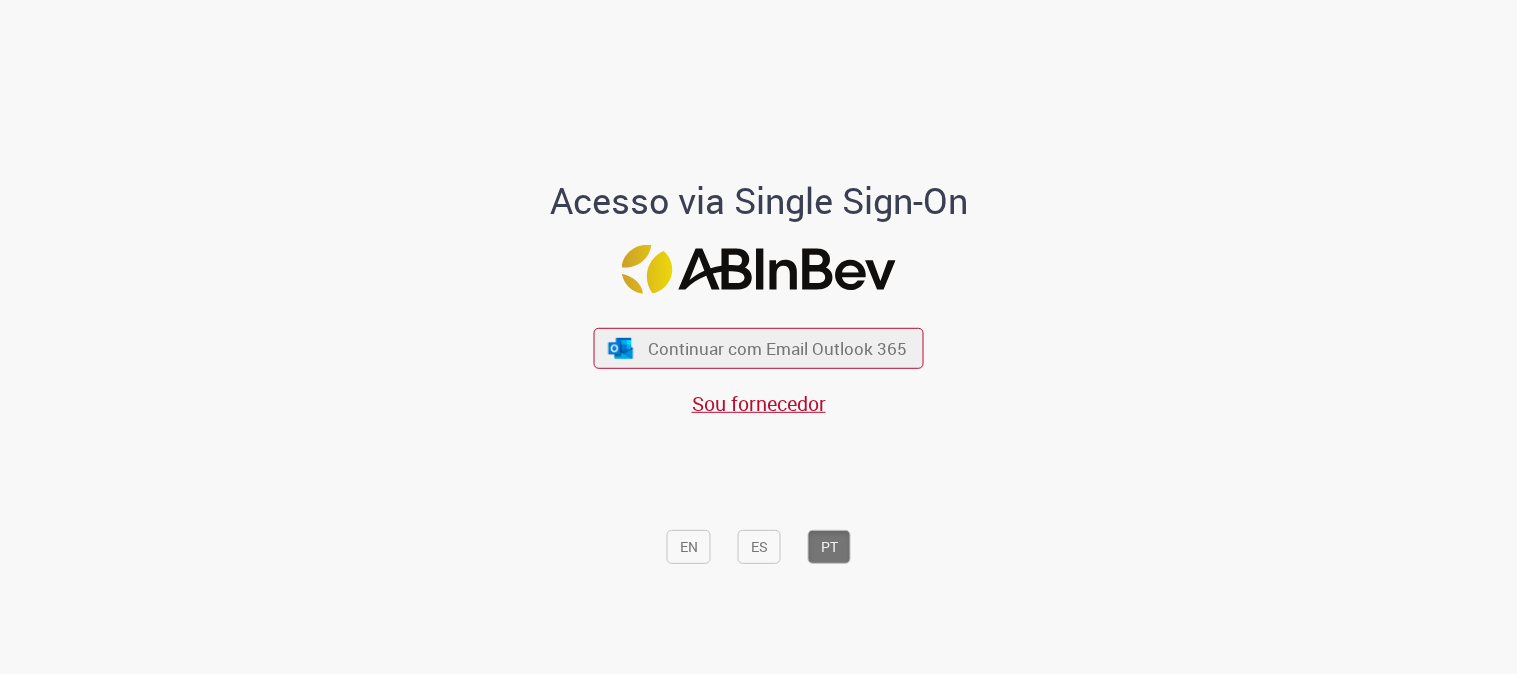 scroll, scrollTop: 0, scrollLeft: 0, axis: both 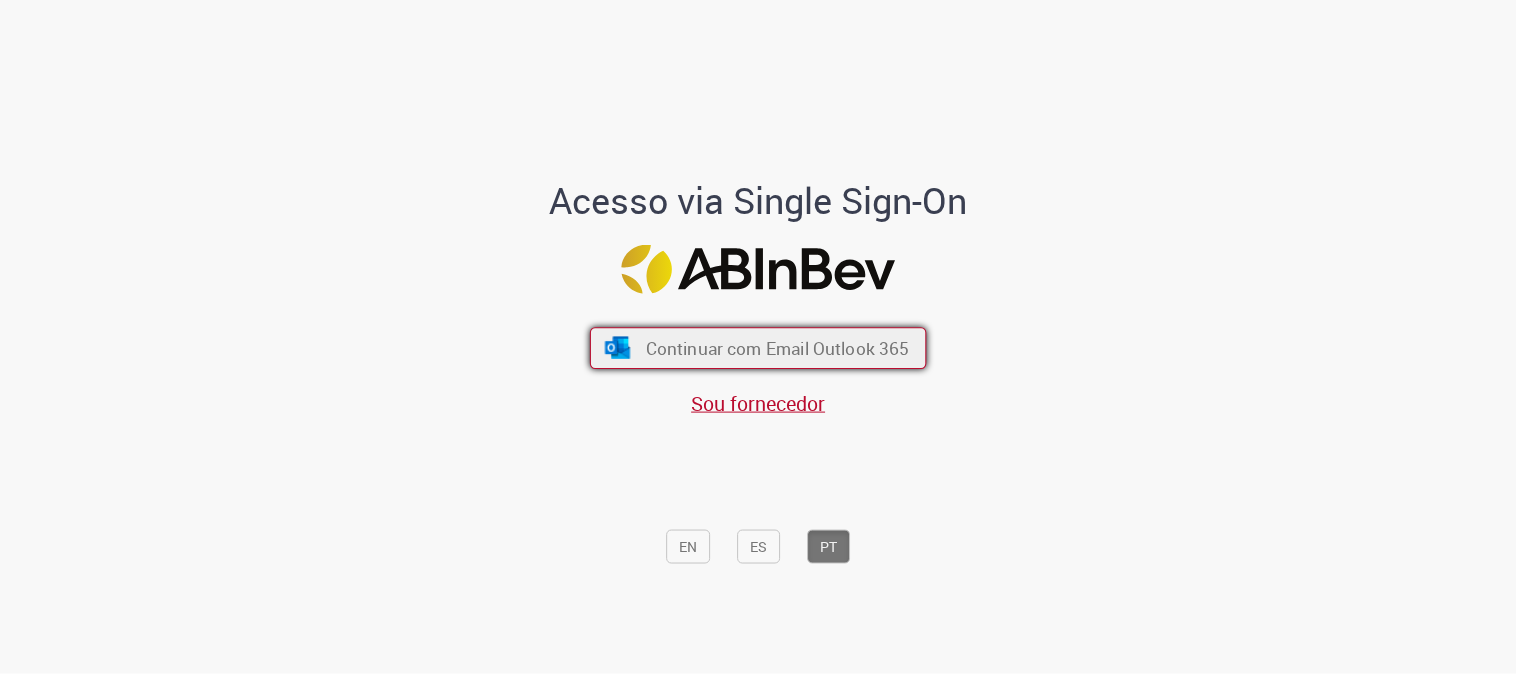 click on "Continuar com Email Outlook 365" at bounding box center [778, 348] 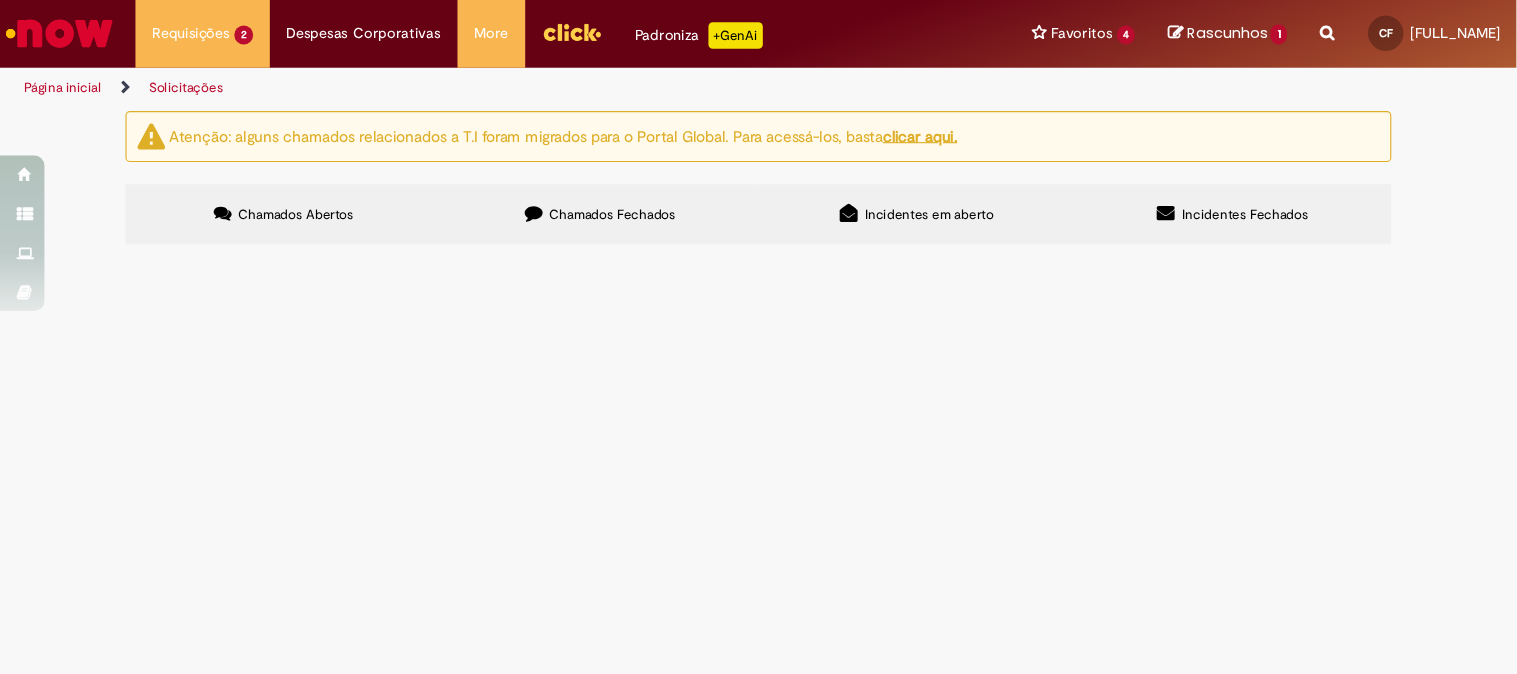 scroll, scrollTop: 0, scrollLeft: 0, axis: both 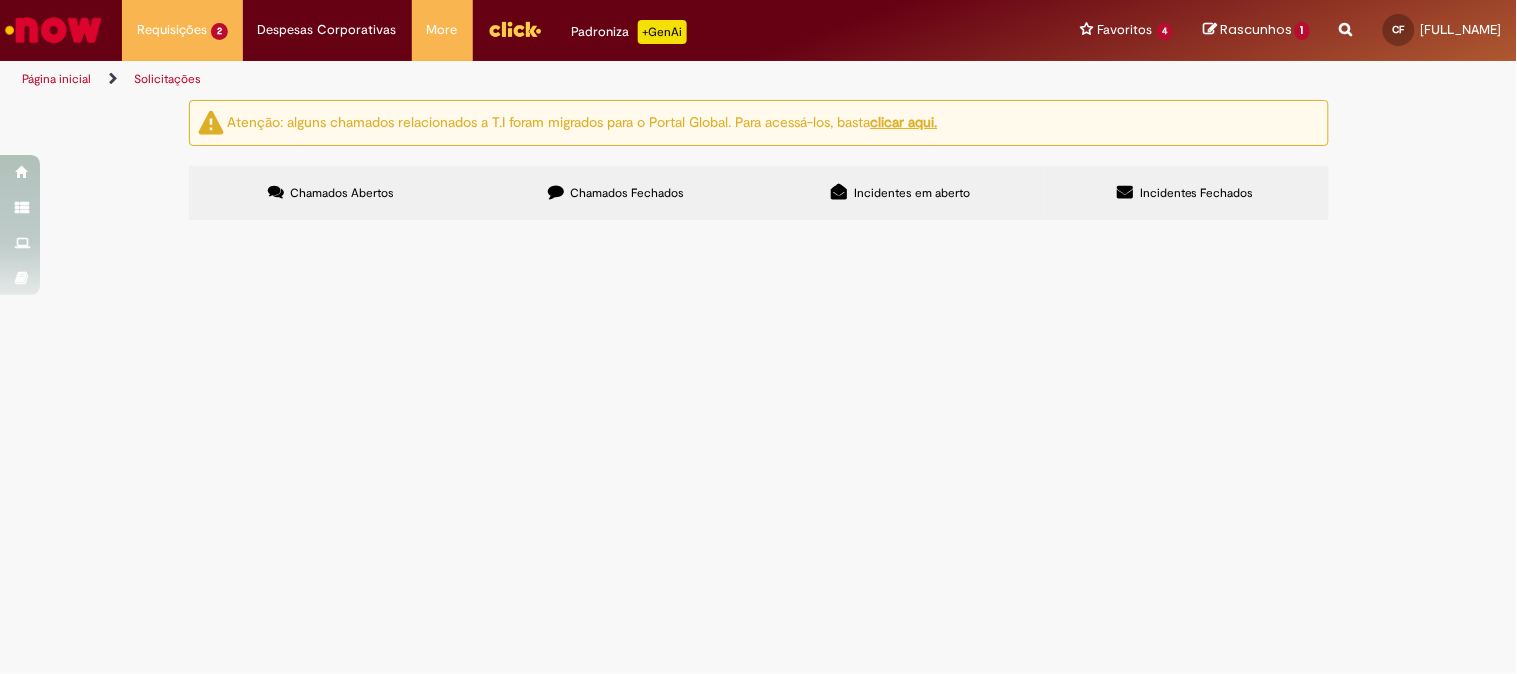 click on "Rascunhos" at bounding box center [1256, 29] 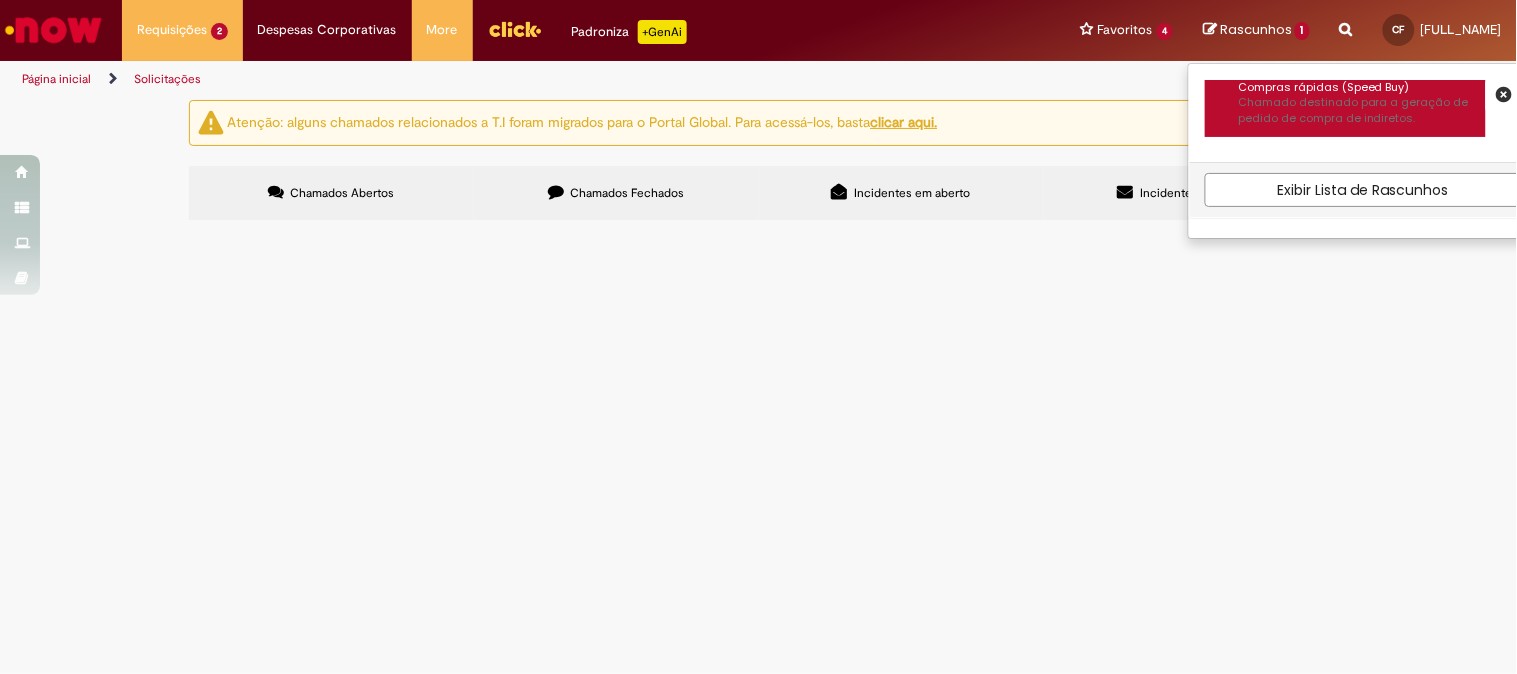 click on "Chamado destinado para a geração de pedido de compra de indiretos." at bounding box center (1362, 110) 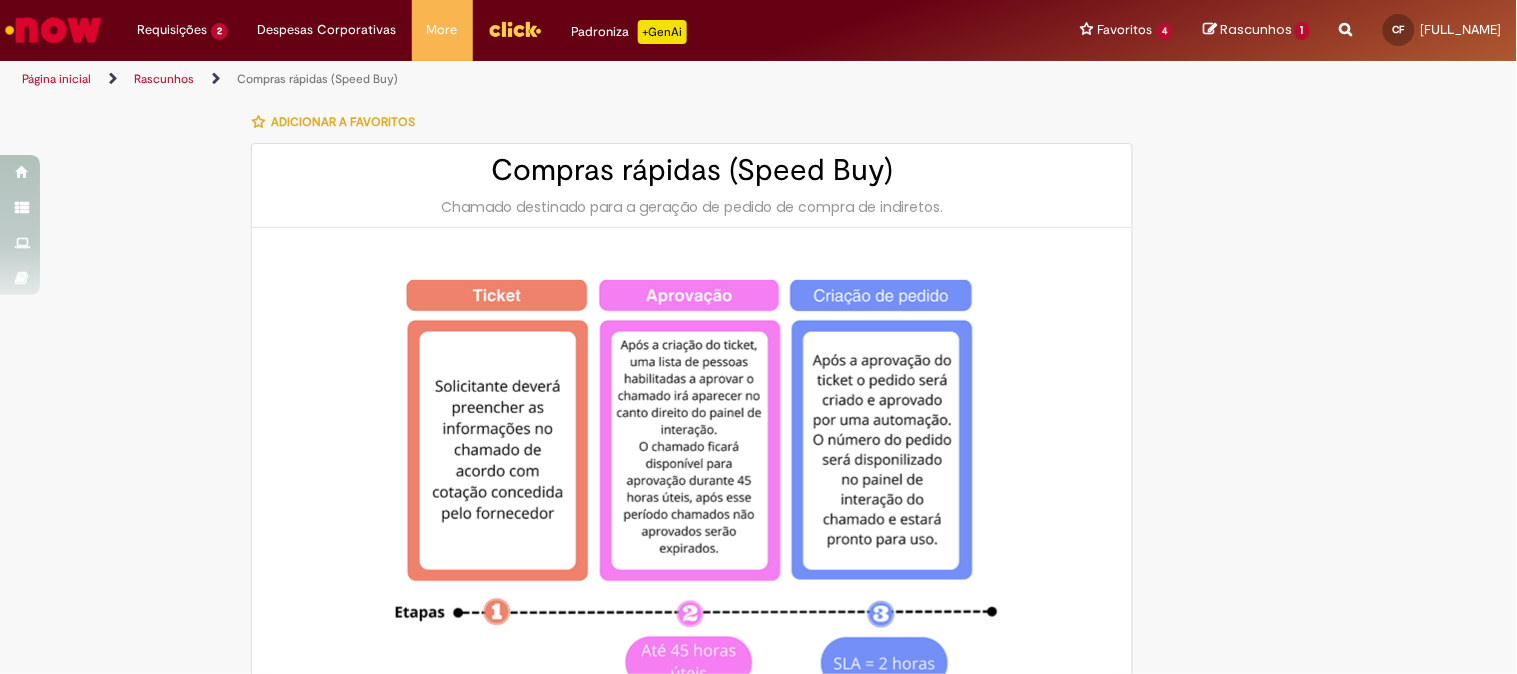 select on "**********" 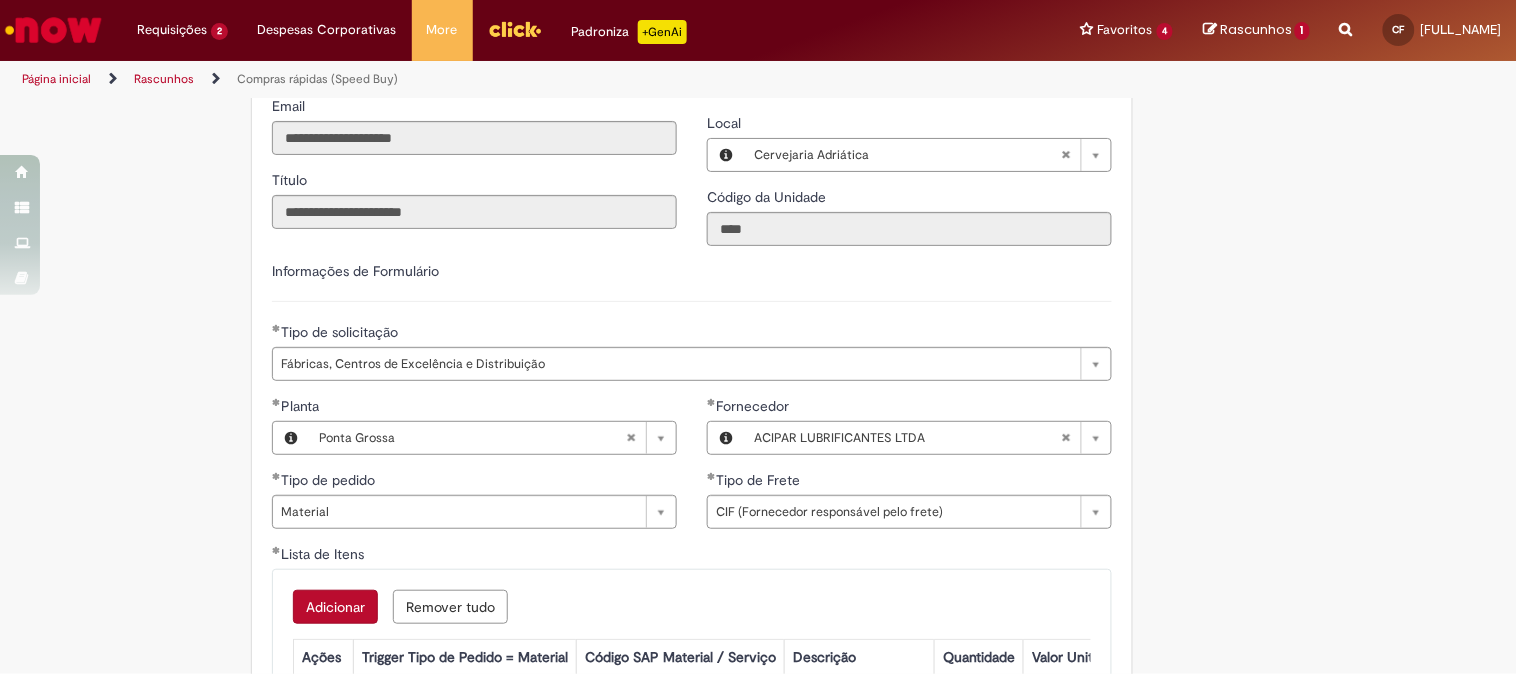 scroll, scrollTop: 2333, scrollLeft: 0, axis: vertical 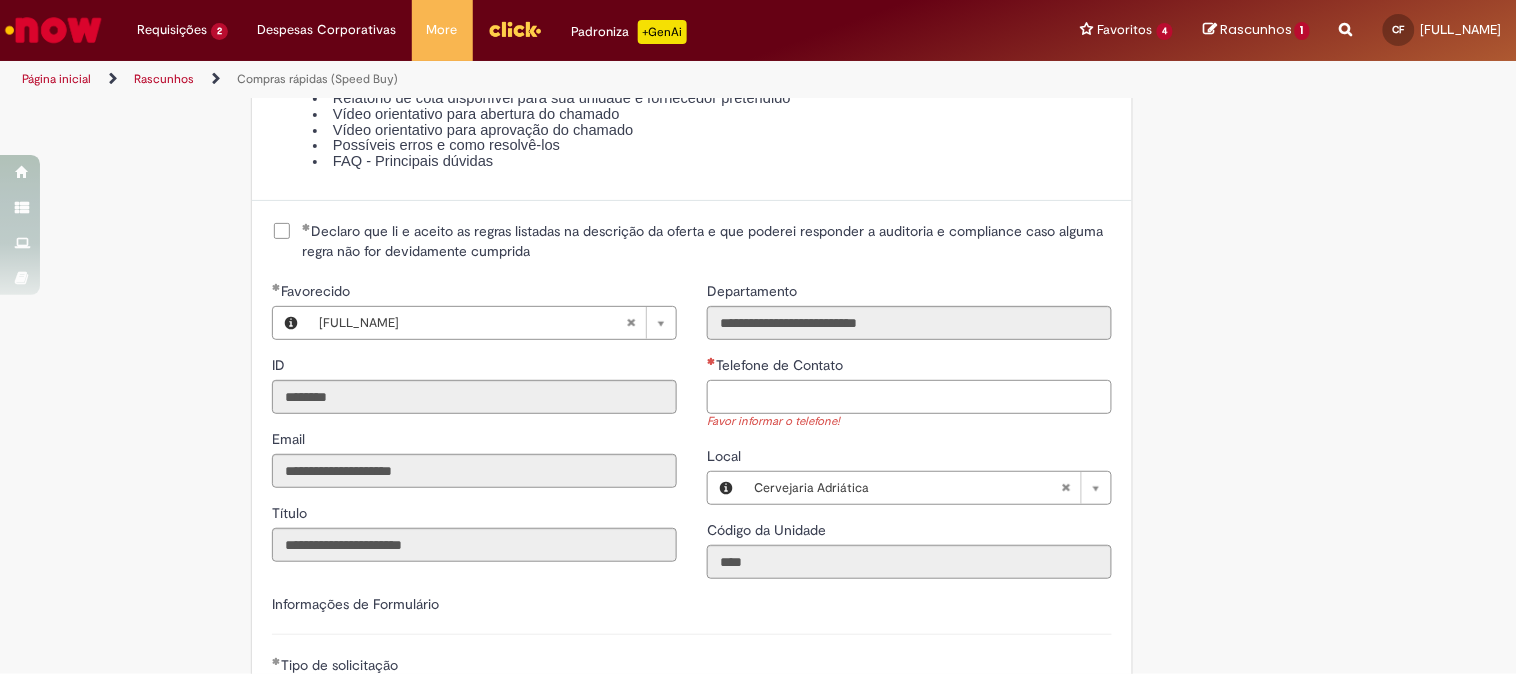 click on "Telefone de Contato" at bounding box center [909, 397] 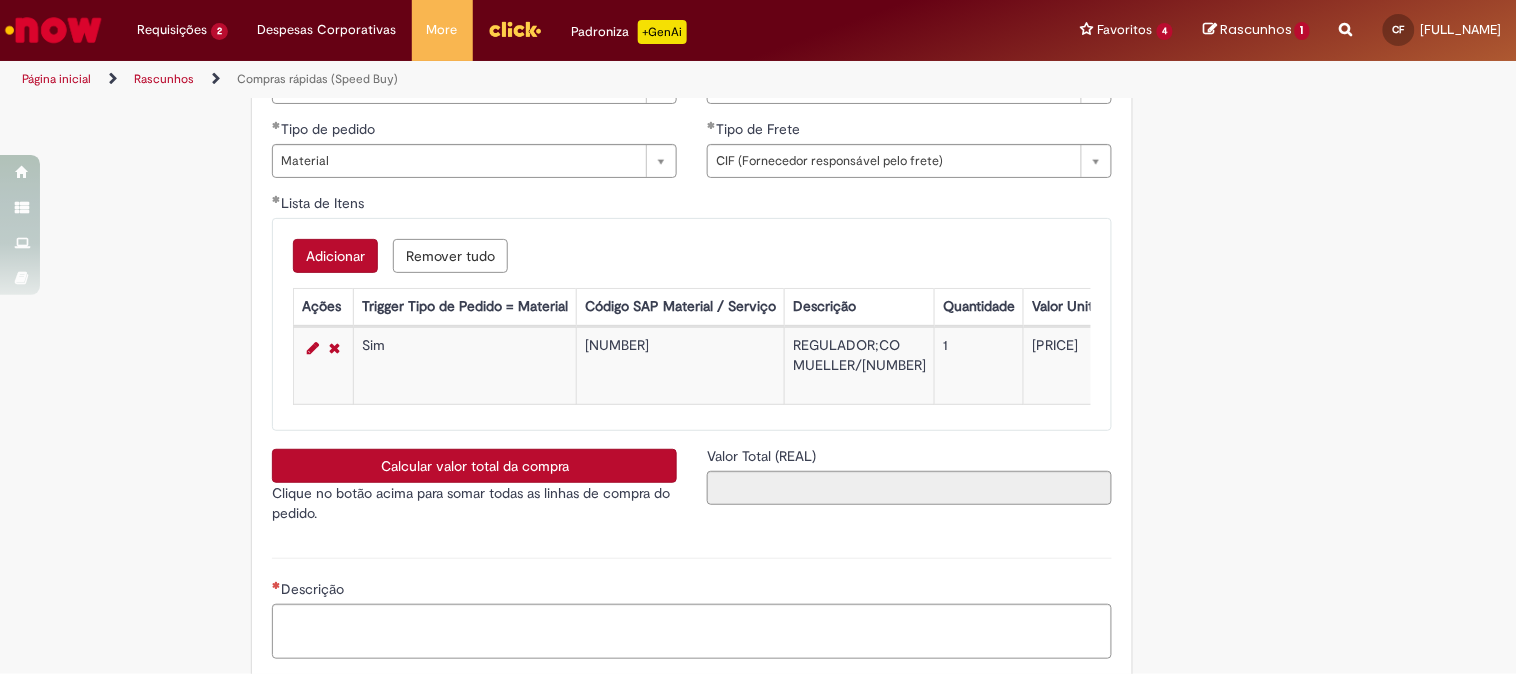 type on "**********" 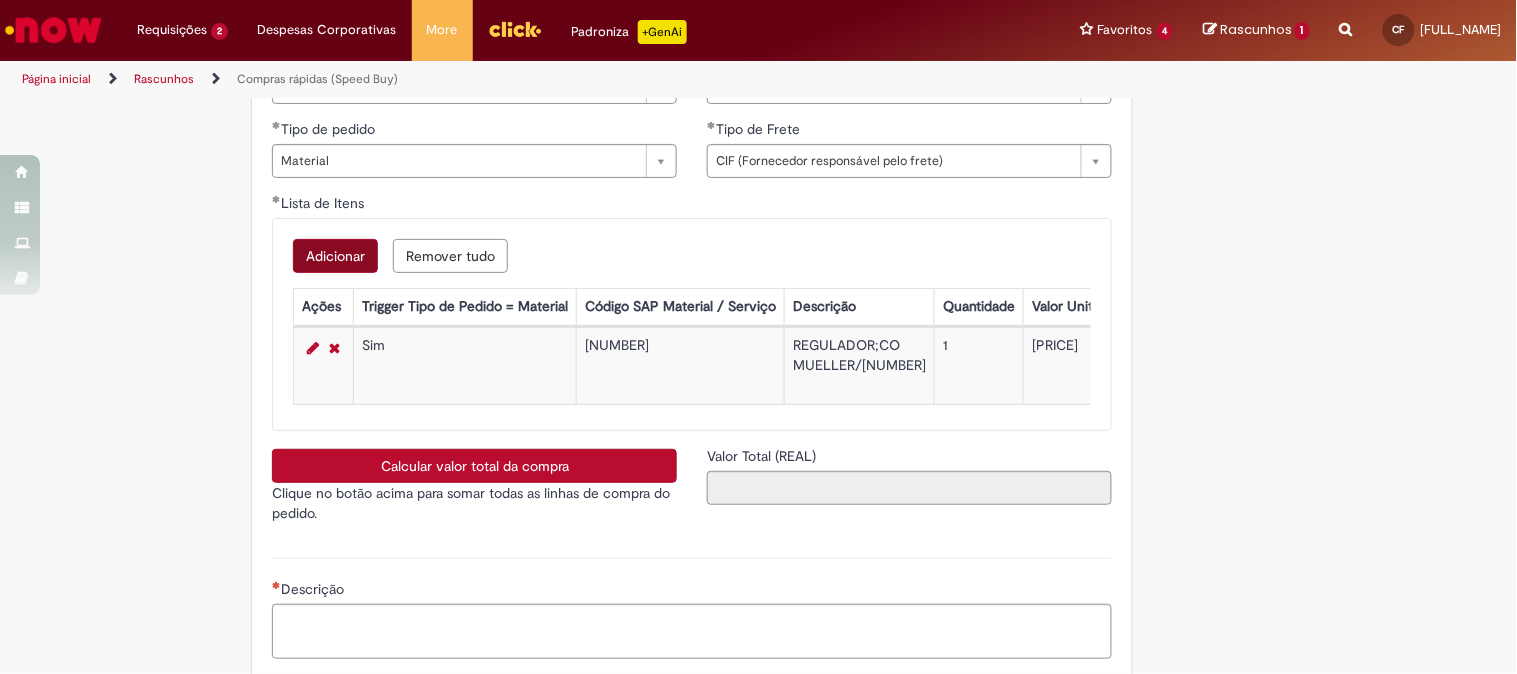 scroll, scrollTop: 2983, scrollLeft: 0, axis: vertical 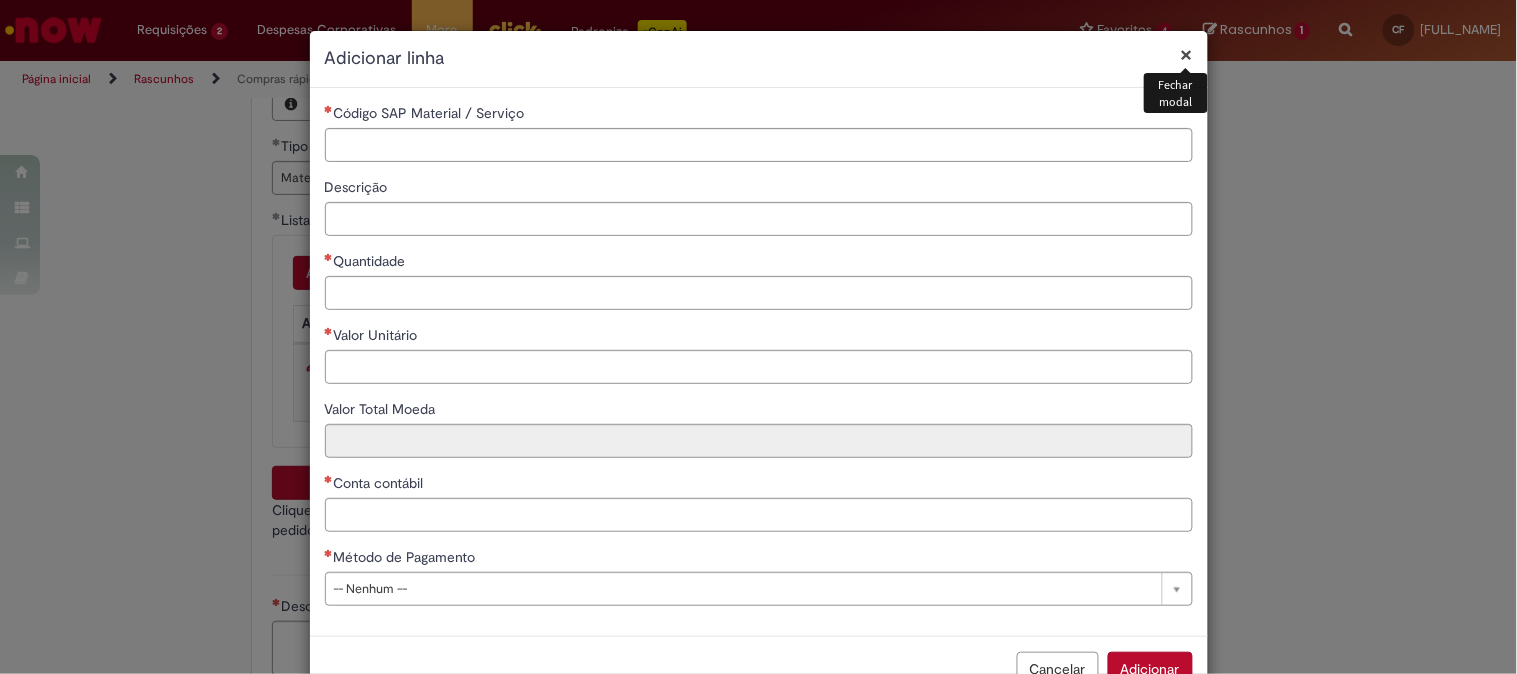 click on "×" at bounding box center (1187, 54) 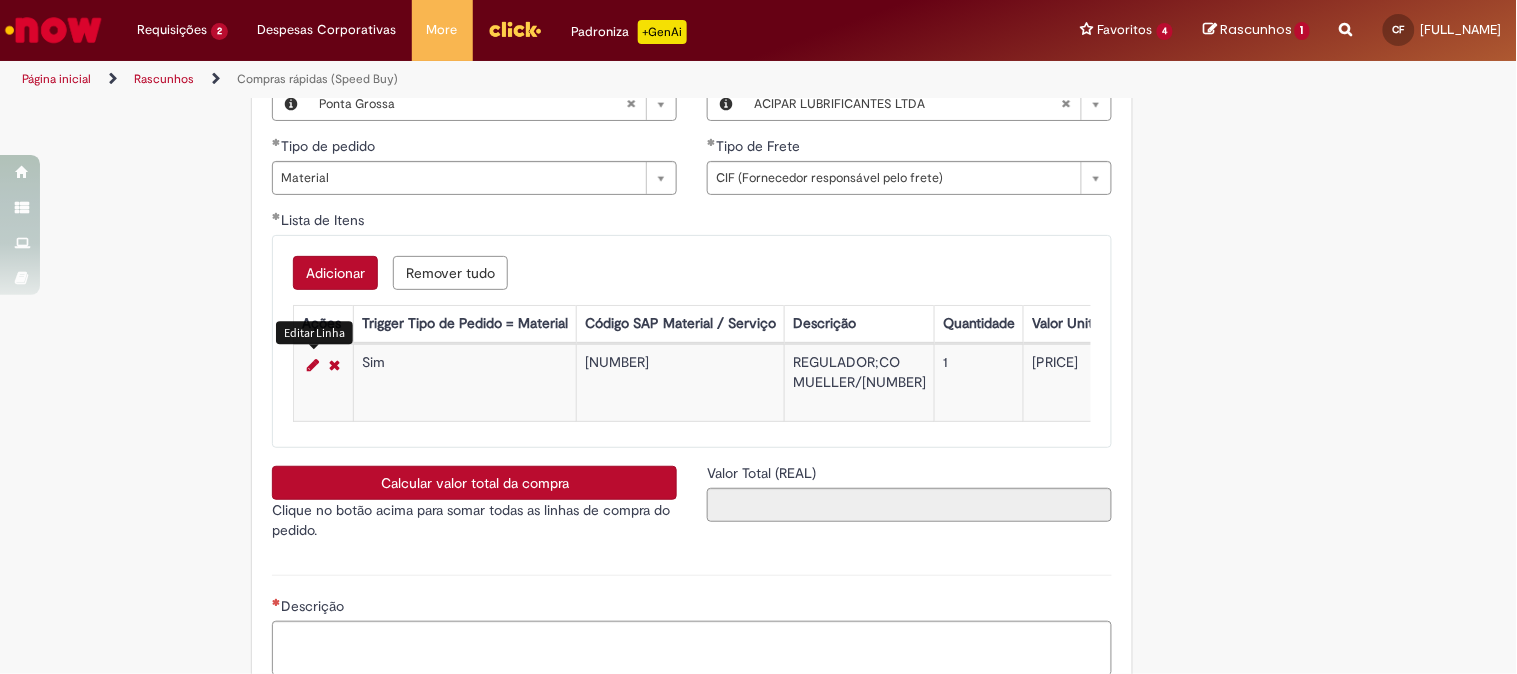 click at bounding box center (313, 365) 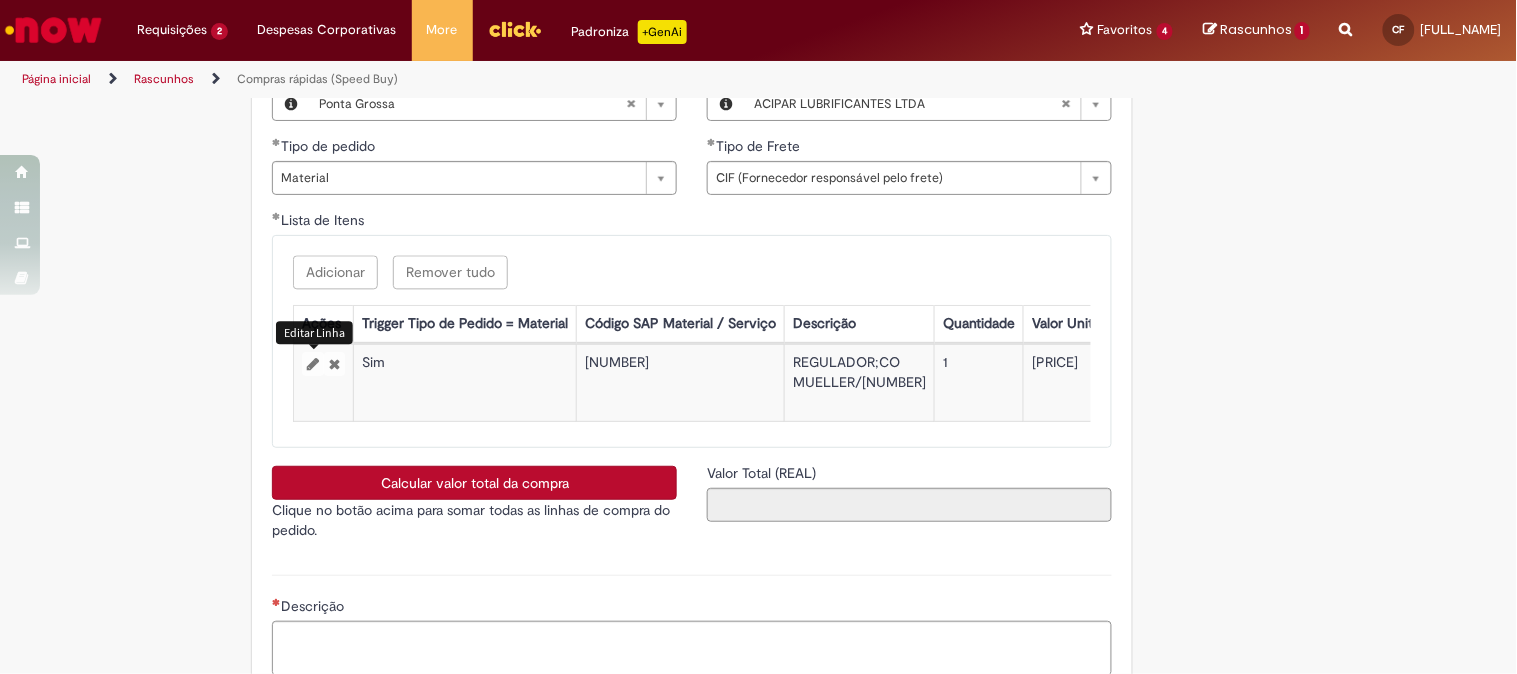 select on "*****" 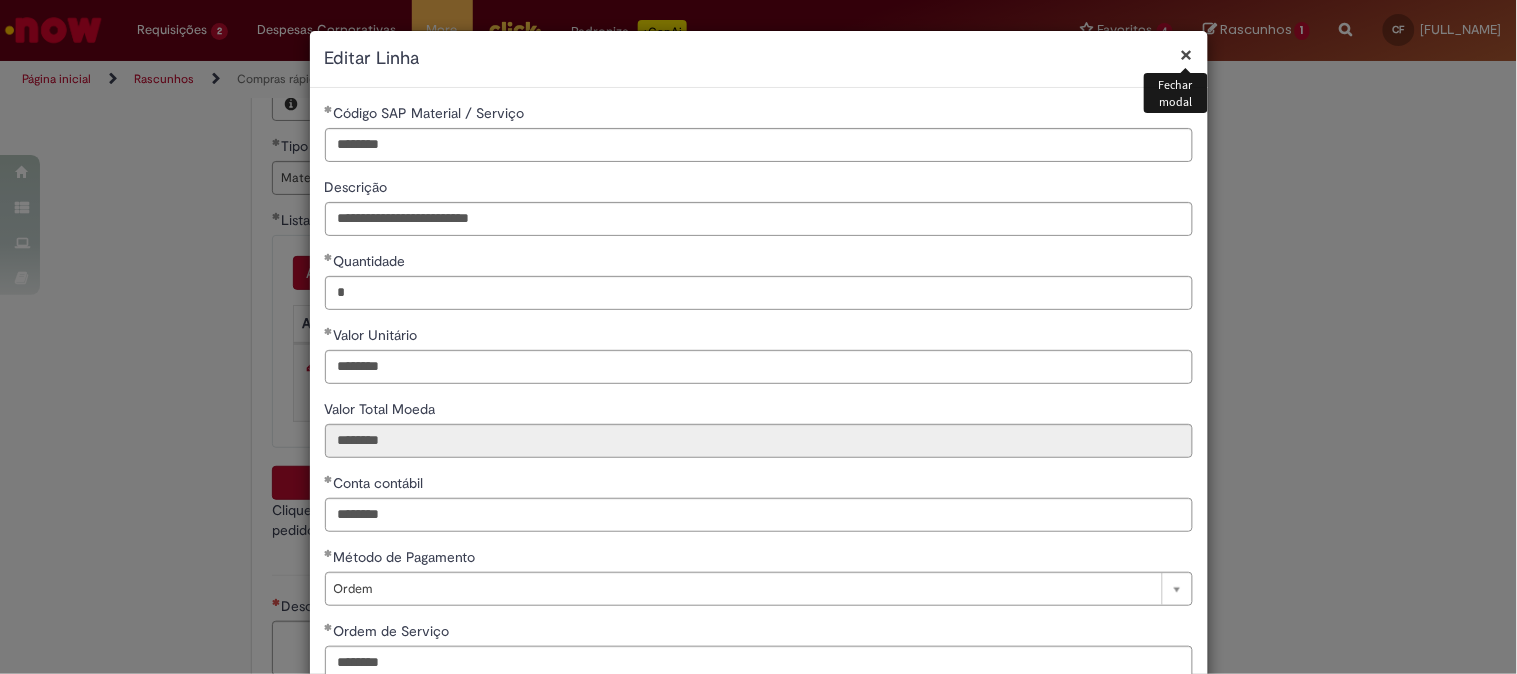 scroll, scrollTop: 132, scrollLeft: 0, axis: vertical 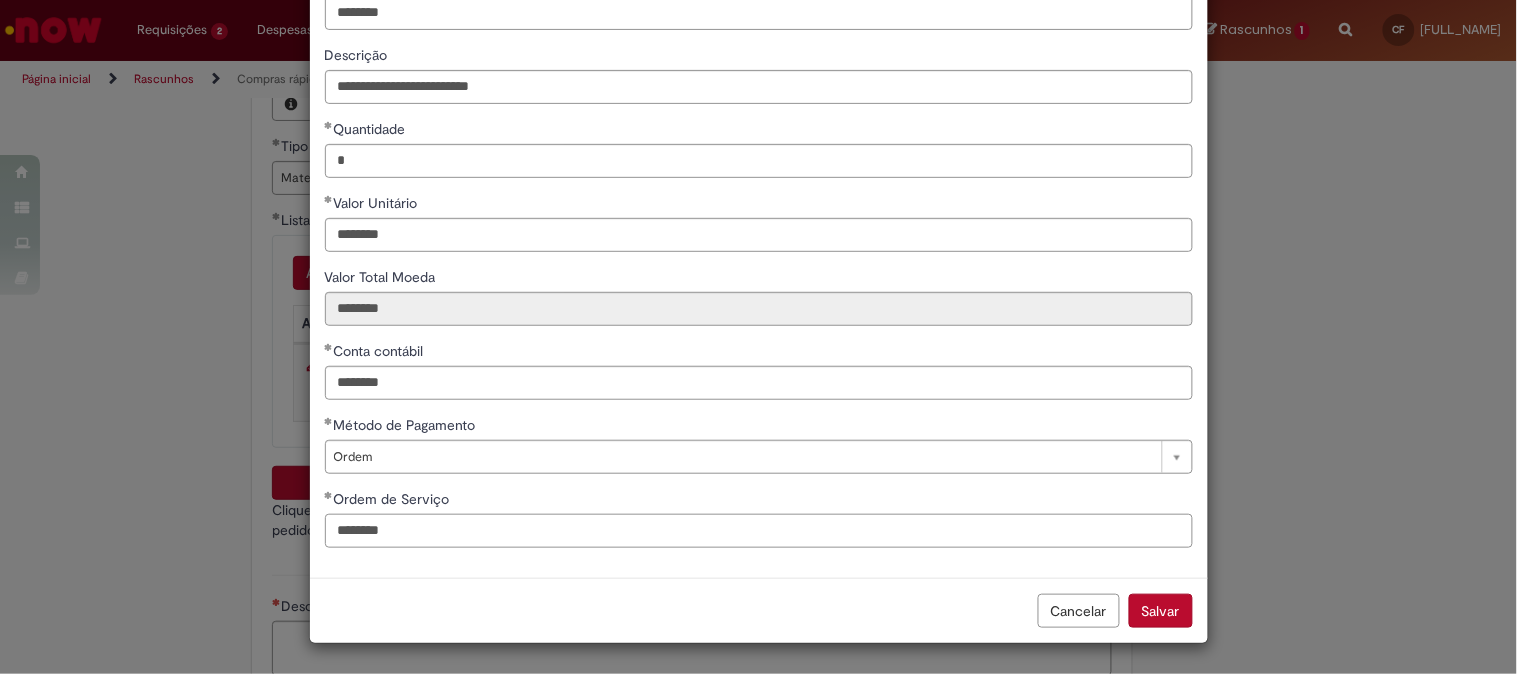 drag, startPoint x: 387, startPoint y: 521, endPoint x: 217, endPoint y: 540, distance: 171.05847 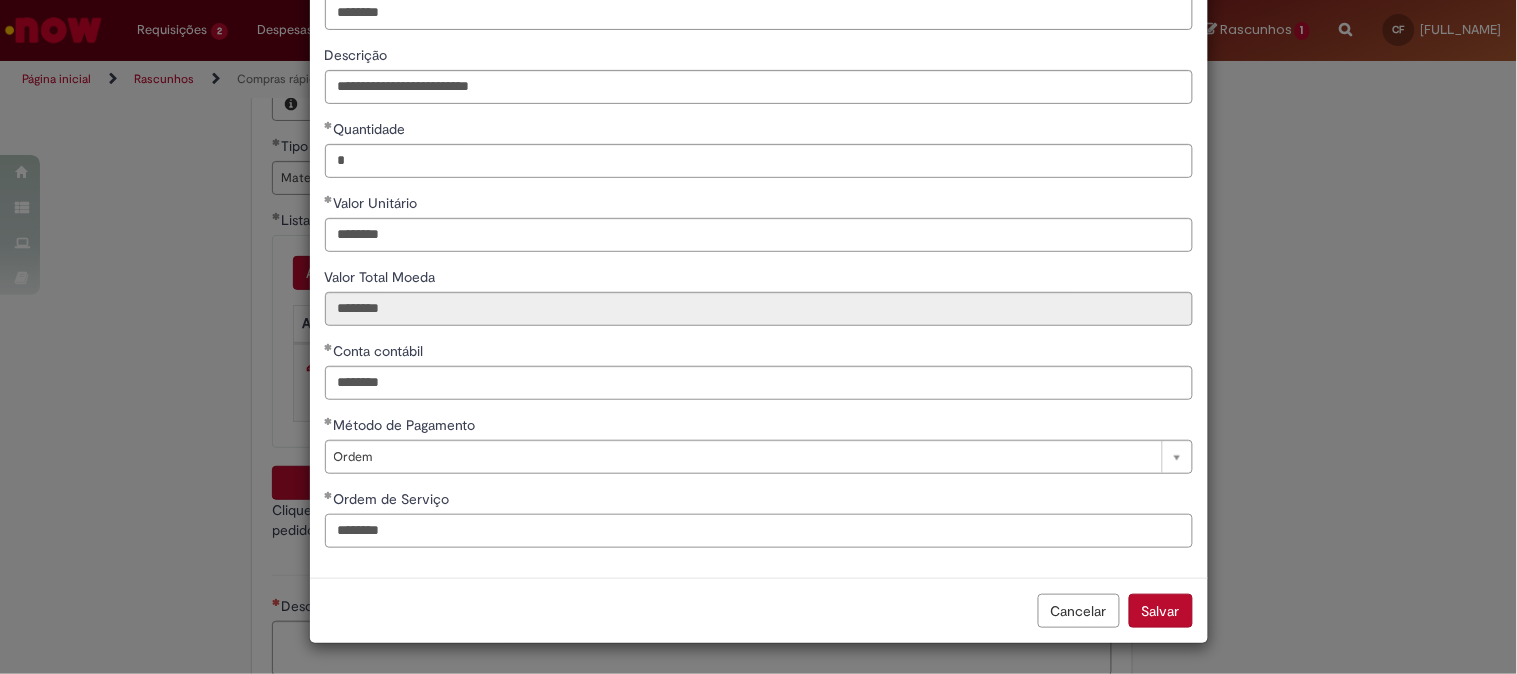 click on "**********" at bounding box center [758, 337] 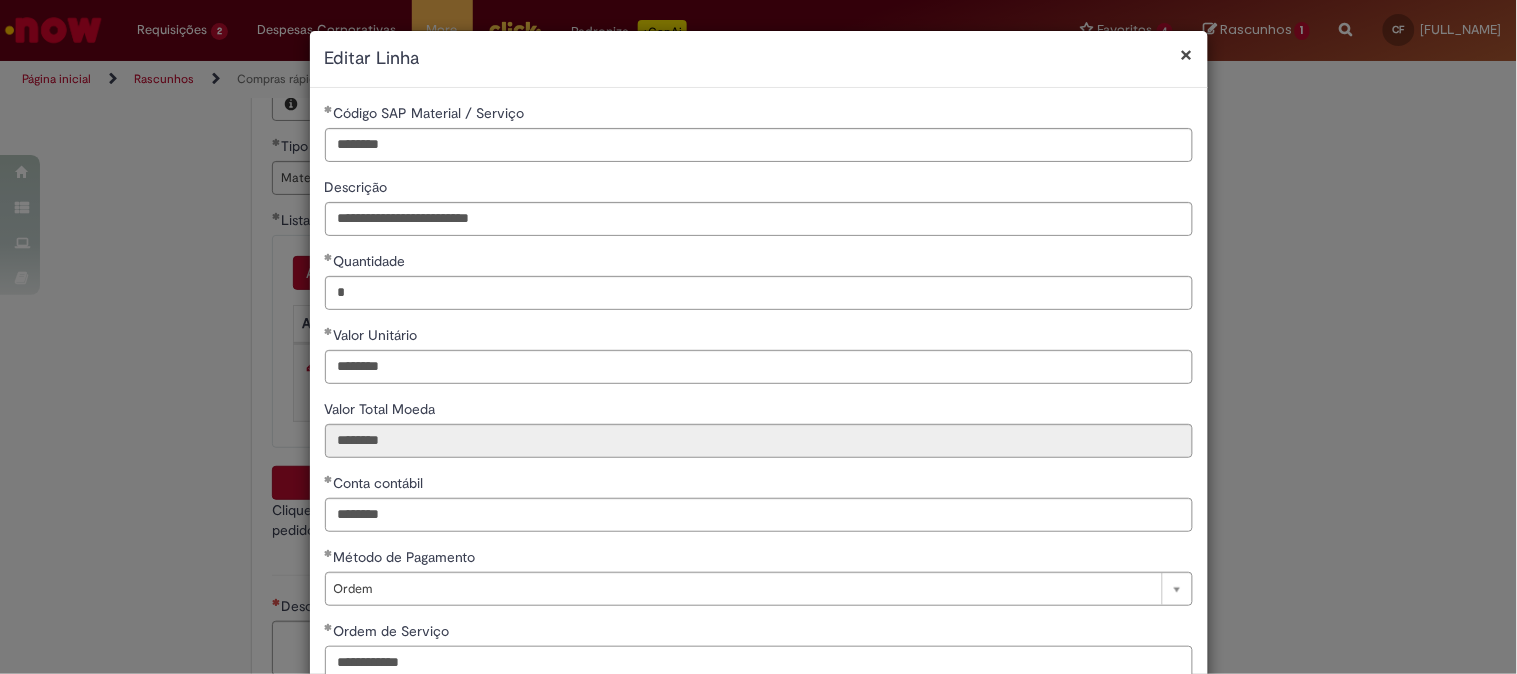 scroll, scrollTop: 111, scrollLeft: 0, axis: vertical 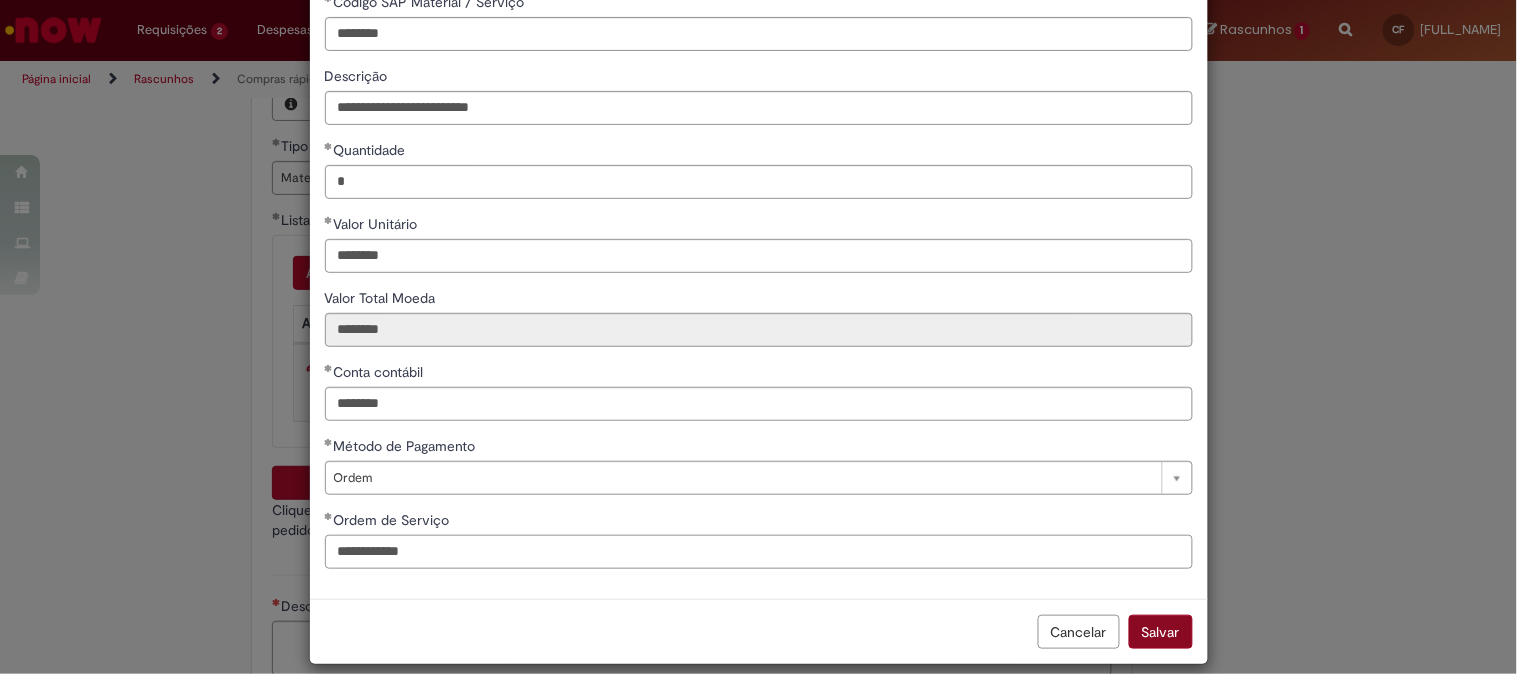 type on "**********" 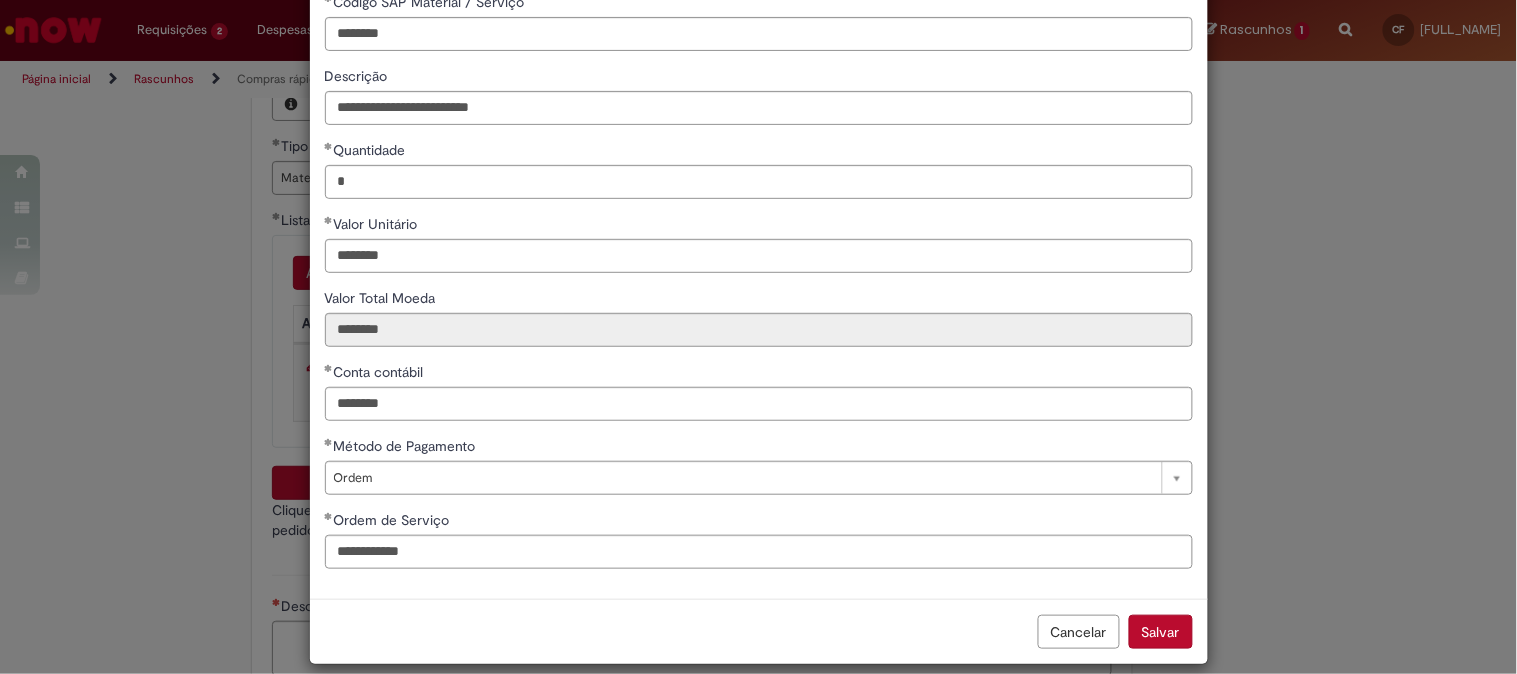 click on "Salvar" at bounding box center (1161, 632) 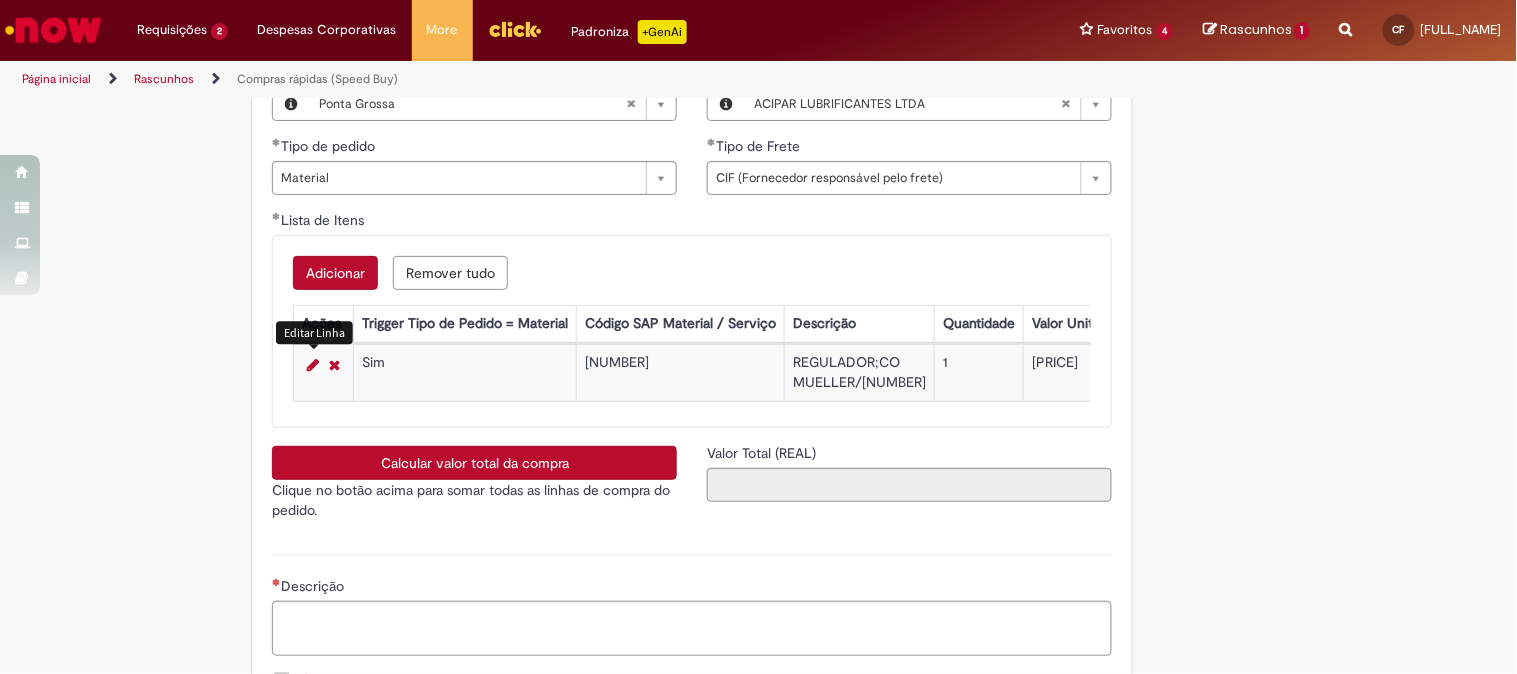 click on "Calcular valor total da compra" at bounding box center (474, 463) 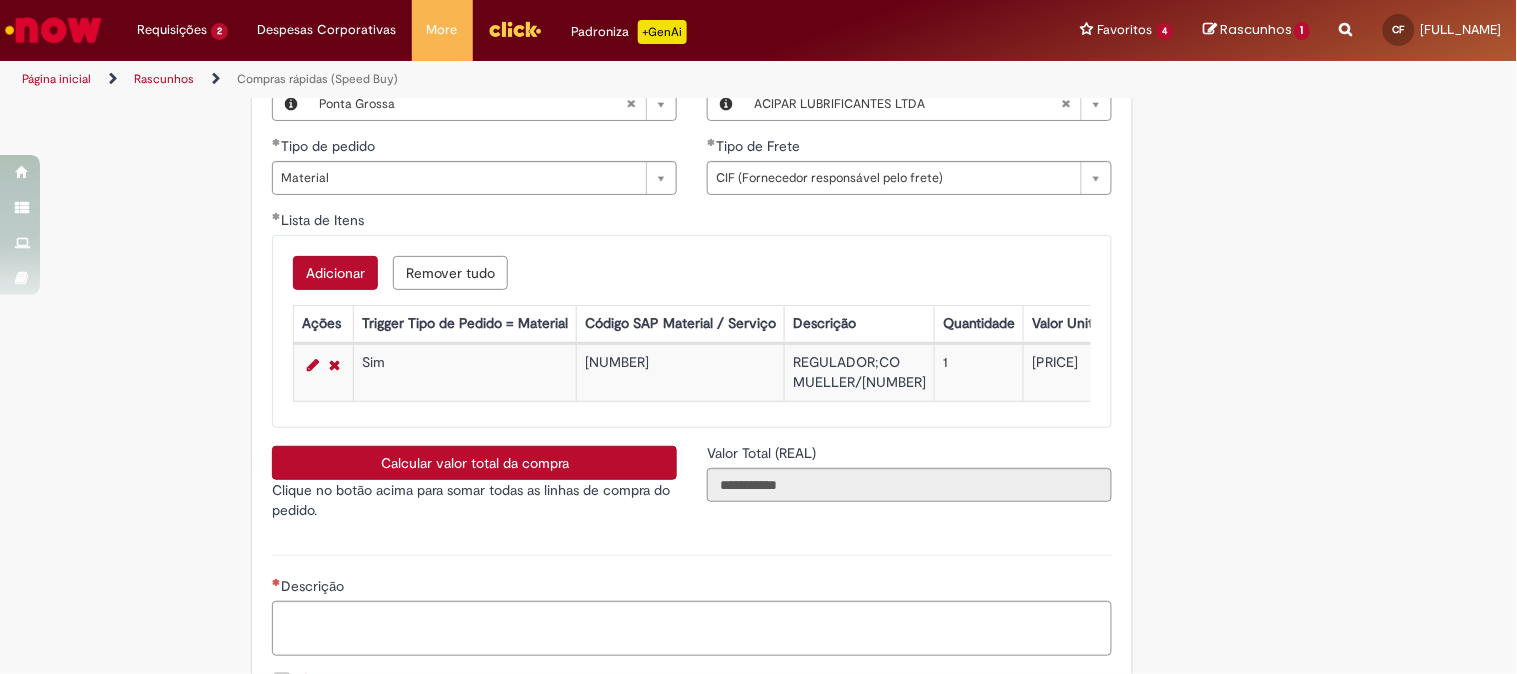scroll, scrollTop: 3316, scrollLeft: 0, axis: vertical 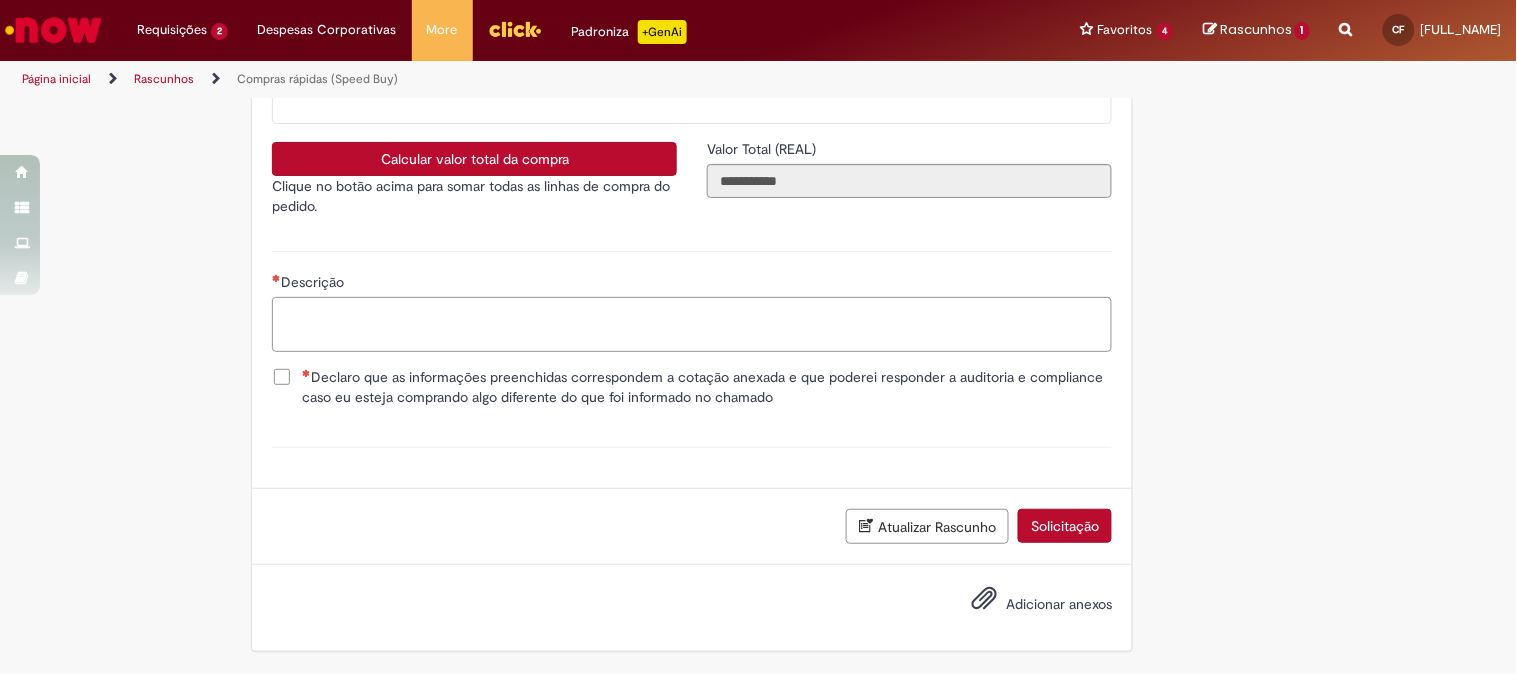 click on "Descrição" at bounding box center (692, 324) 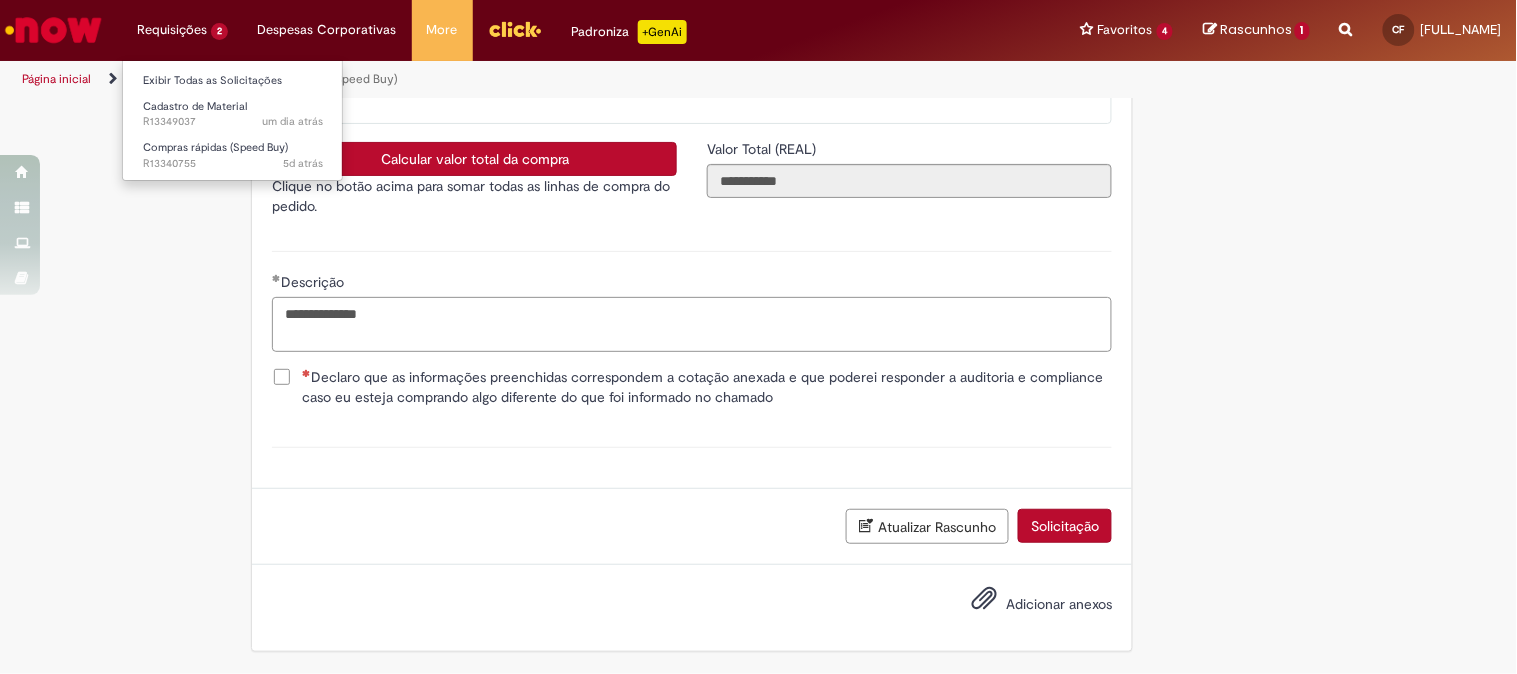 type on "**********" 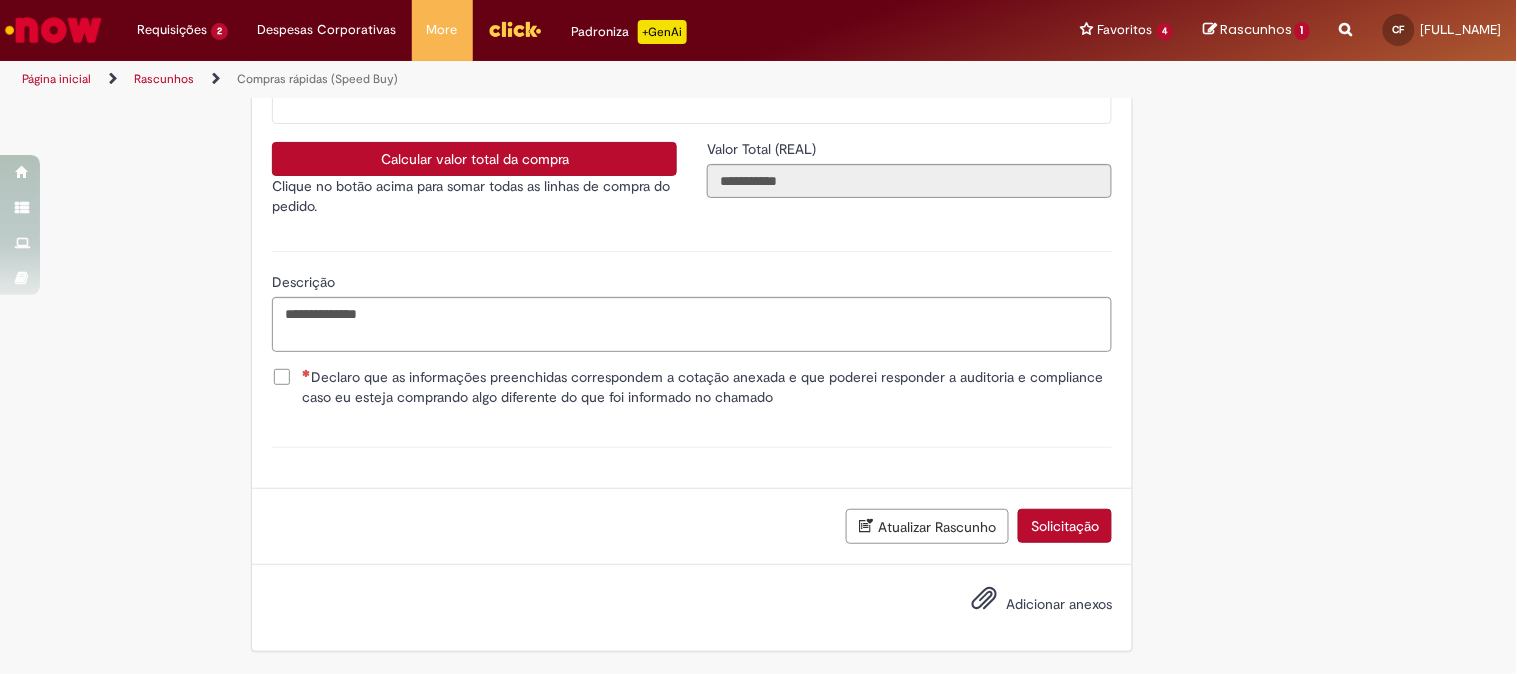 click on "Declaro que as informações preenchidas correspondem a cotação anexada e que poderei responder a auditoria e compliance caso eu esteja comprando algo diferente do que foi informado no chamado" at bounding box center [707, 387] 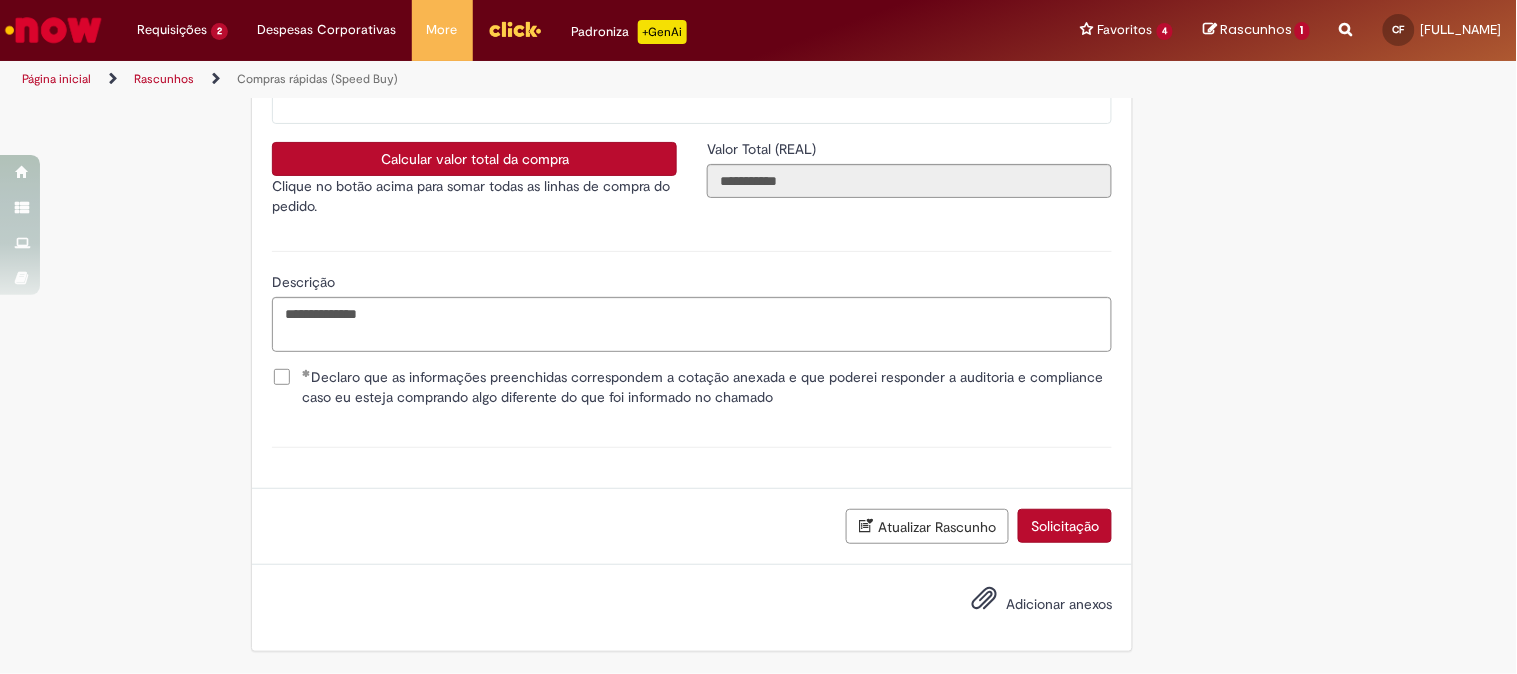 scroll, scrollTop: 3334, scrollLeft: 0, axis: vertical 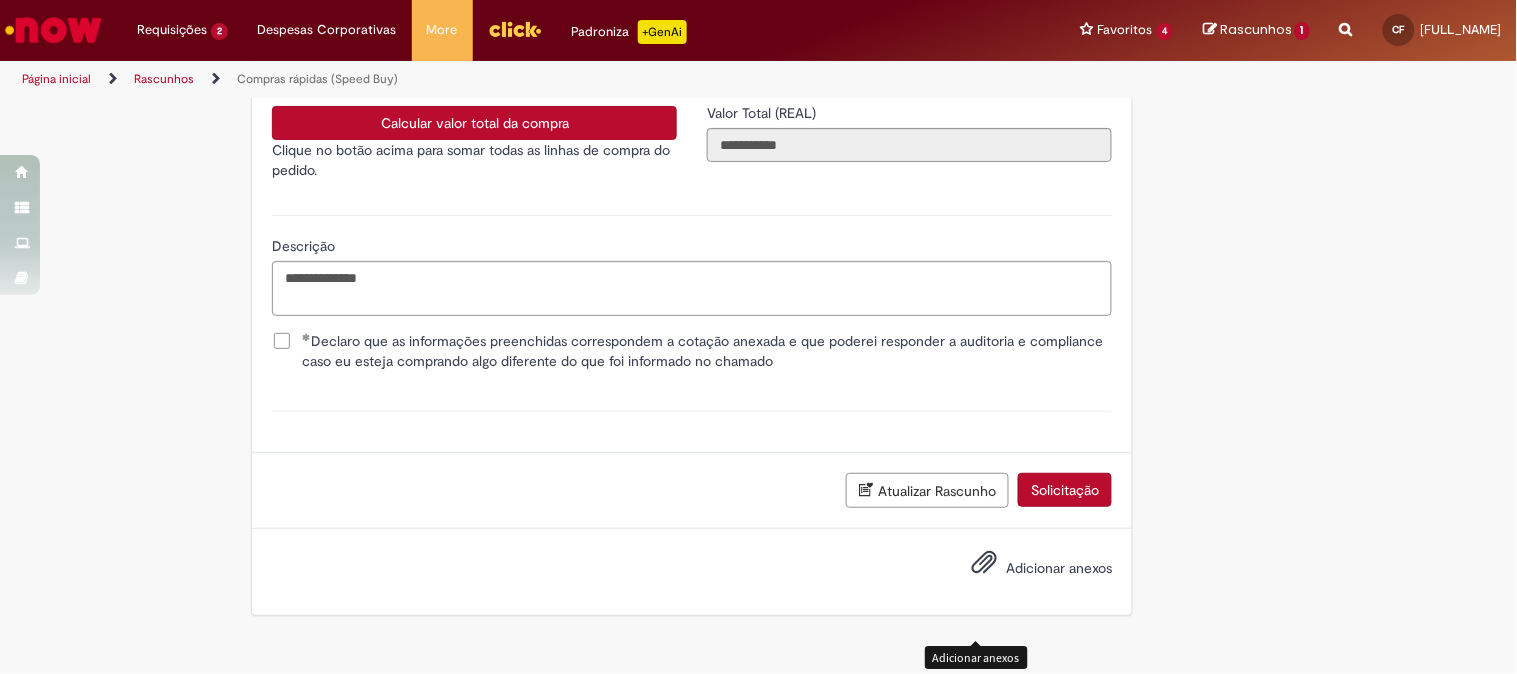 click at bounding box center [984, 563] 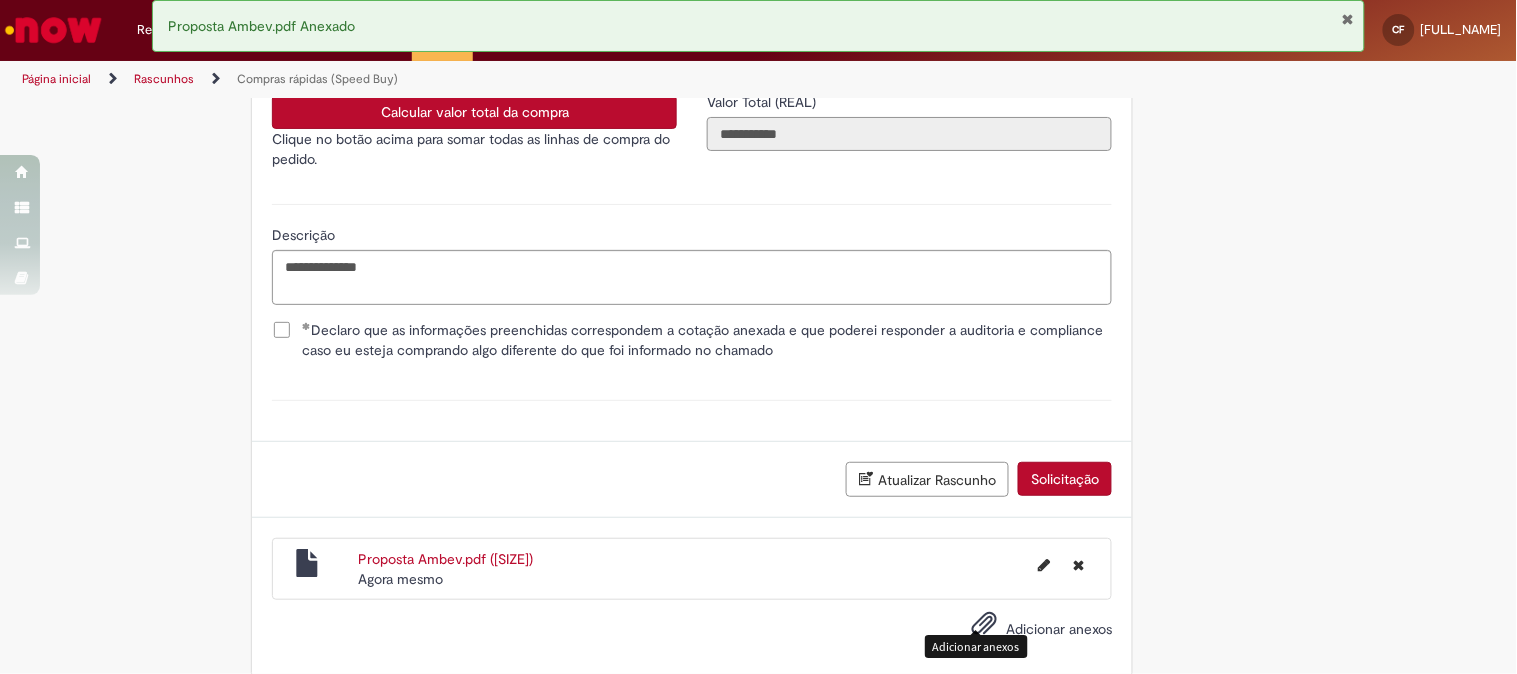 drag, startPoint x: 792, startPoint y: 188, endPoint x: 598, endPoint y: 185, distance: 194.0232 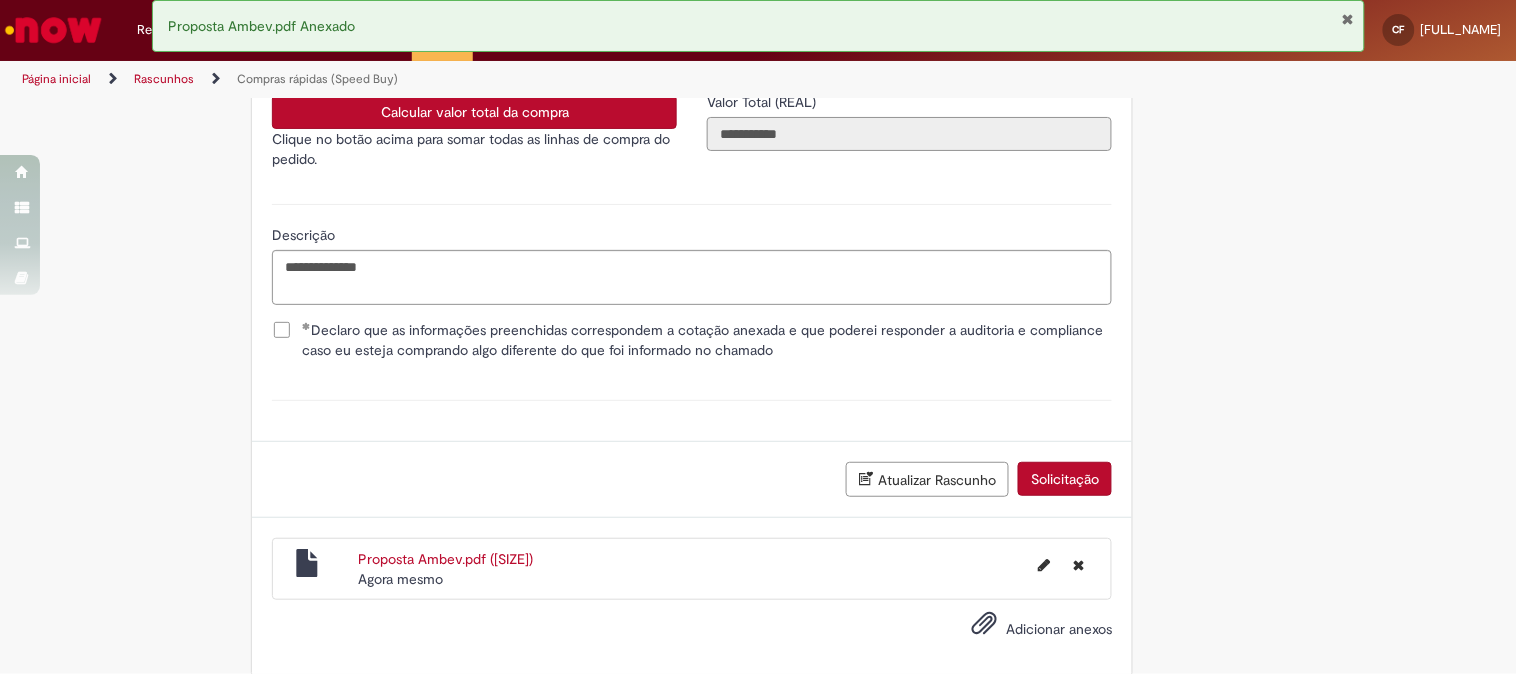 scroll, scrollTop: 3406, scrollLeft: 0, axis: vertical 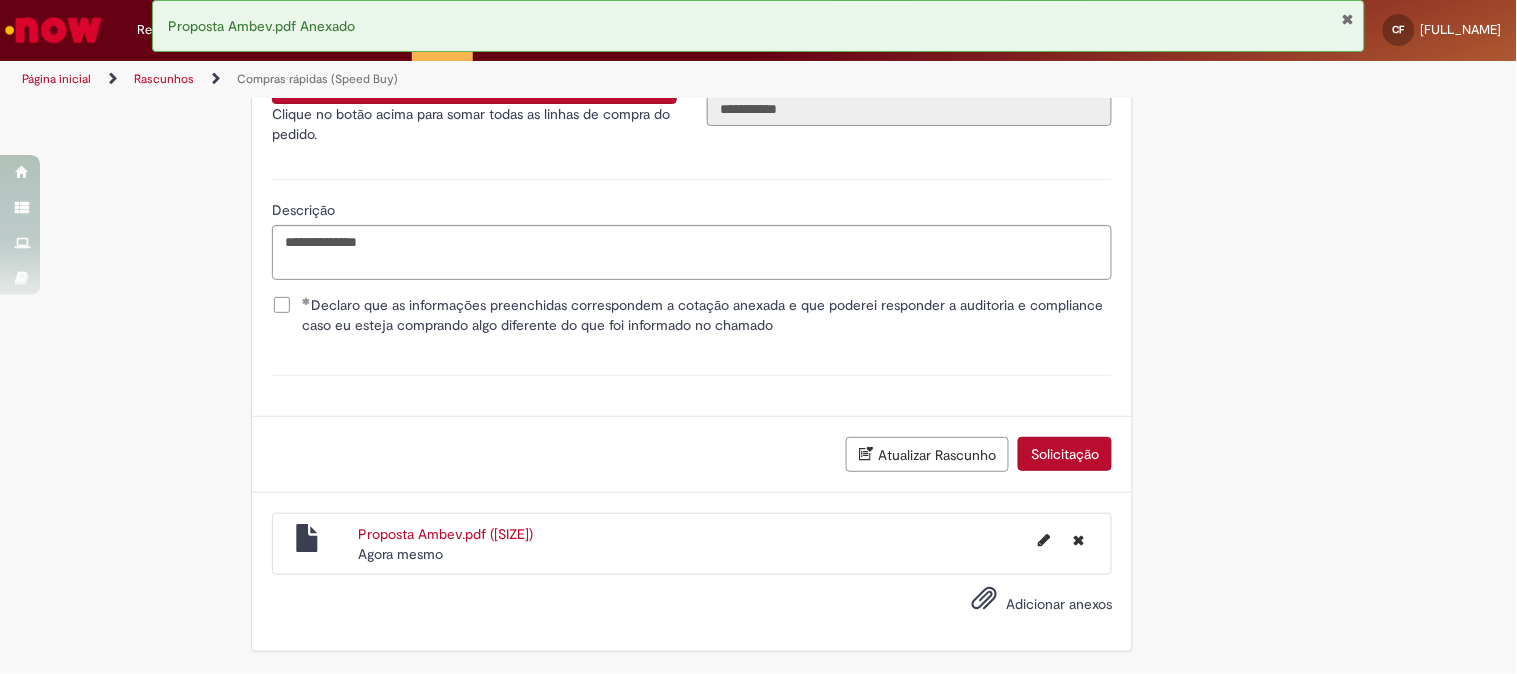 click on "Solicitação" at bounding box center [1065, 454] 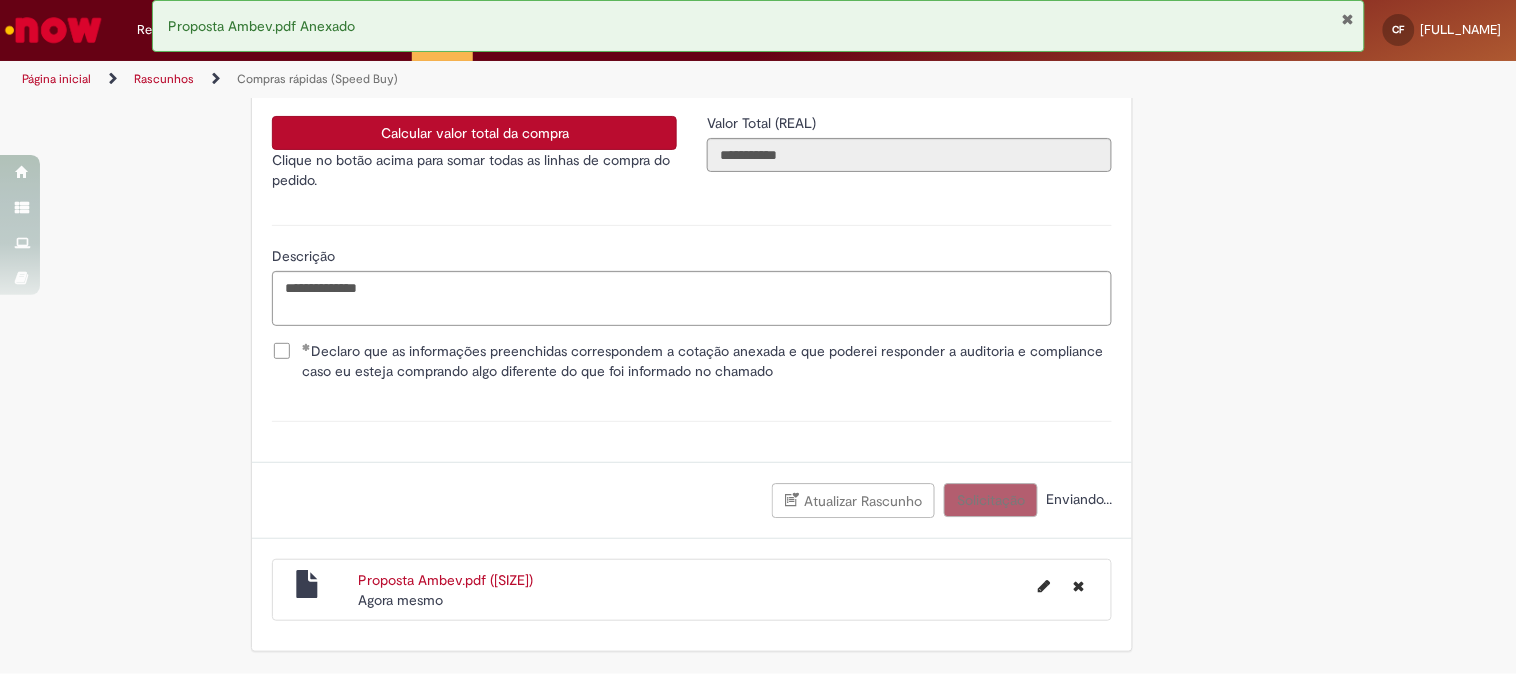 scroll, scrollTop: 3360, scrollLeft: 0, axis: vertical 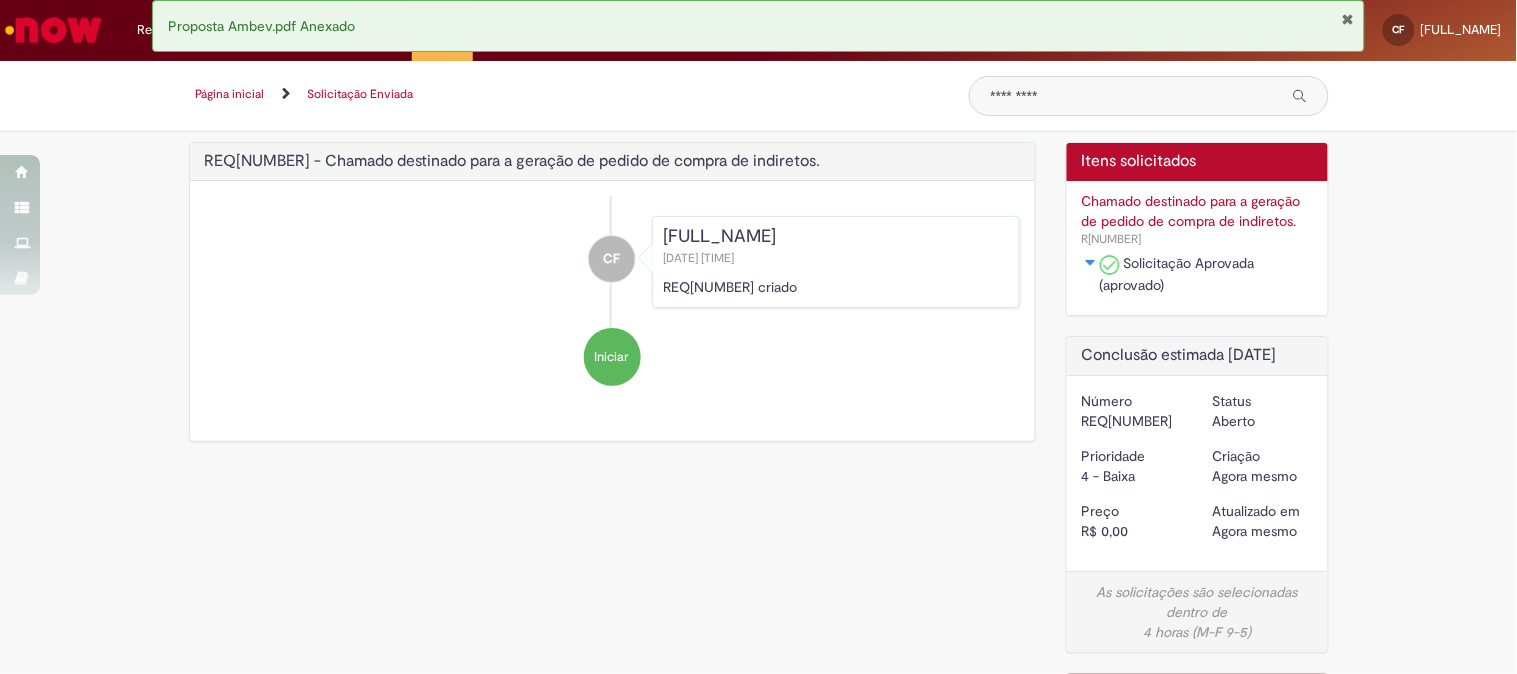 click on "Página inicial" at bounding box center [230, 94] 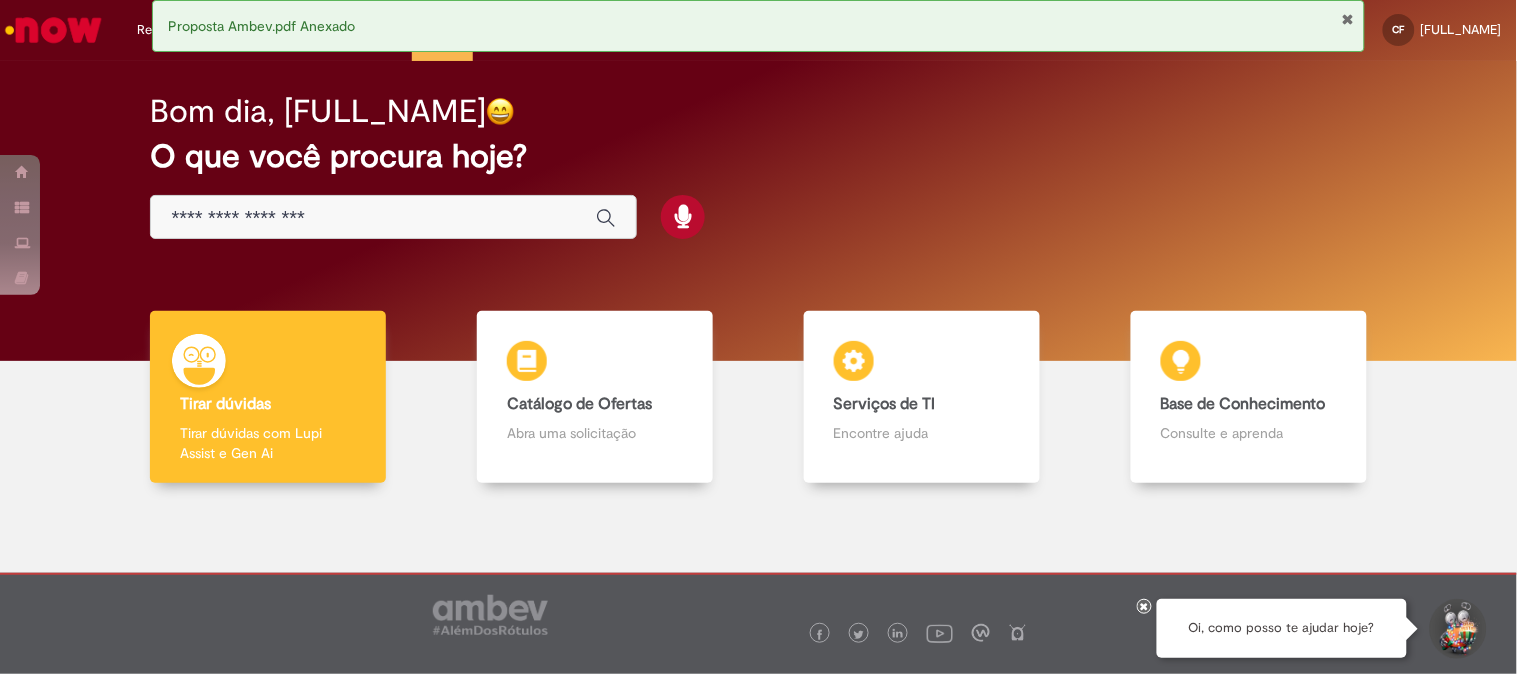click at bounding box center [1347, 19] 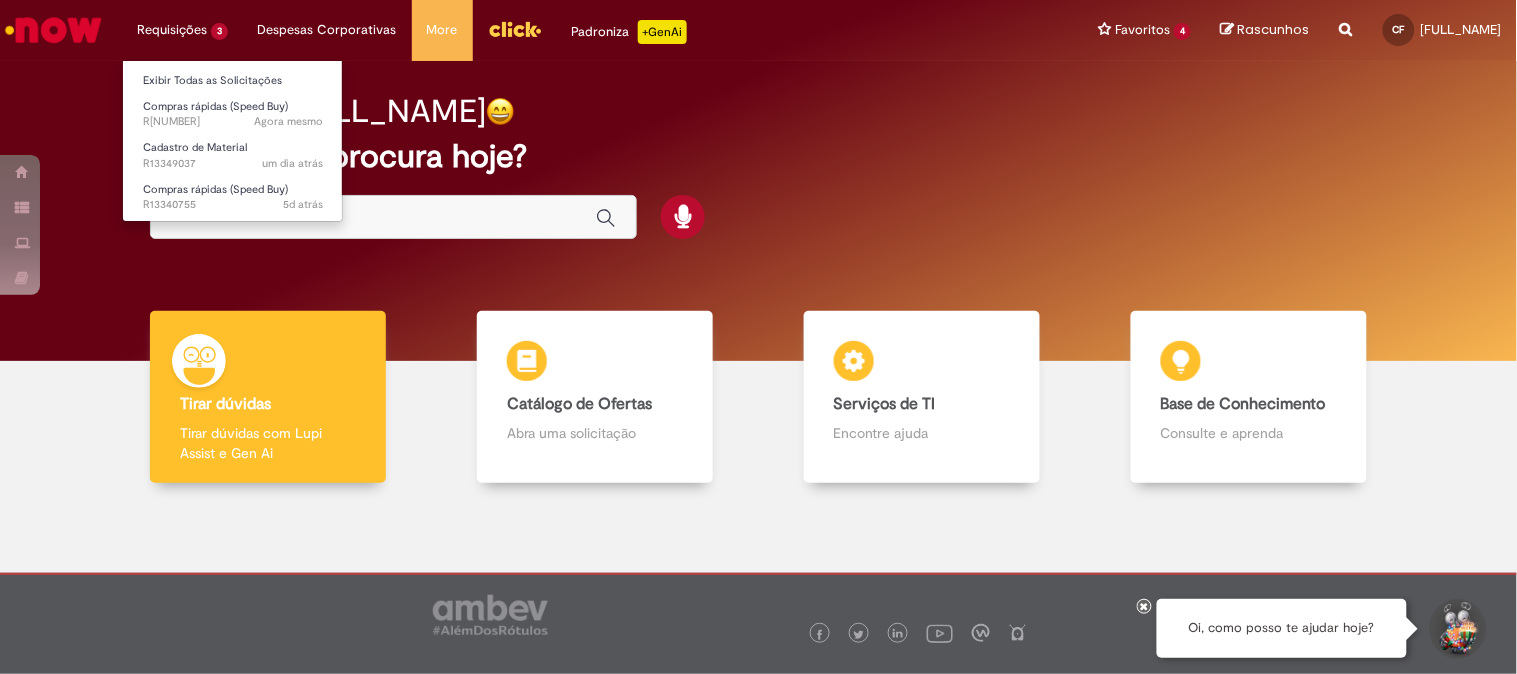 click on "Requisições   3
Exibir Todas as Solicitações
Compras rápidas (Speed Buy)
Agora mesmo Agora mesmo  R[NUMBER]
Cadastro de Material
um dia atrás um dia atrás  R[NUMBER]
Compras rápidas (Speed Buy)
5d atrás 5 dias atrás  R[NUMBER]" at bounding box center [182, 30] 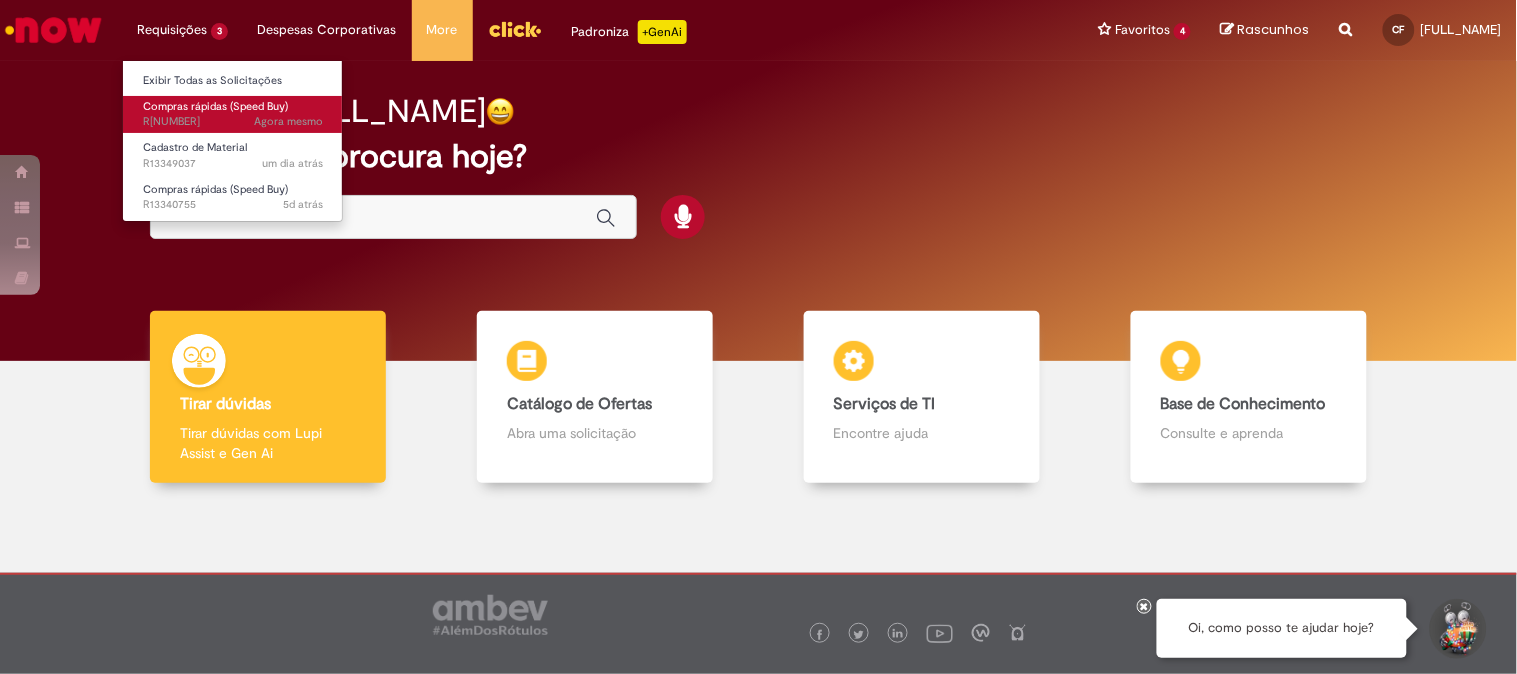 click on "Compras rápidas (Speed Buy)" at bounding box center [215, 106] 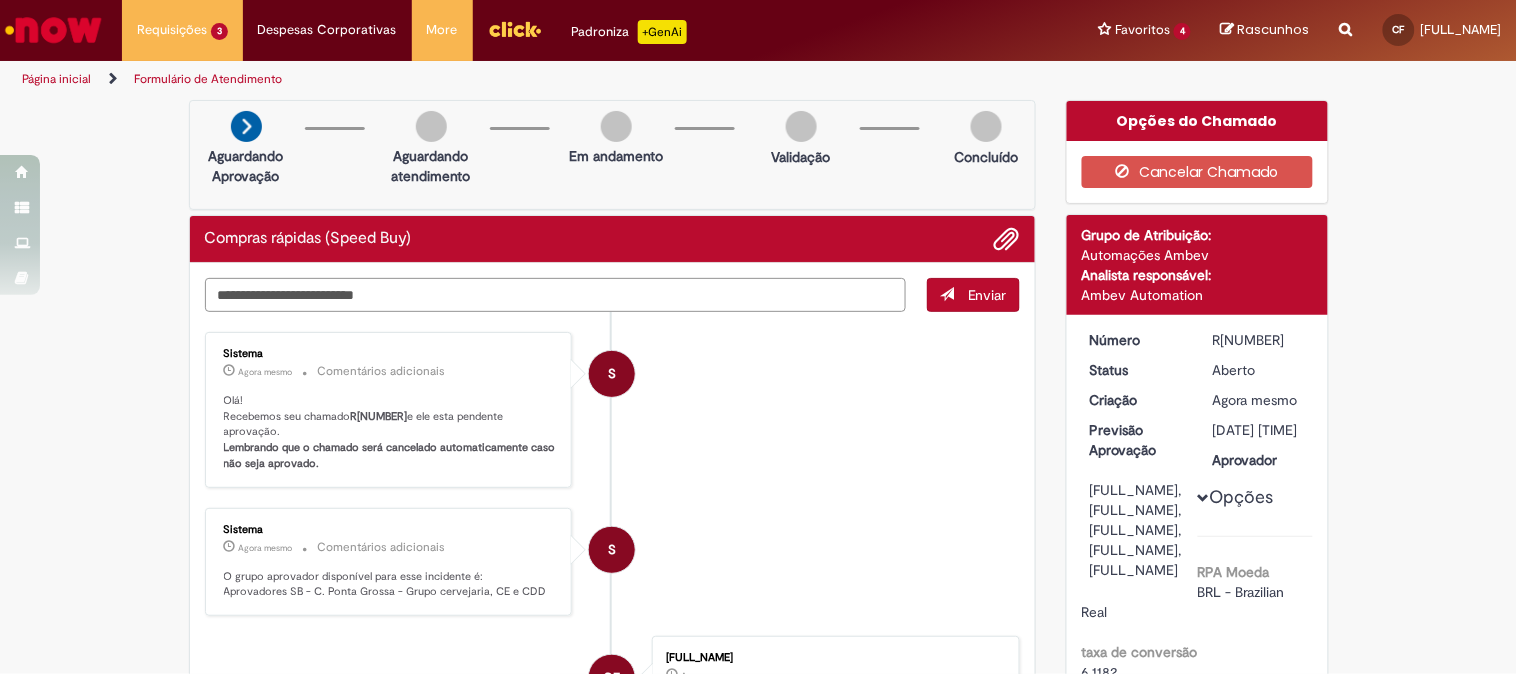 click at bounding box center (556, 295) 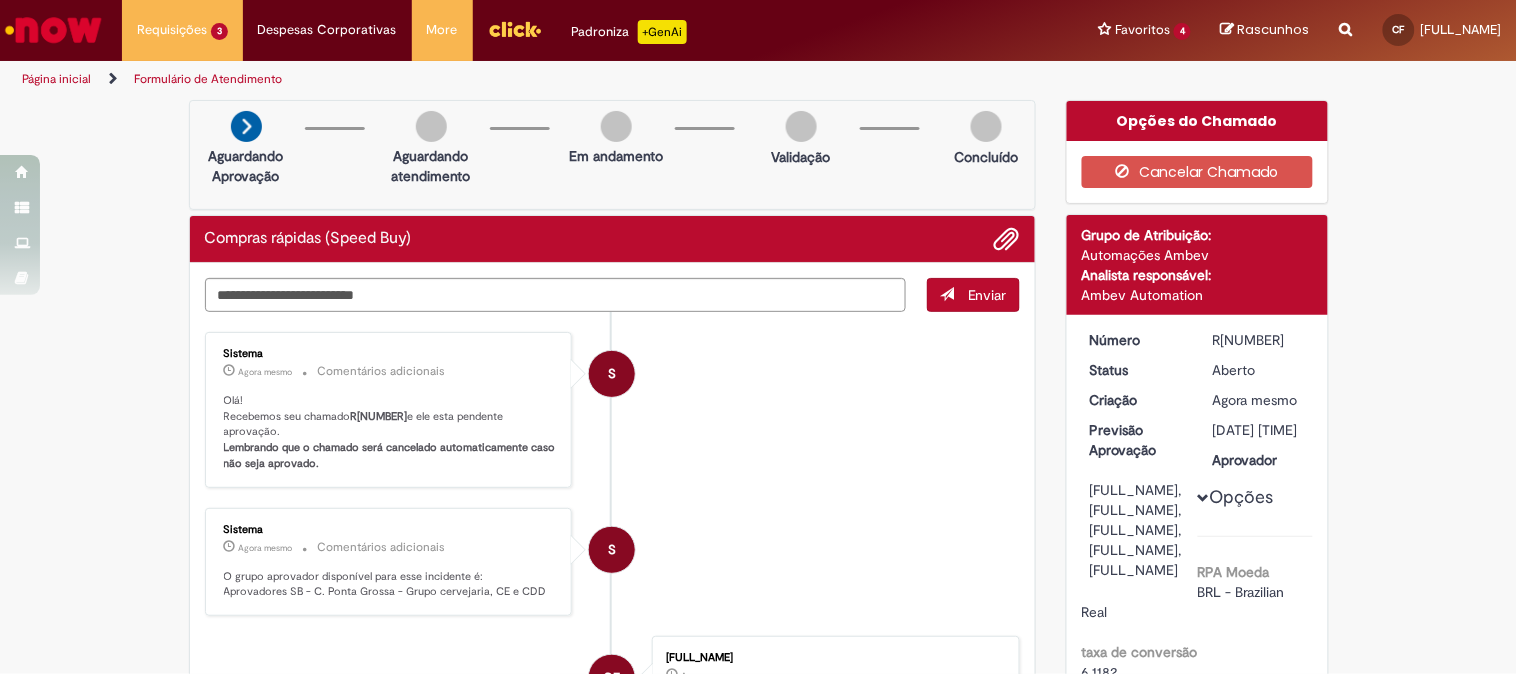 click on "R[NUMBER]" at bounding box center [379, 416] 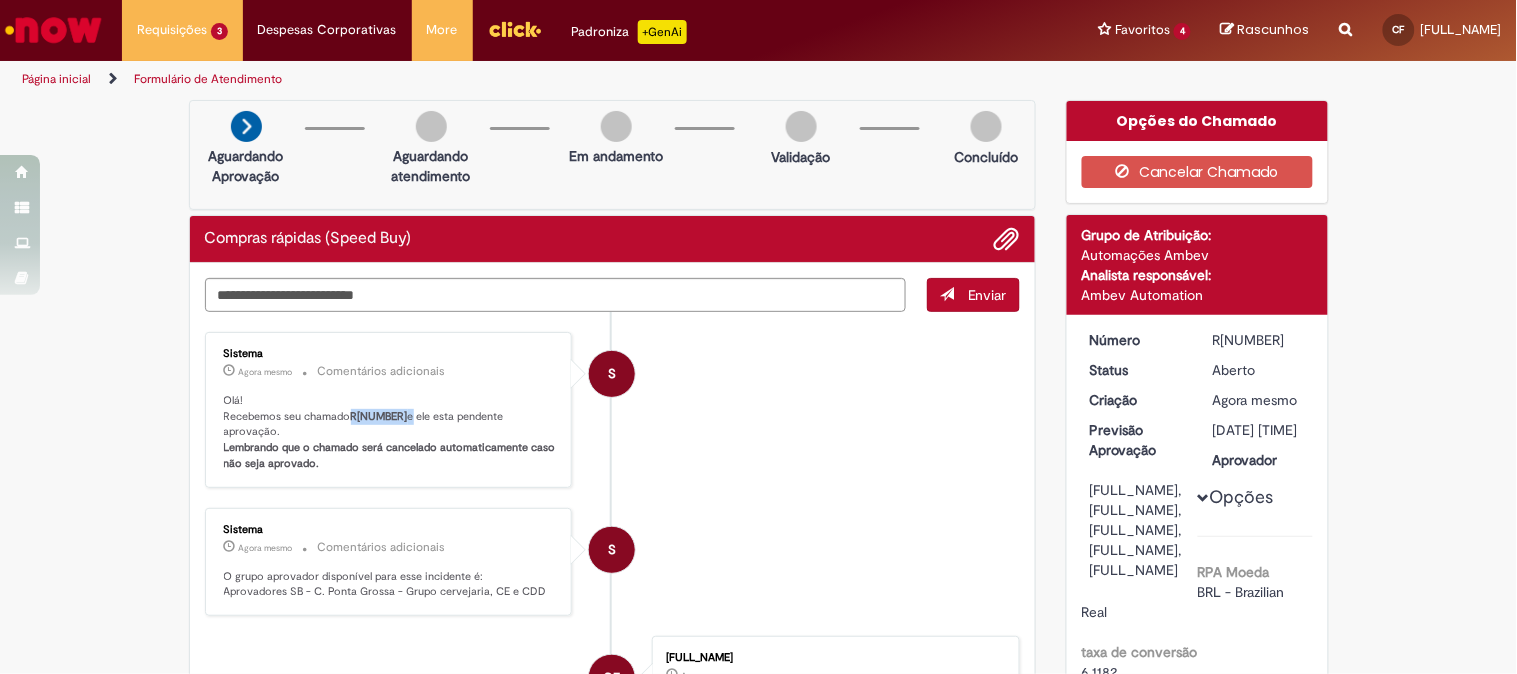 click on "R[NUMBER]" at bounding box center [379, 416] 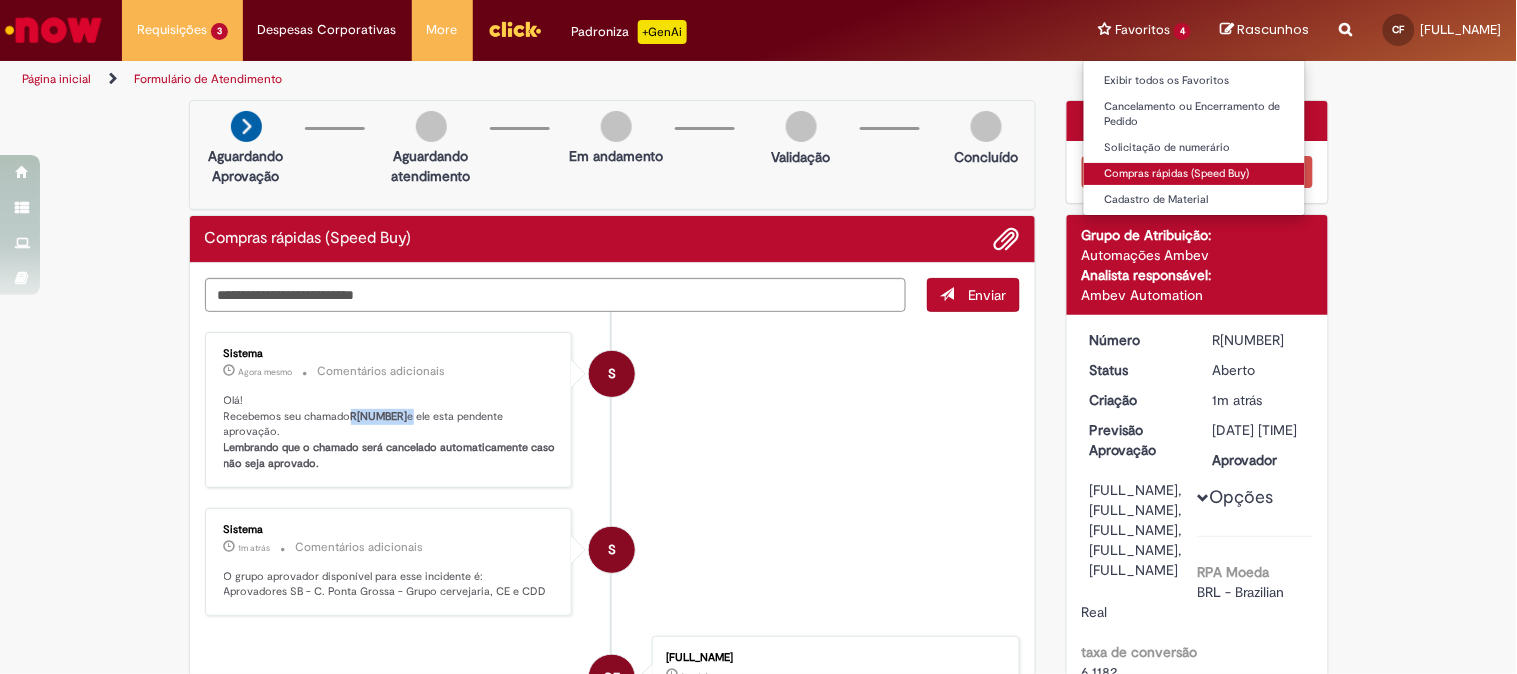 click on "Compras rápidas (Speed Buy)" at bounding box center [1194, 174] 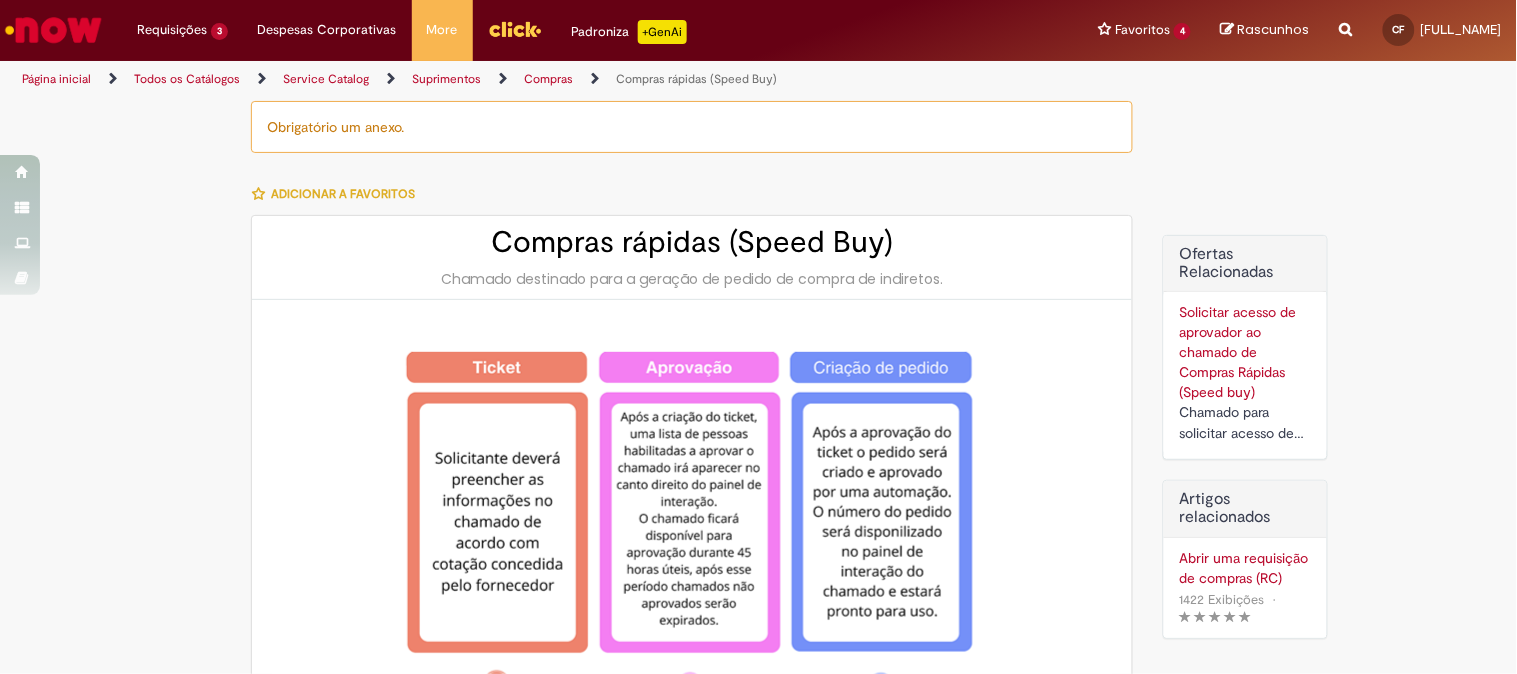 type on "********" 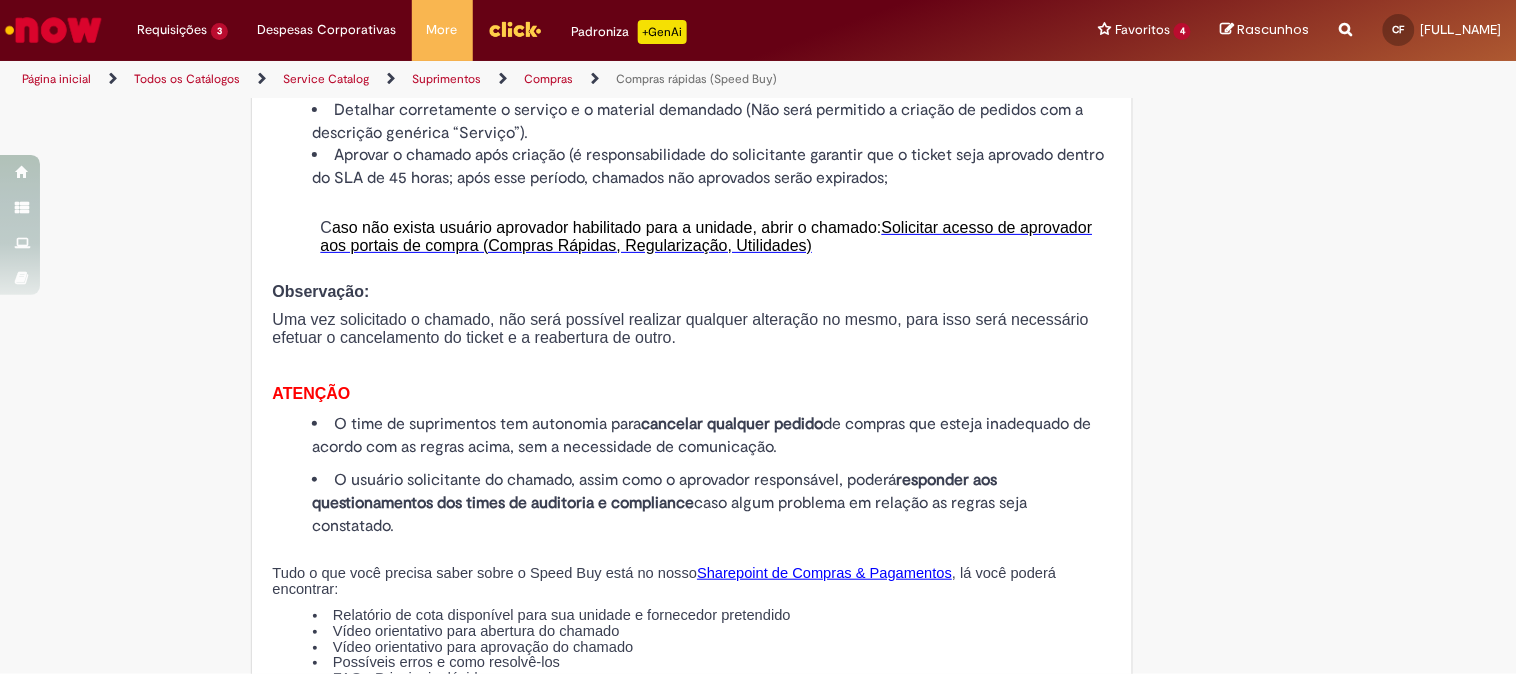 scroll, scrollTop: 2444, scrollLeft: 0, axis: vertical 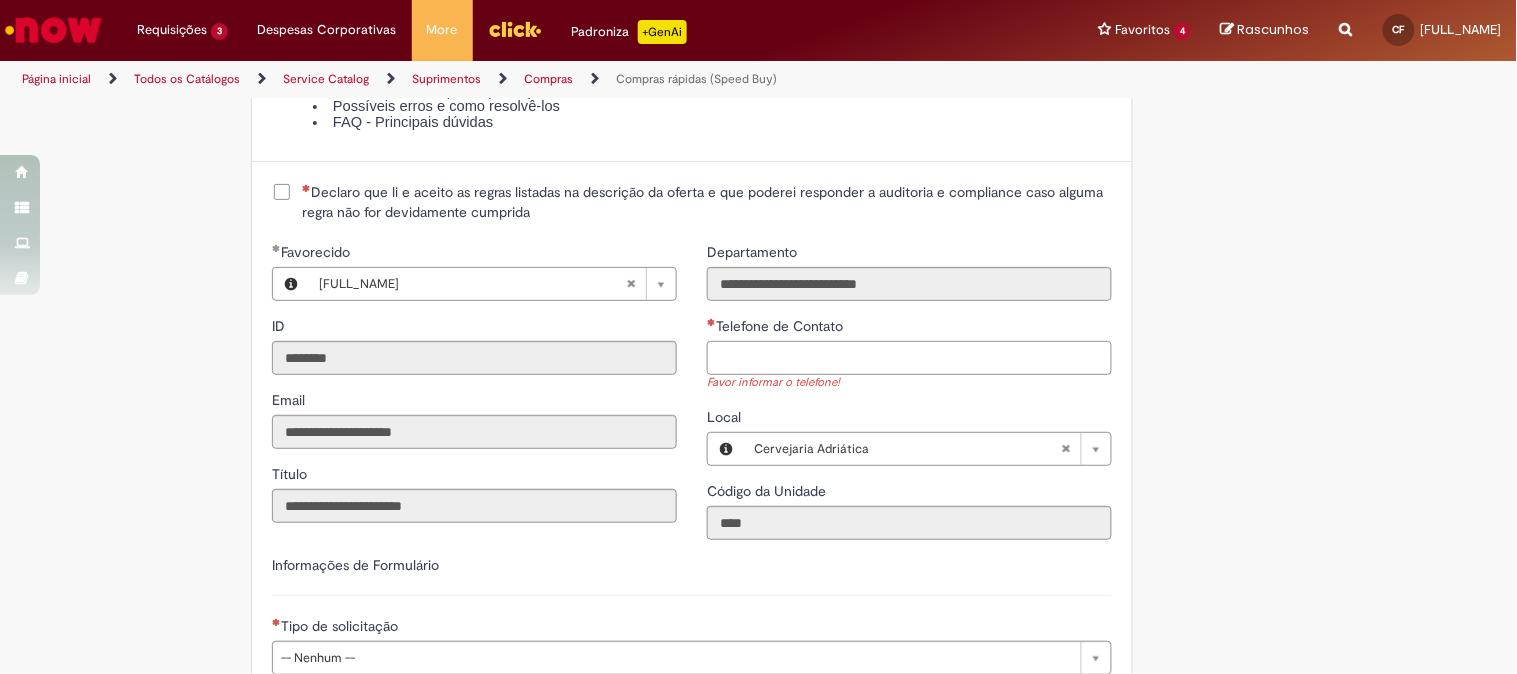 click on "Telefone de Contato" at bounding box center [909, 358] 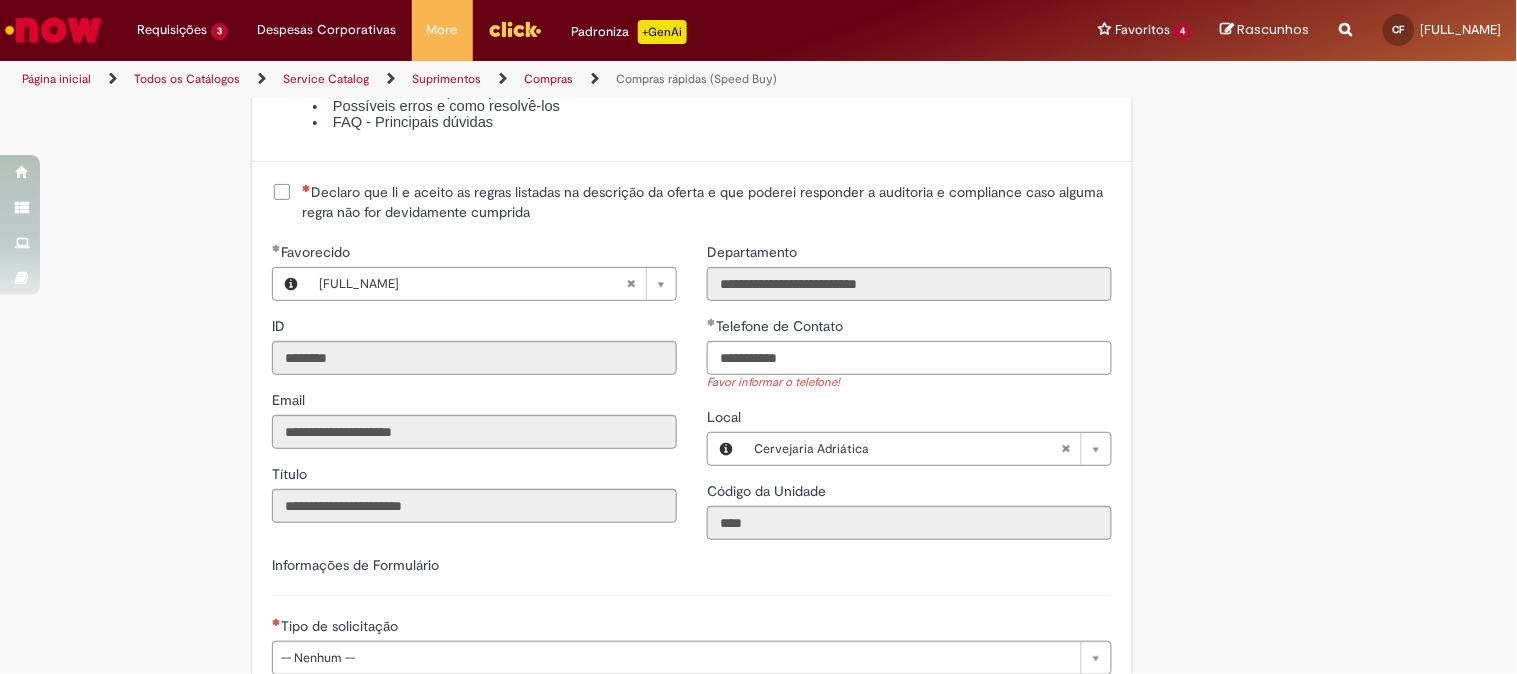 type on "**********" 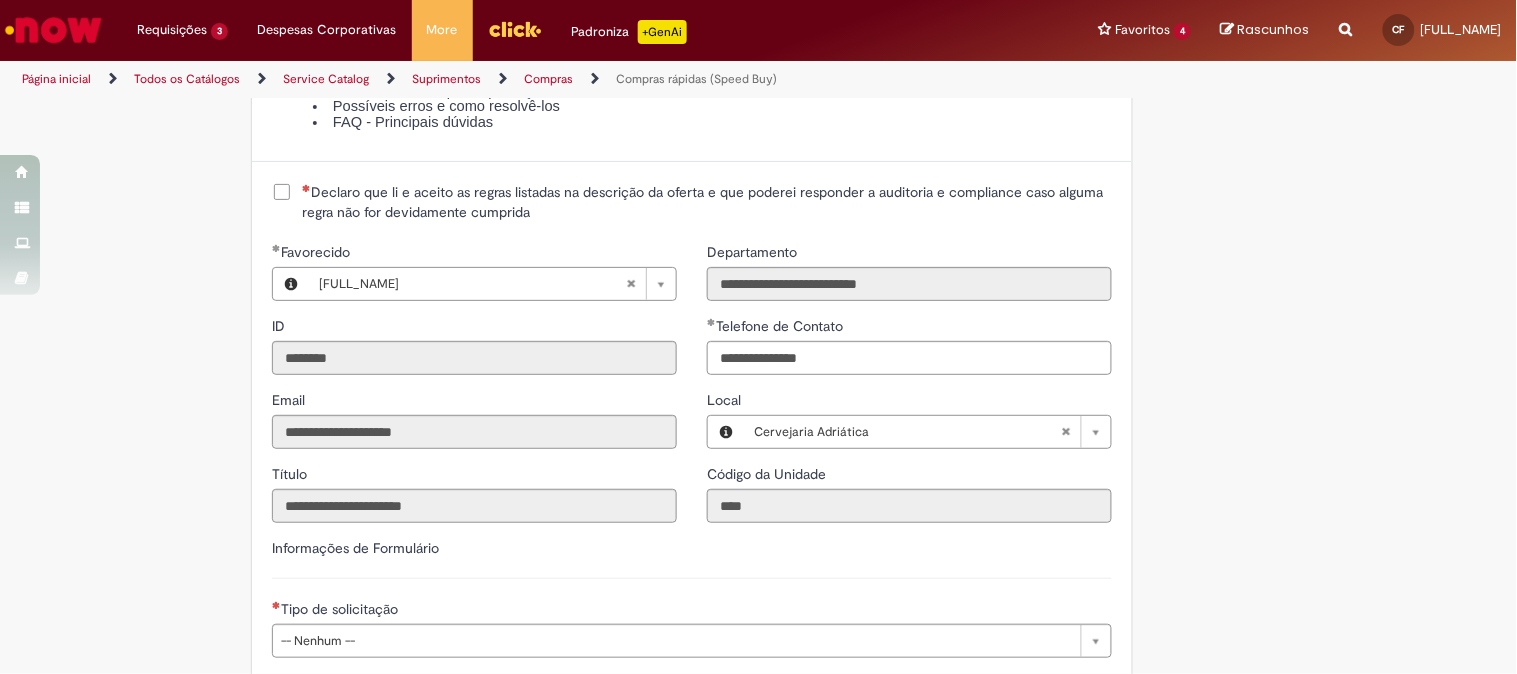 click on "Declaro que li e aceito as regras listadas na descrição da oferta e que poderei responder a auditoria e compliance caso alguma regra não for devidamente cumprida" at bounding box center (707, 202) 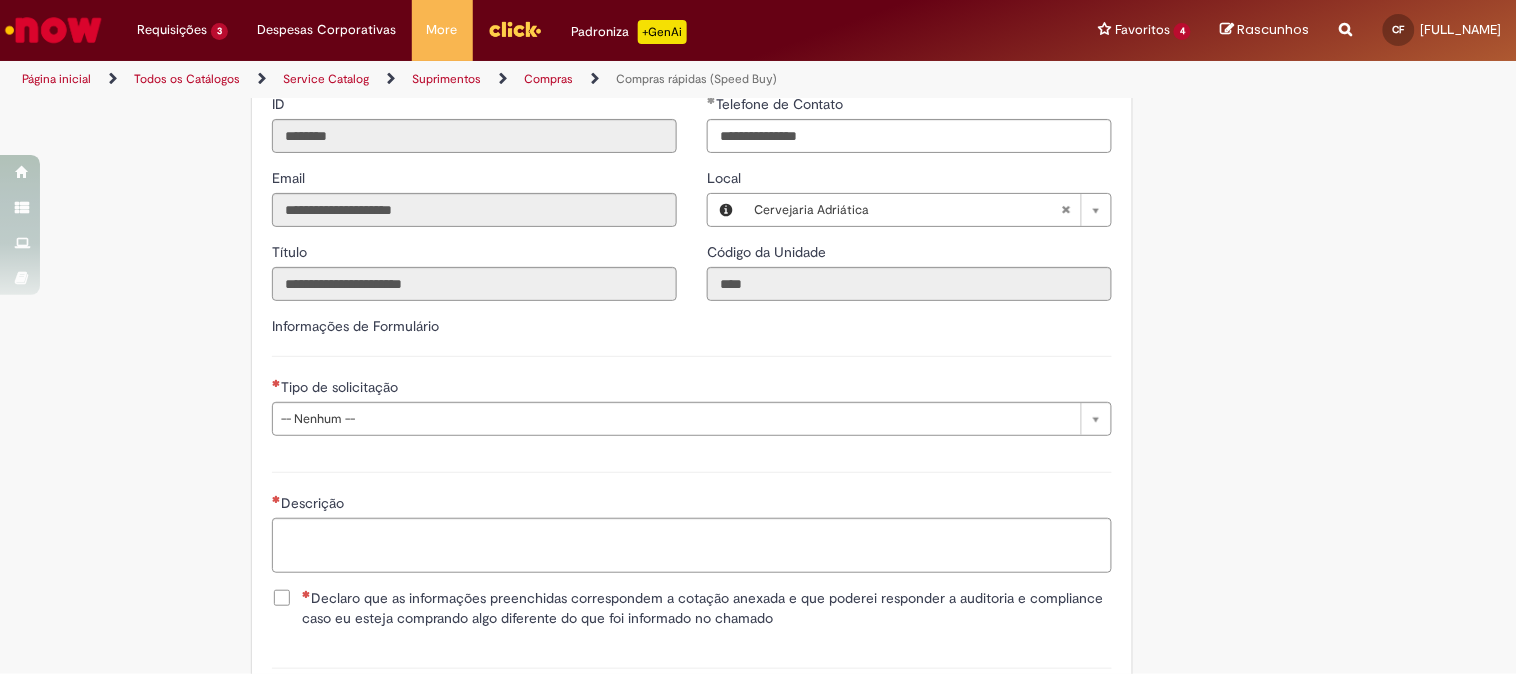 scroll, scrollTop: 2917, scrollLeft: 0, axis: vertical 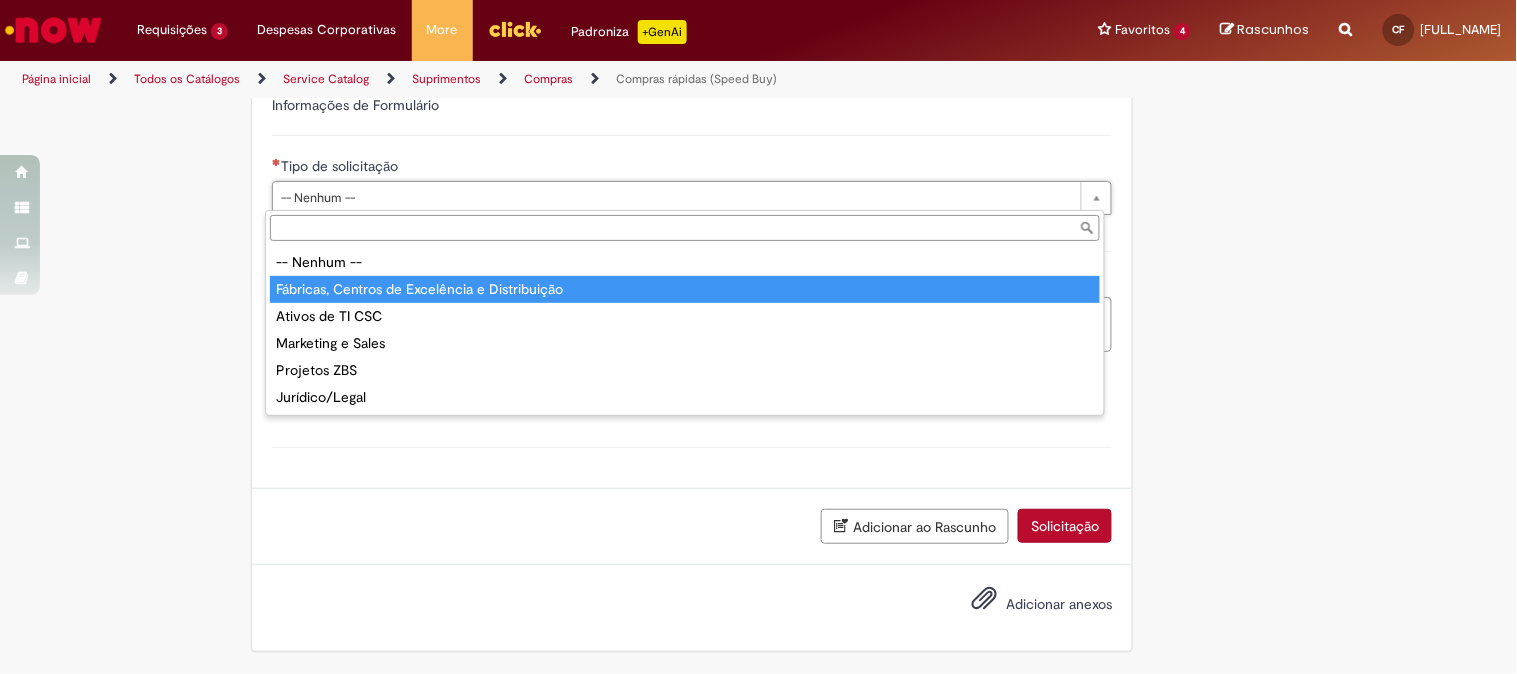 type on "**********" 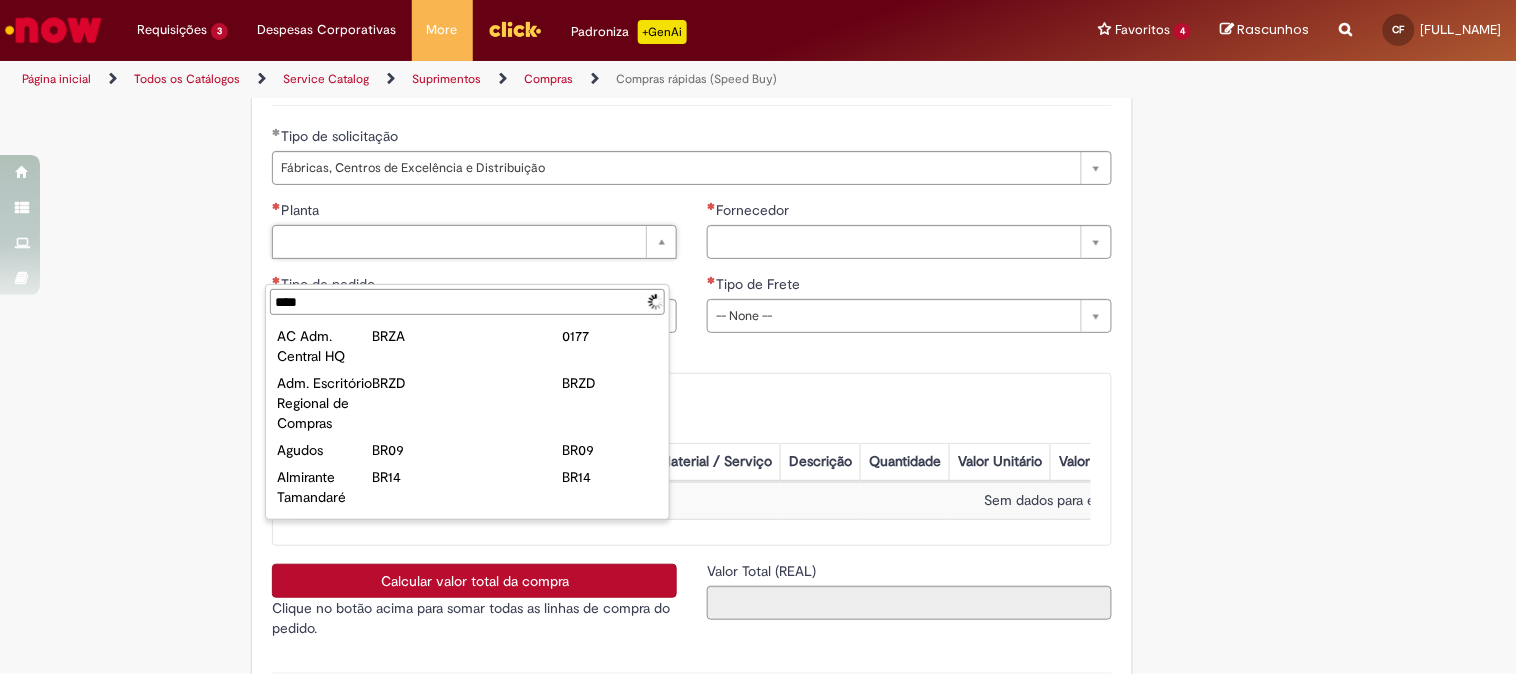 type on "*****" 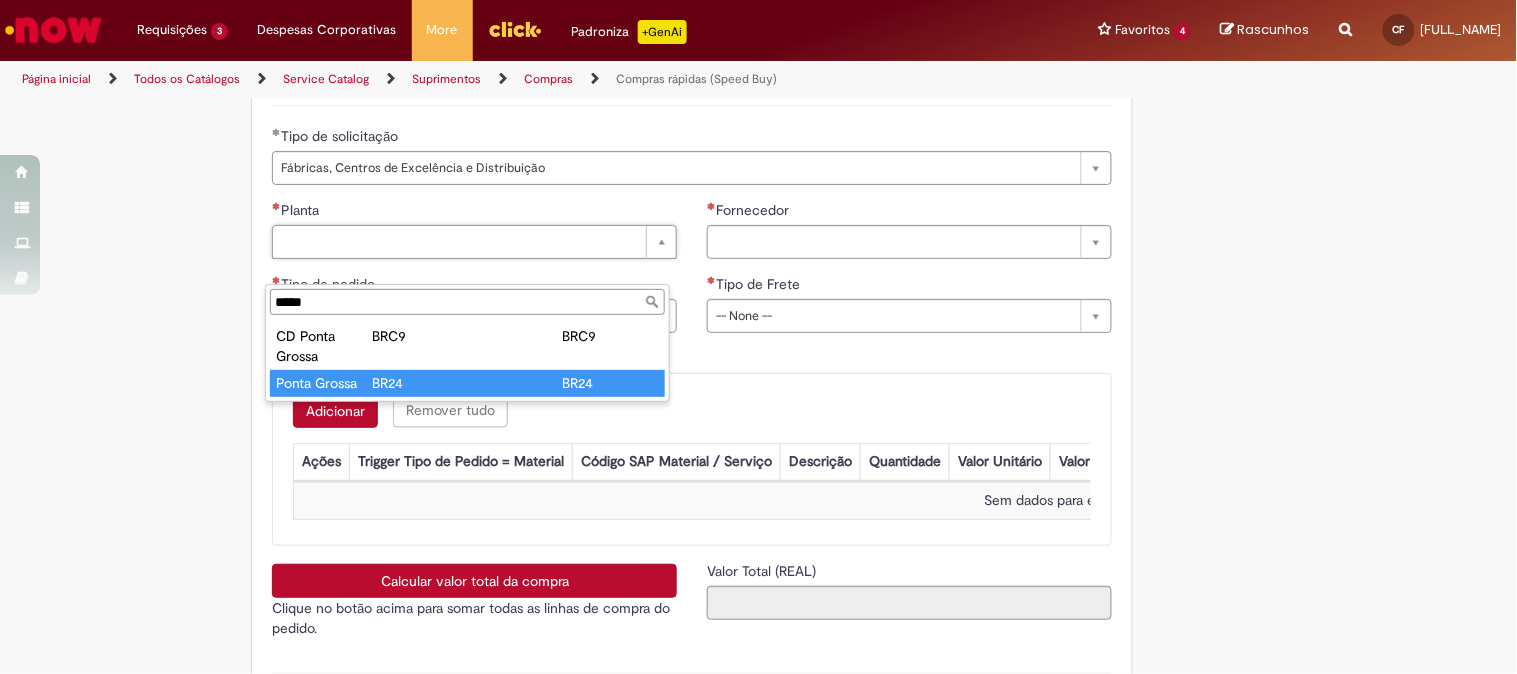 type on "**********" 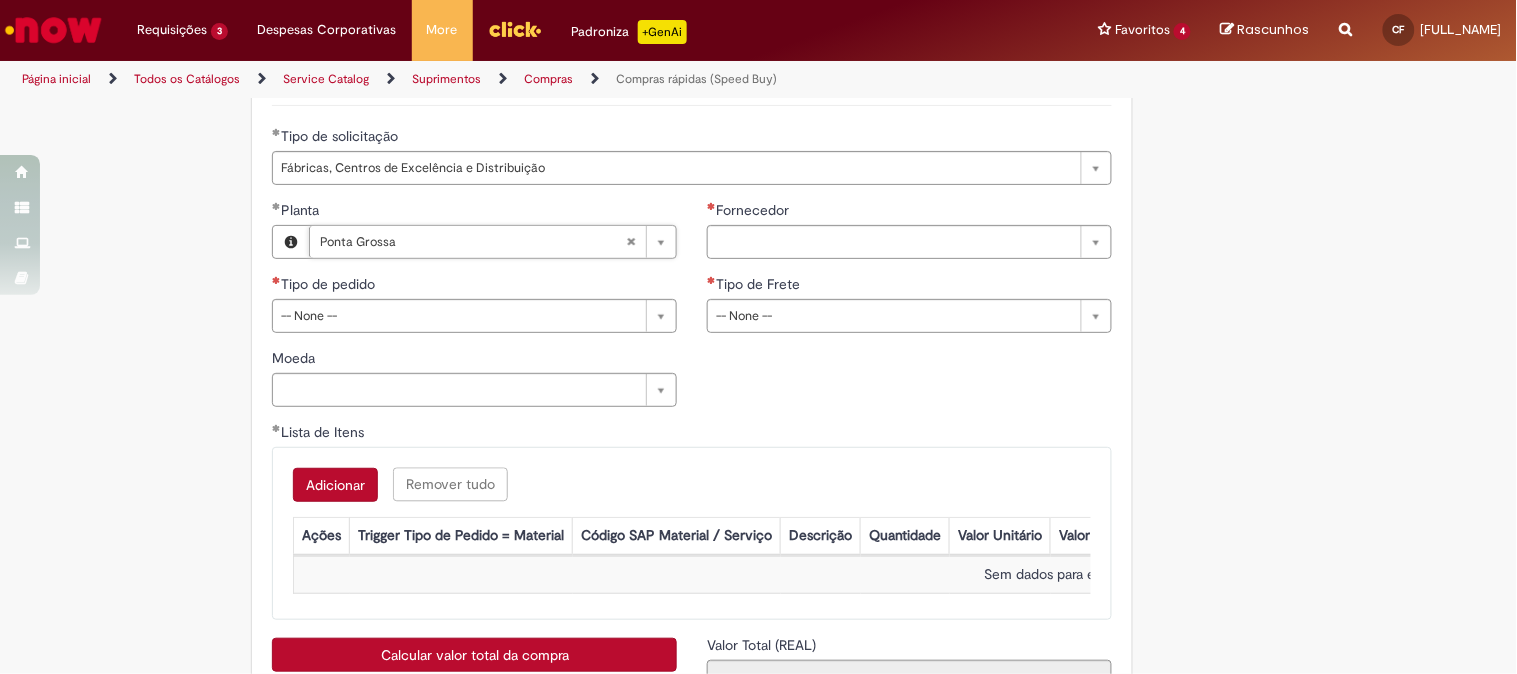 type on "**********" 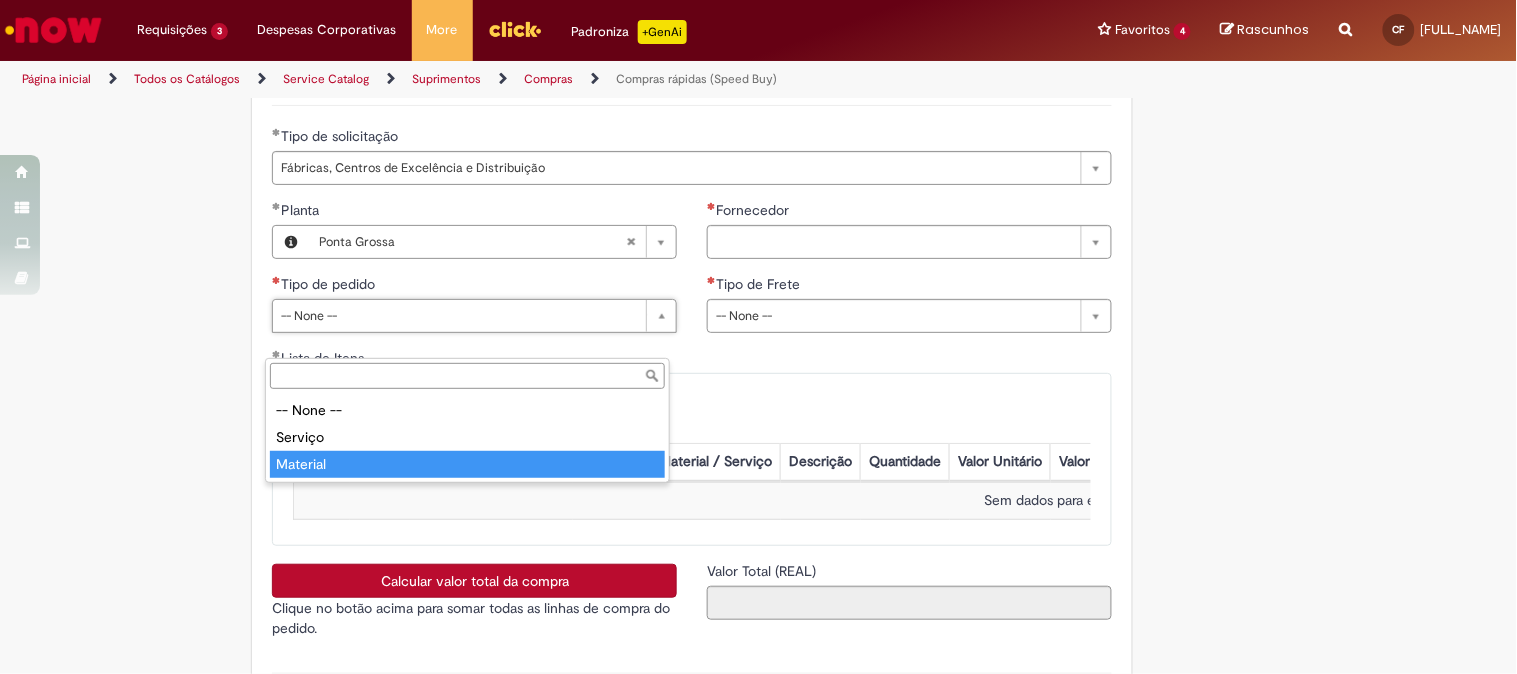 type on "********" 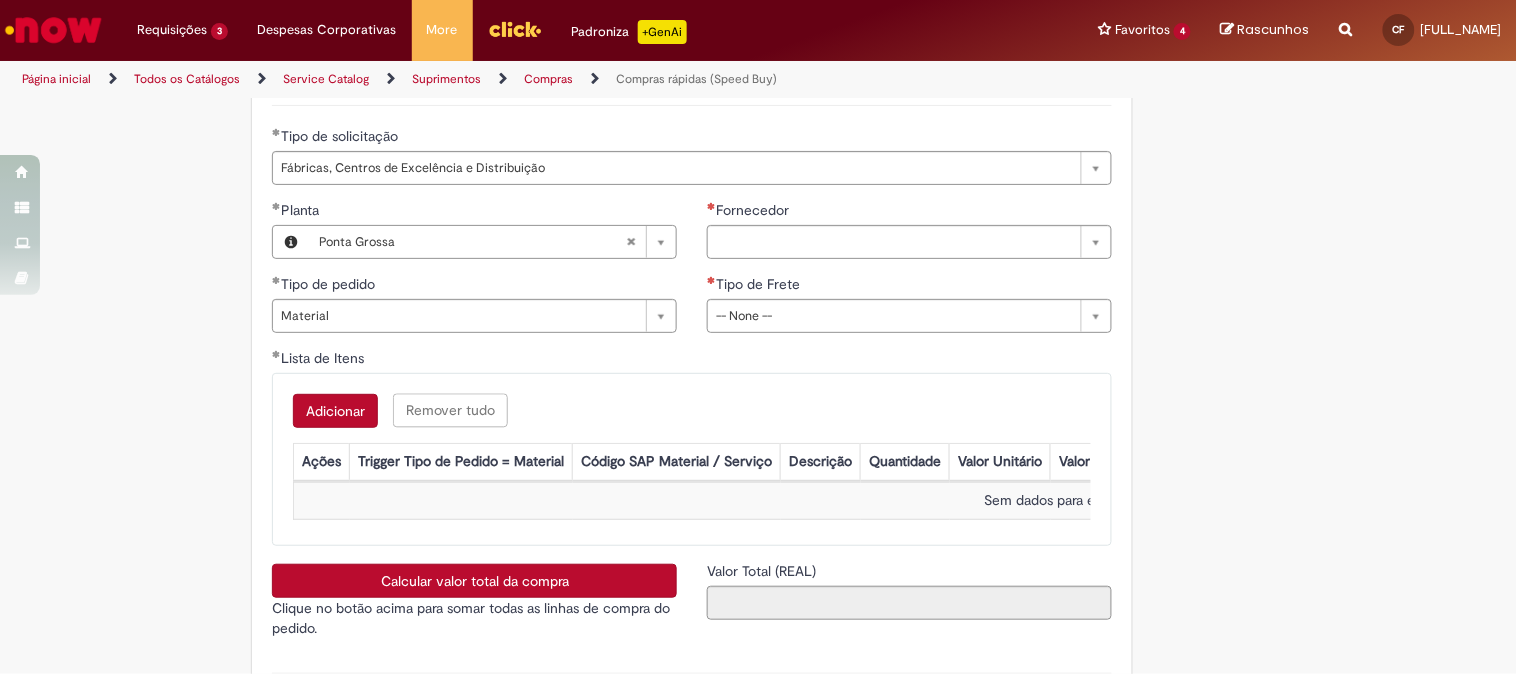 click on "Fornecedor" at bounding box center (909, 212) 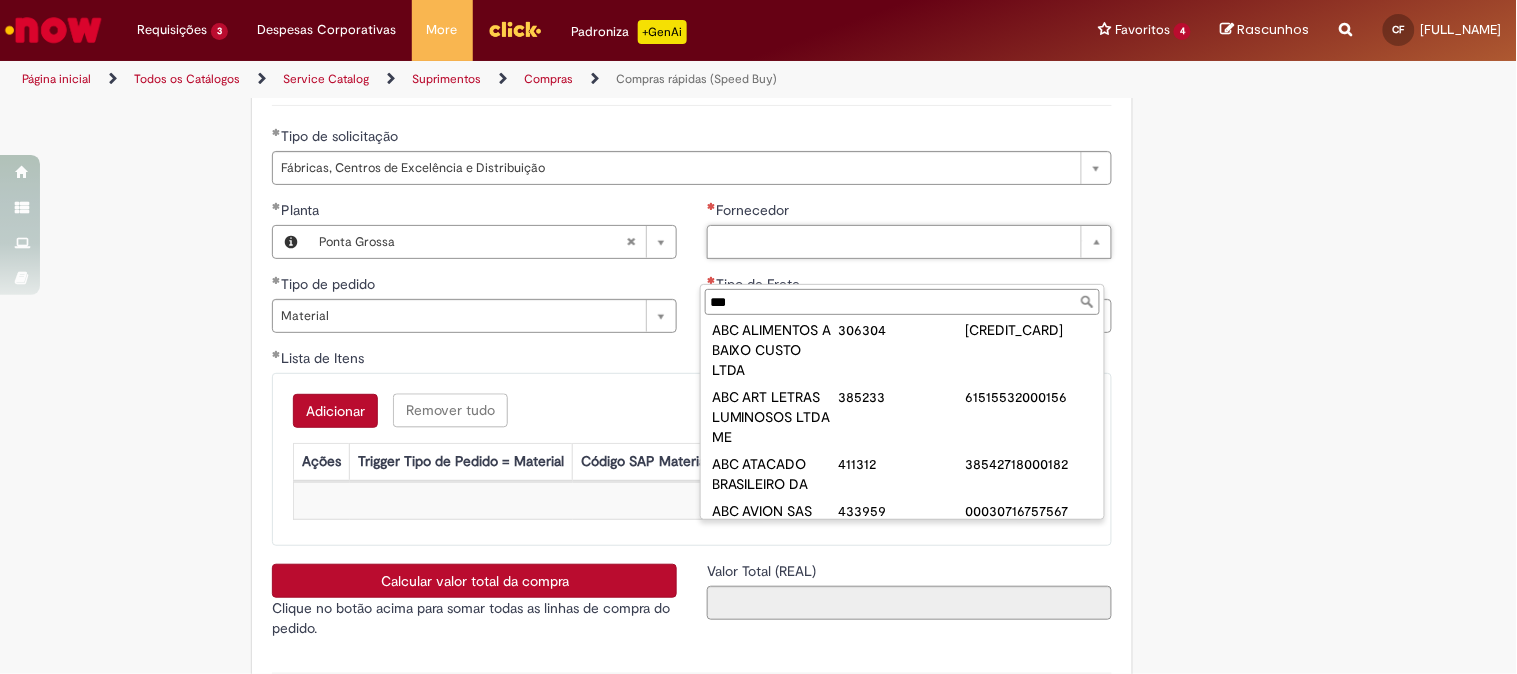 scroll, scrollTop: 0, scrollLeft: 0, axis: both 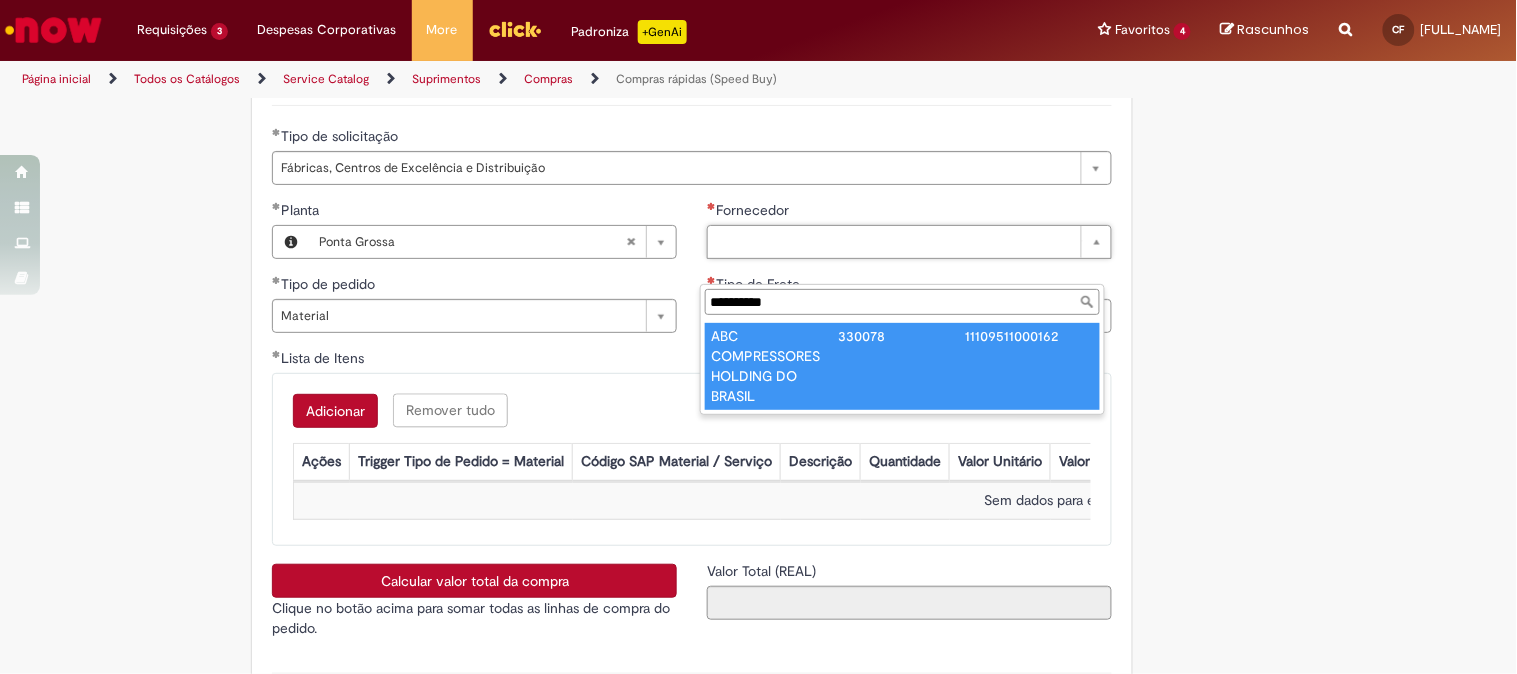 type on "**********" 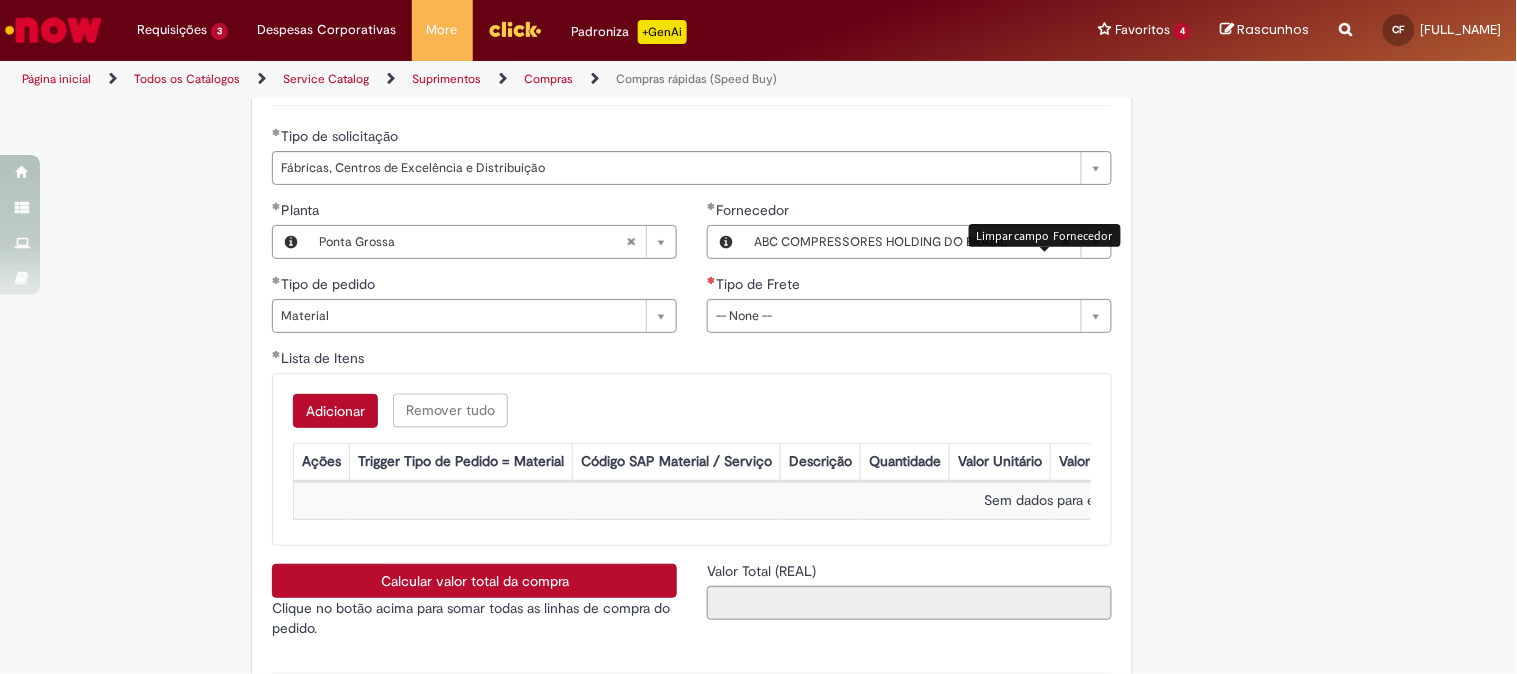 click at bounding box center (1066, 242) 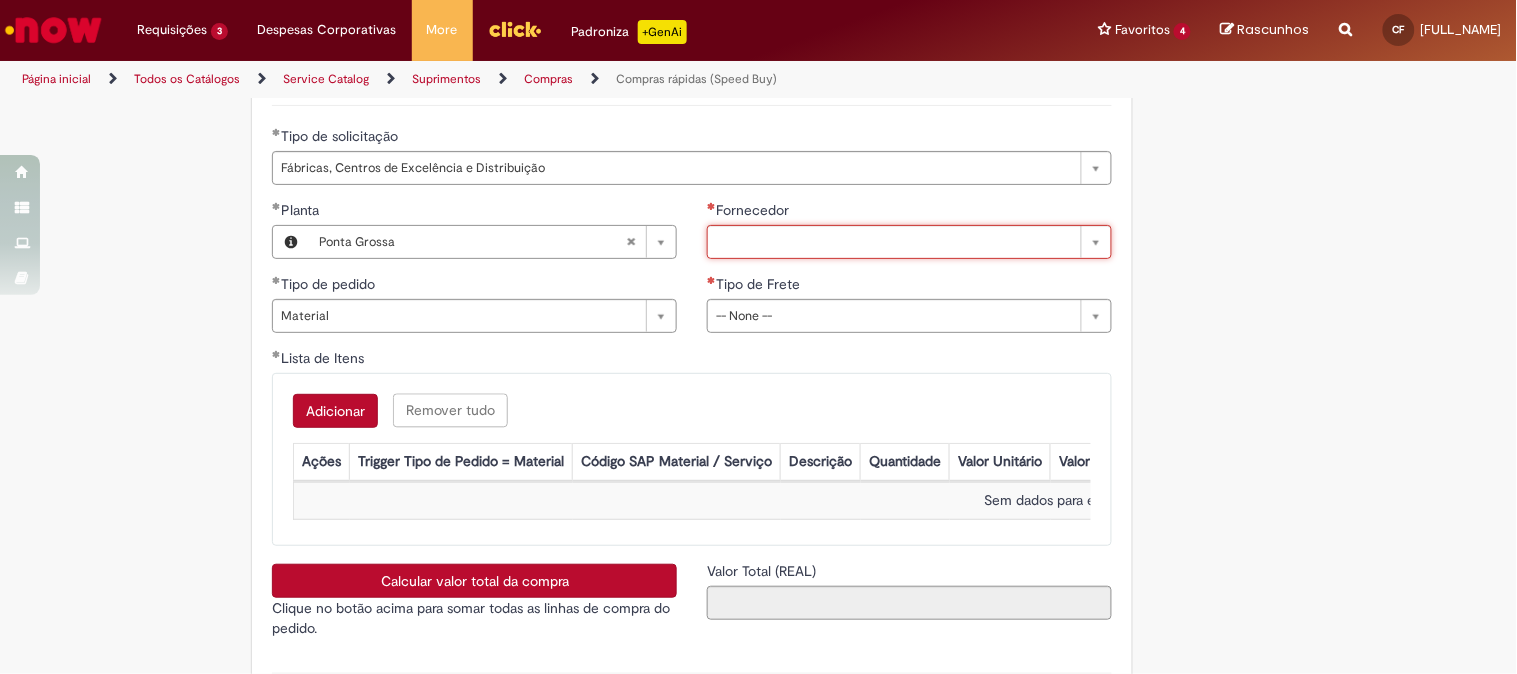 scroll, scrollTop: 0, scrollLeft: 0, axis: both 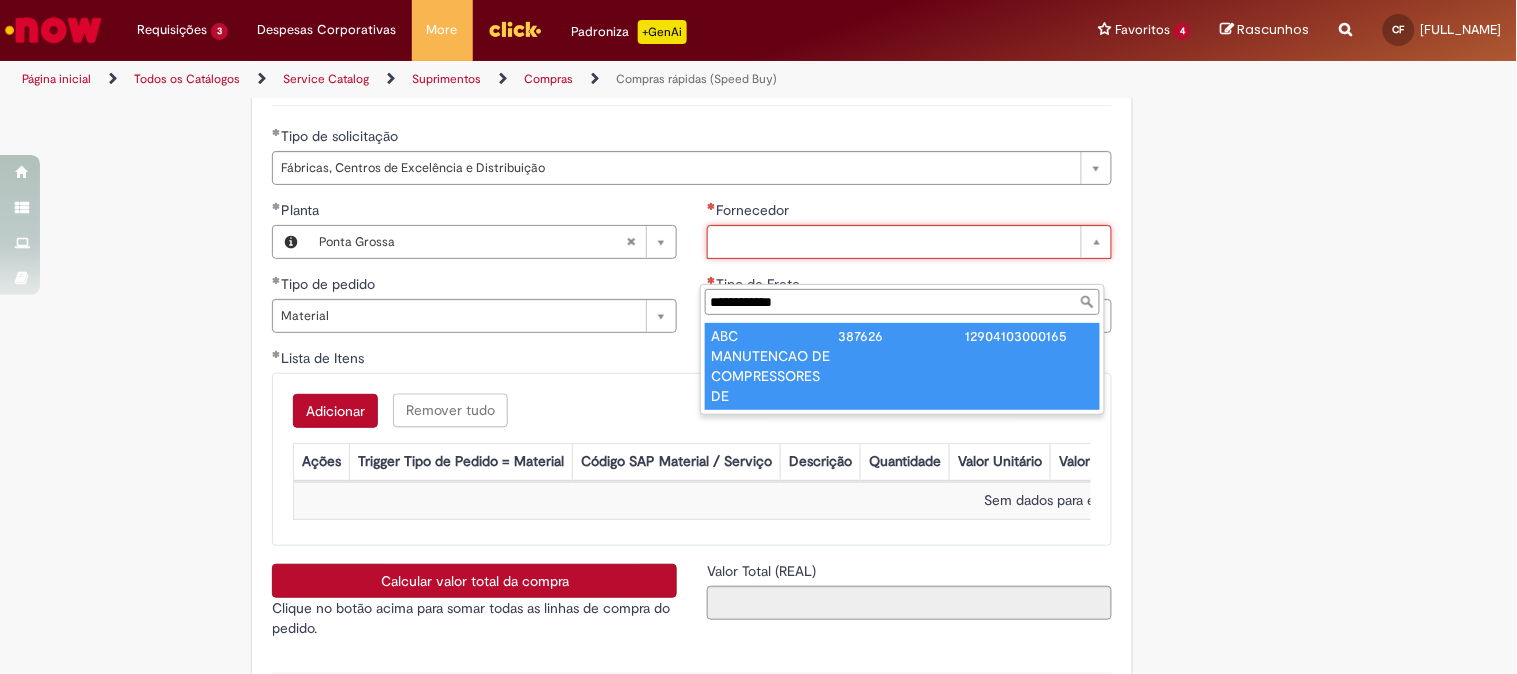 type on "**********" 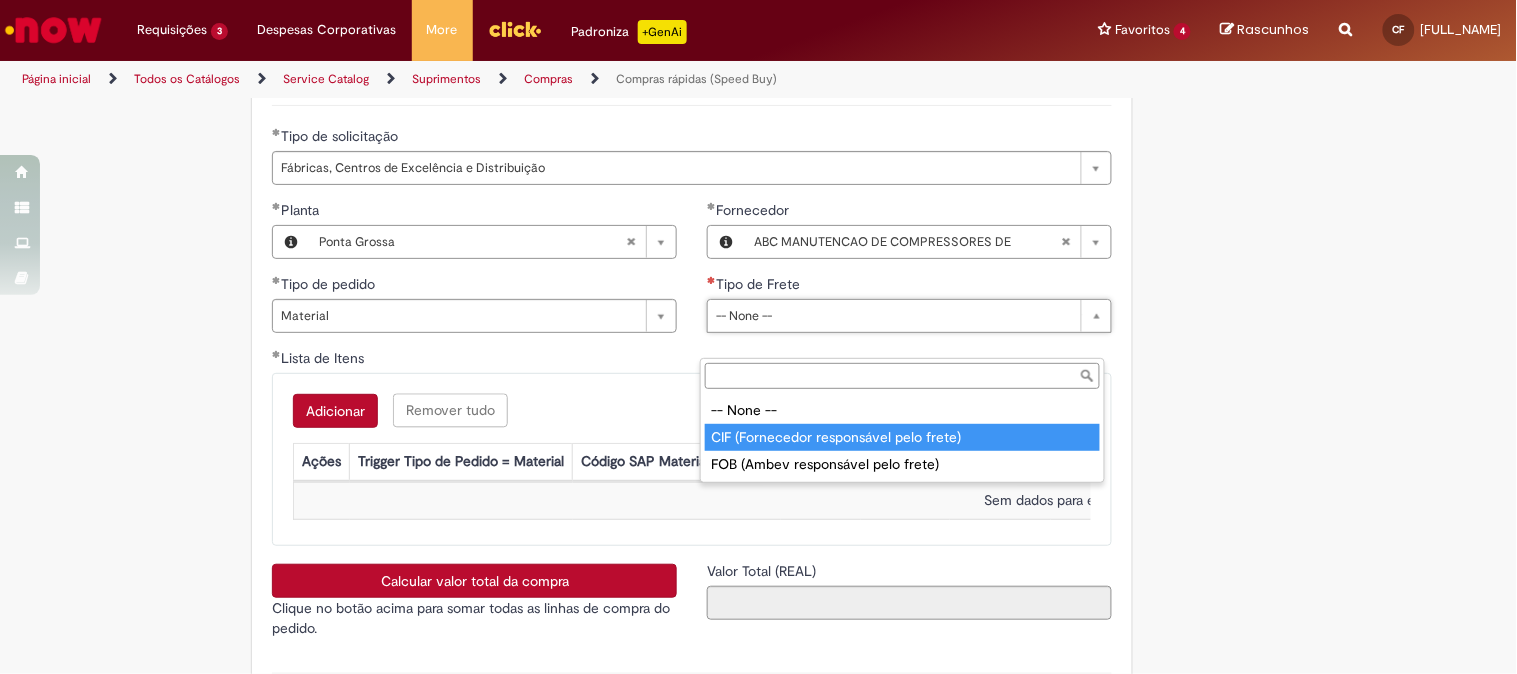 type on "**********" 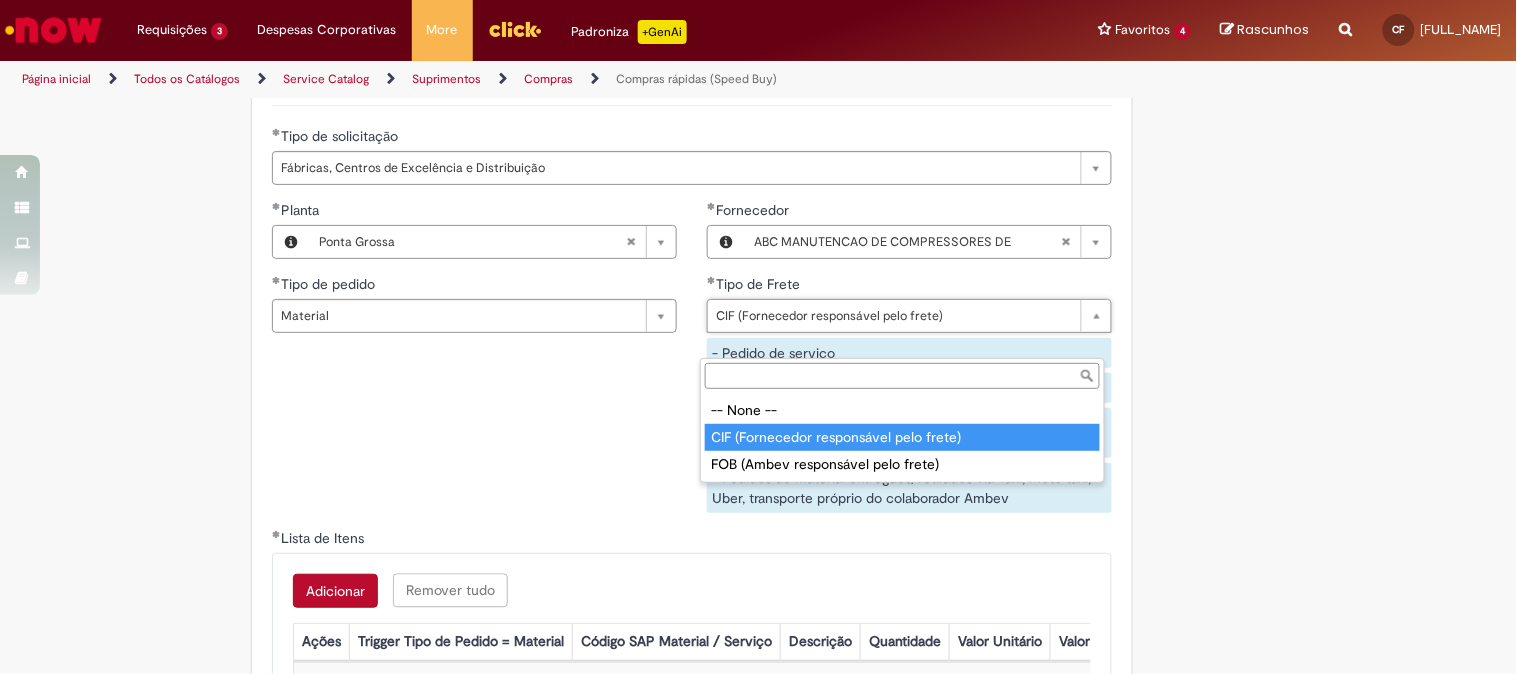 type on "**********" 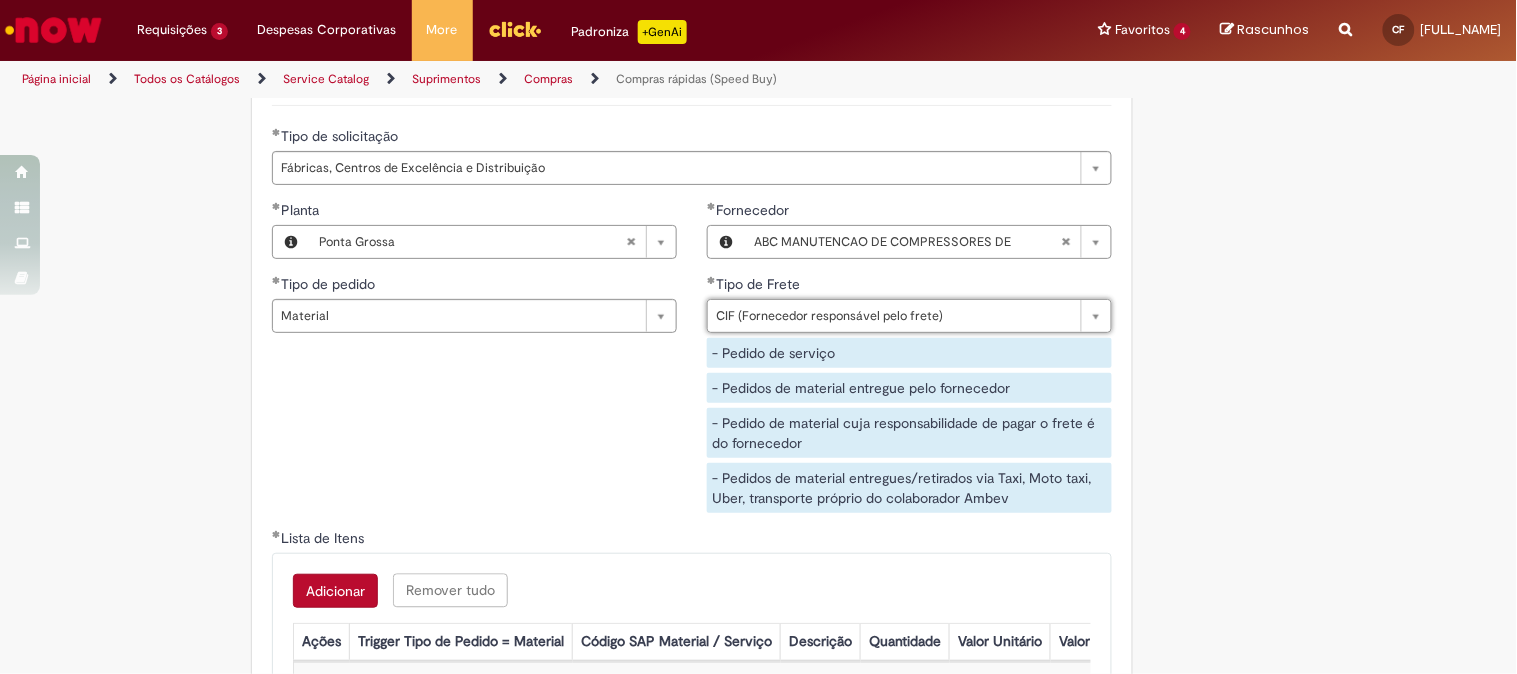 scroll, scrollTop: 0, scrollLeft: 247, axis: horizontal 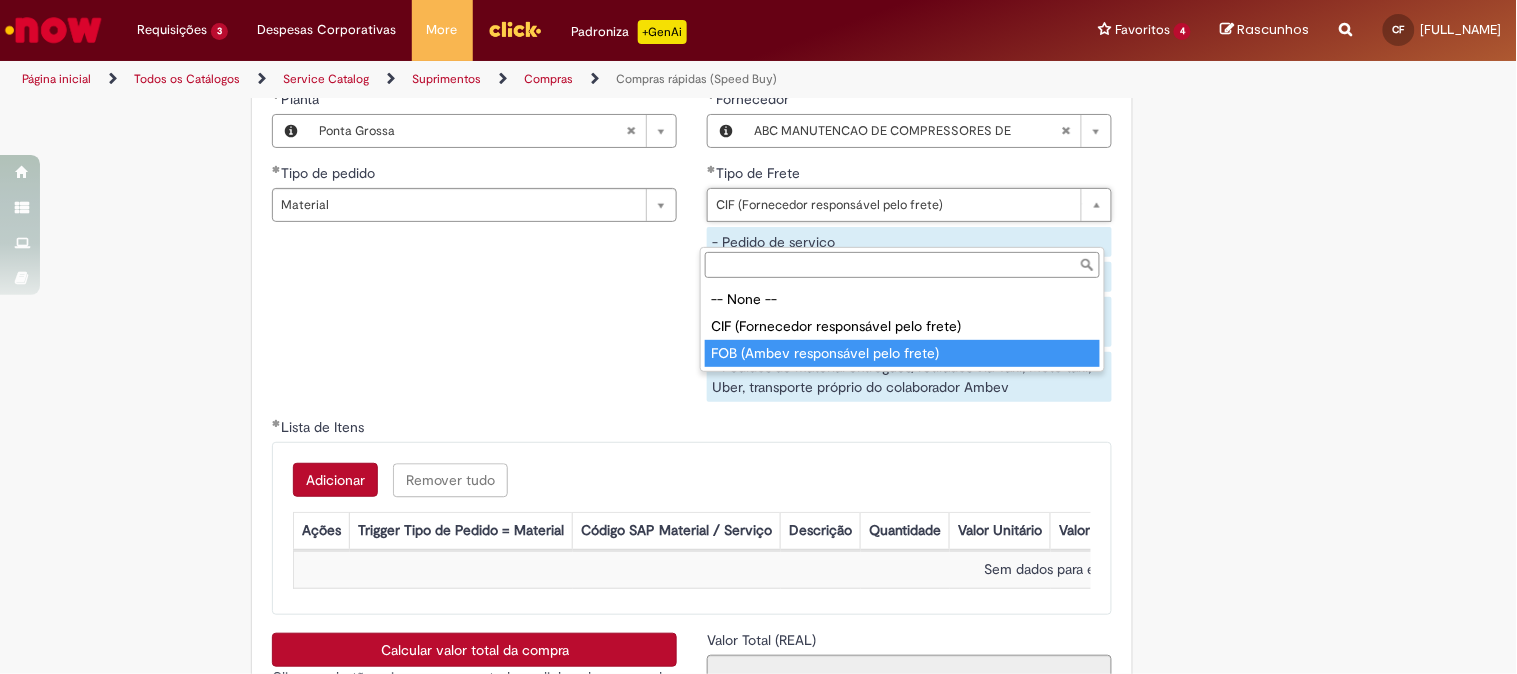 type on "**********" 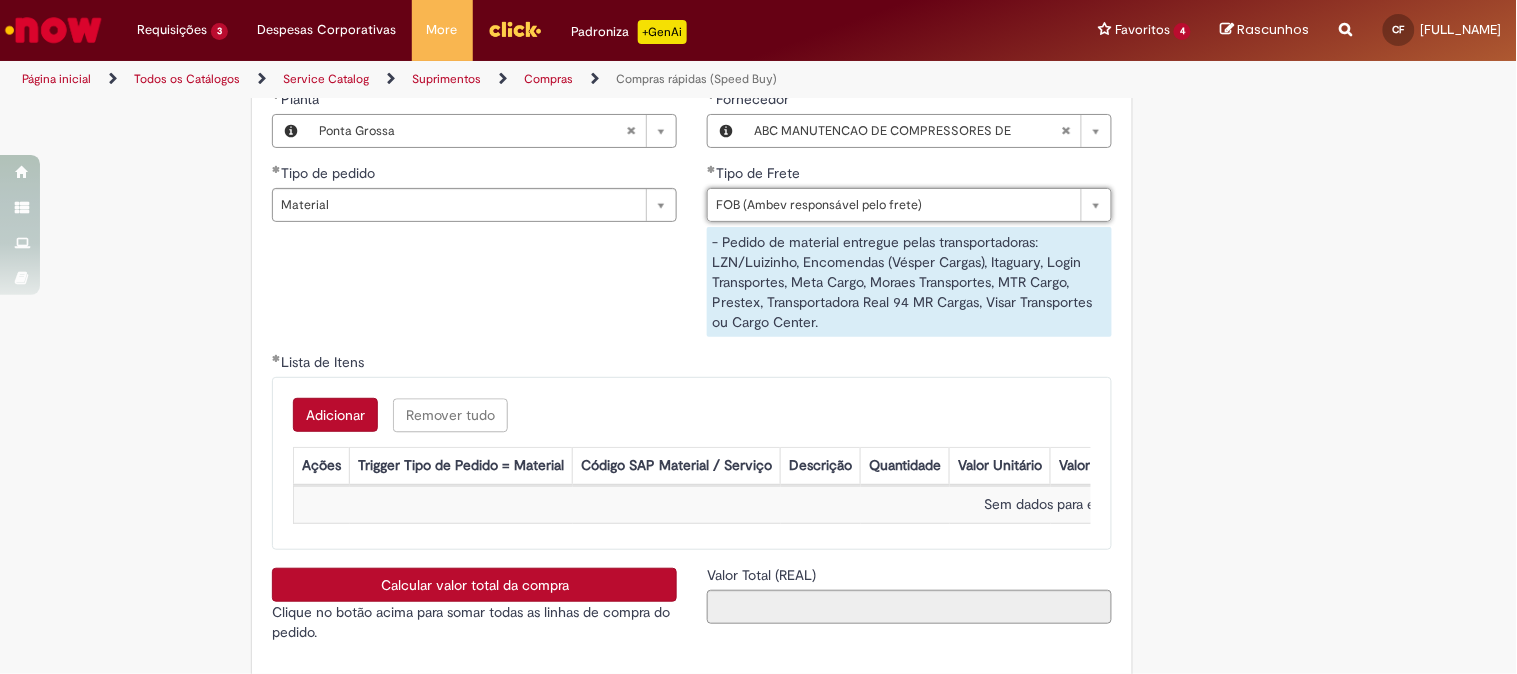 scroll, scrollTop: 0, scrollLeft: 0, axis: both 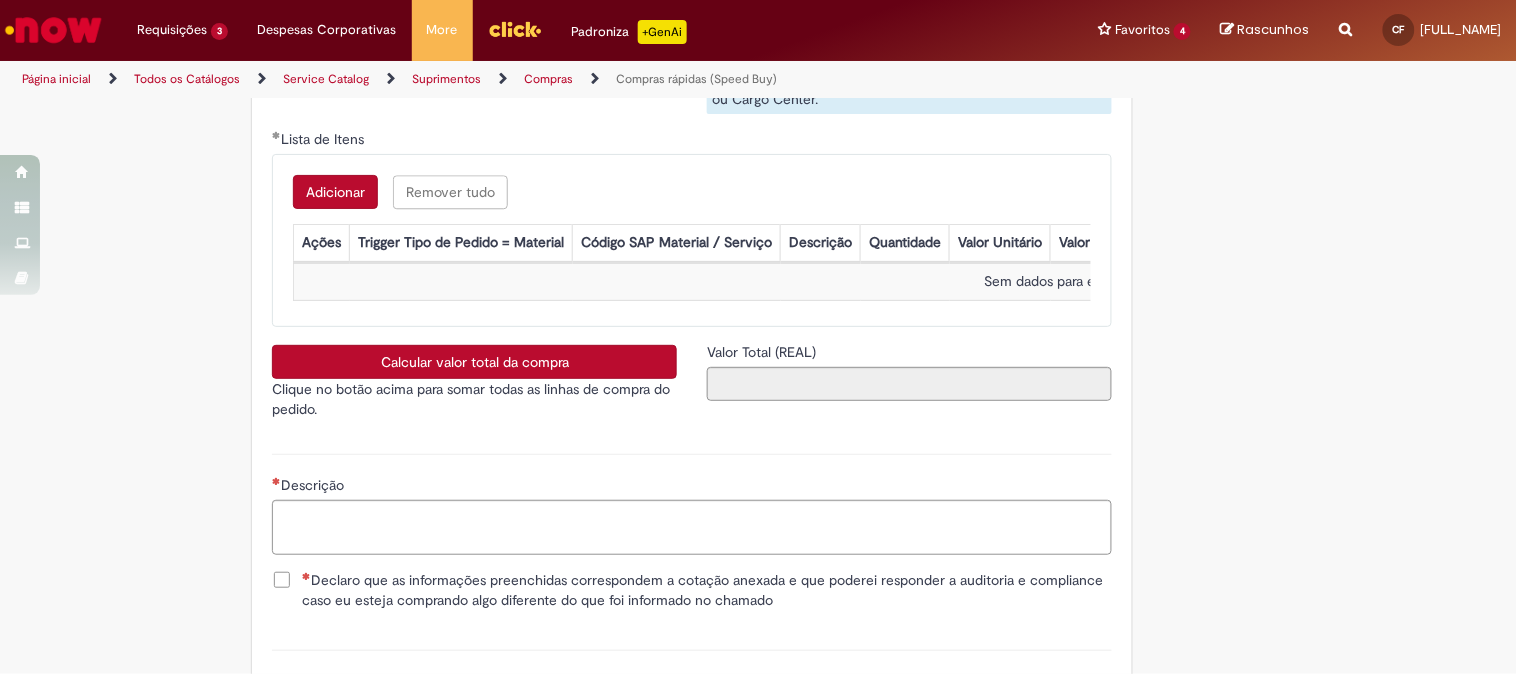 click on "Adicionar" at bounding box center (335, 192) 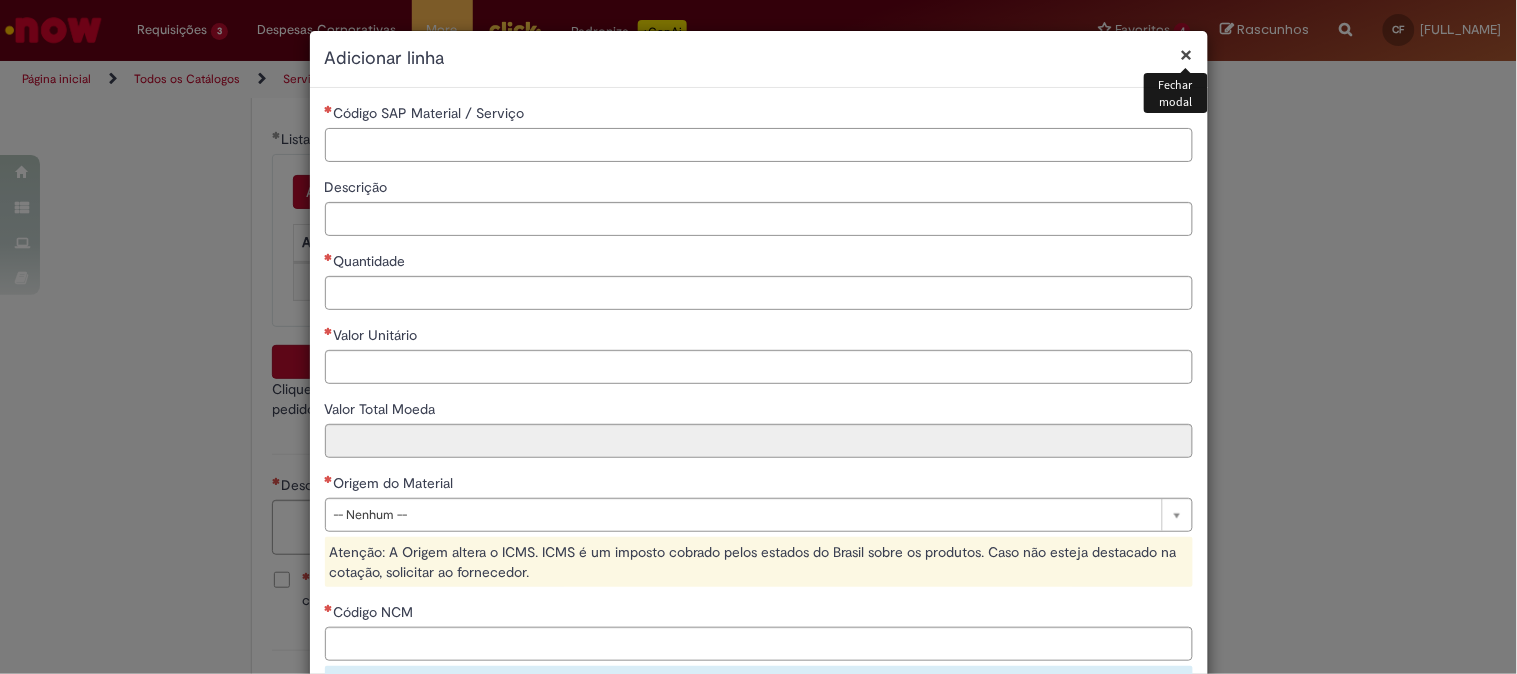 click on "Código SAP Material / Serviço" at bounding box center [759, 145] 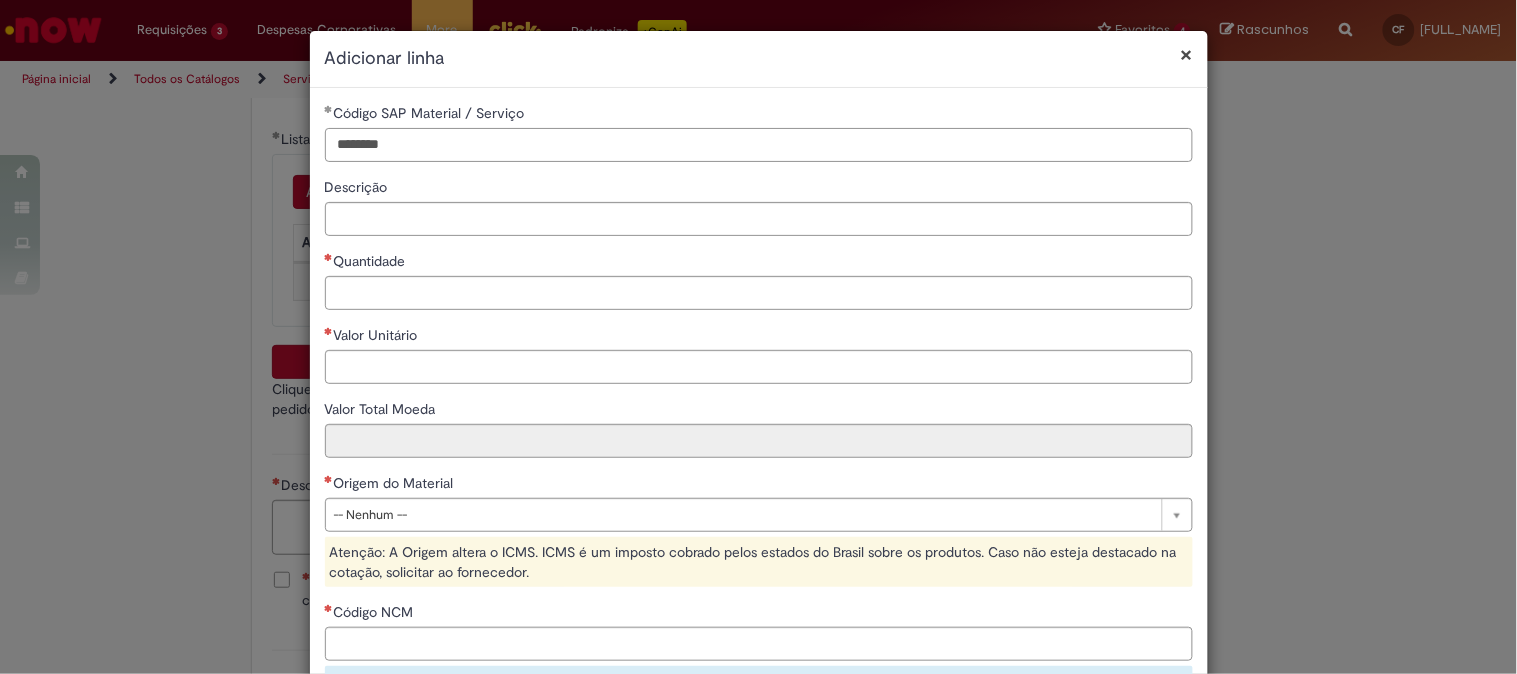 type on "********" 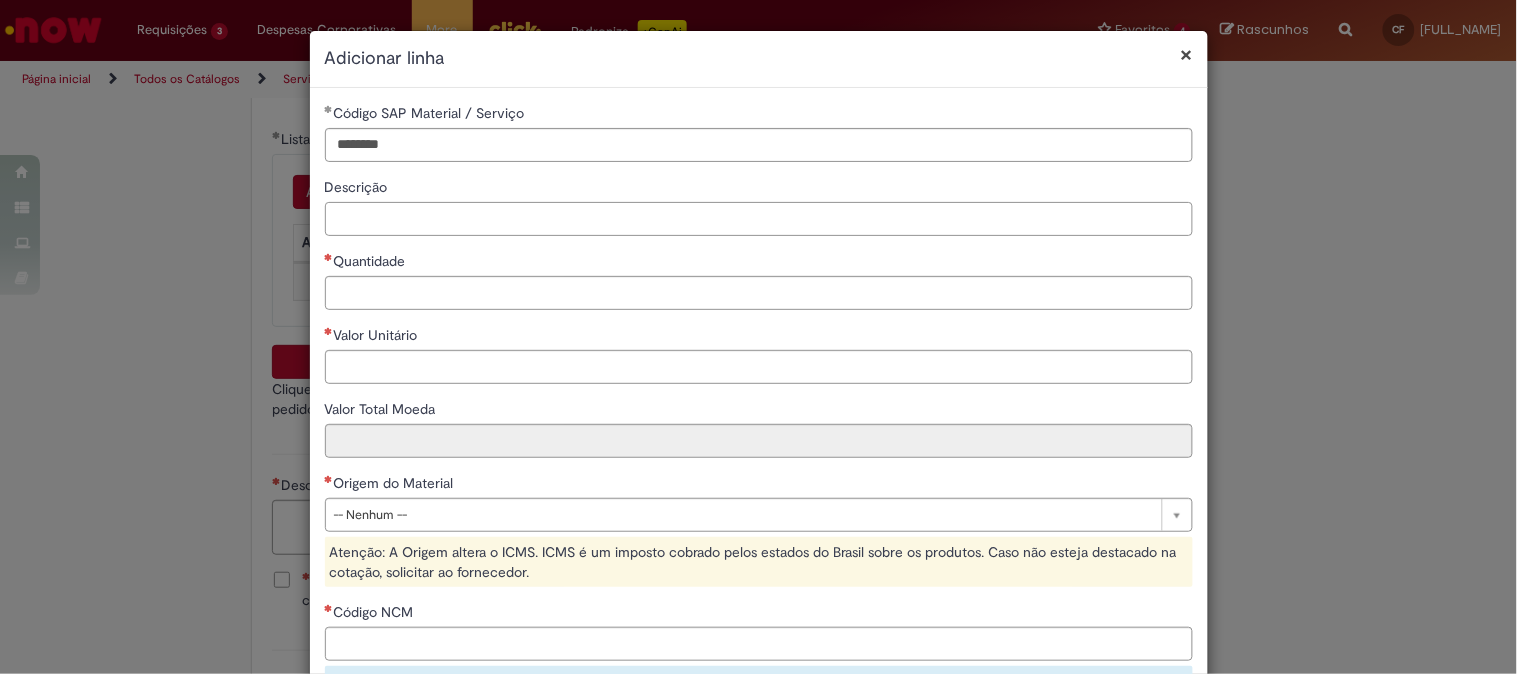 click on "Descrição" at bounding box center (759, 219) 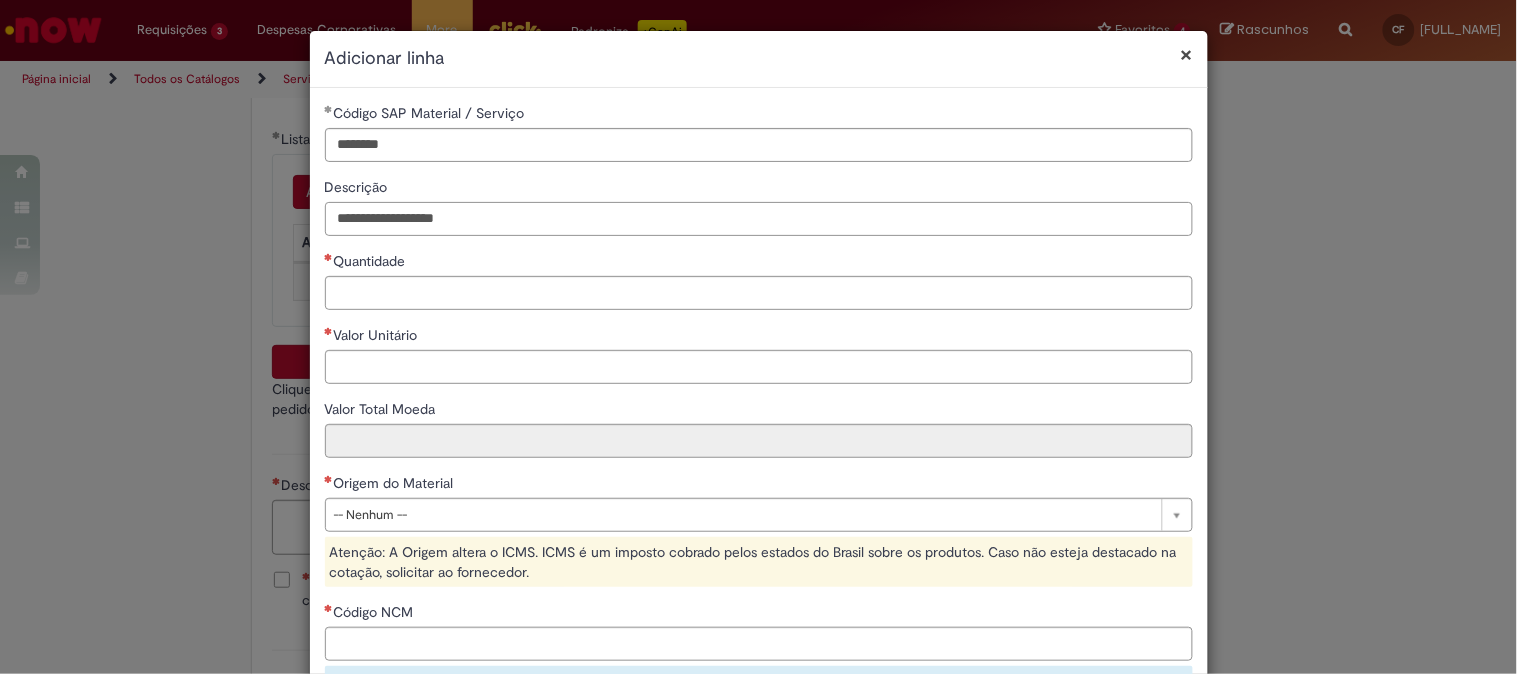 type on "**********" 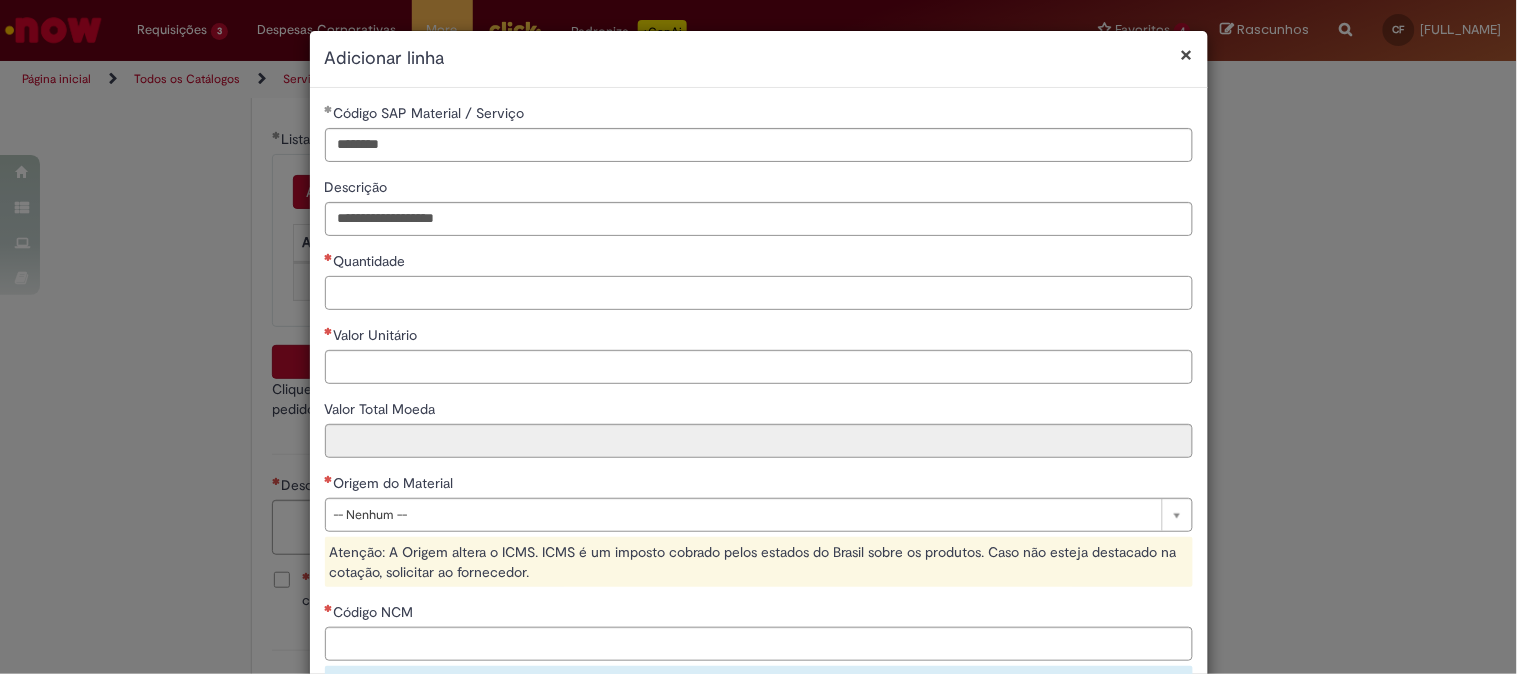 click on "Quantidade" at bounding box center (759, 293) 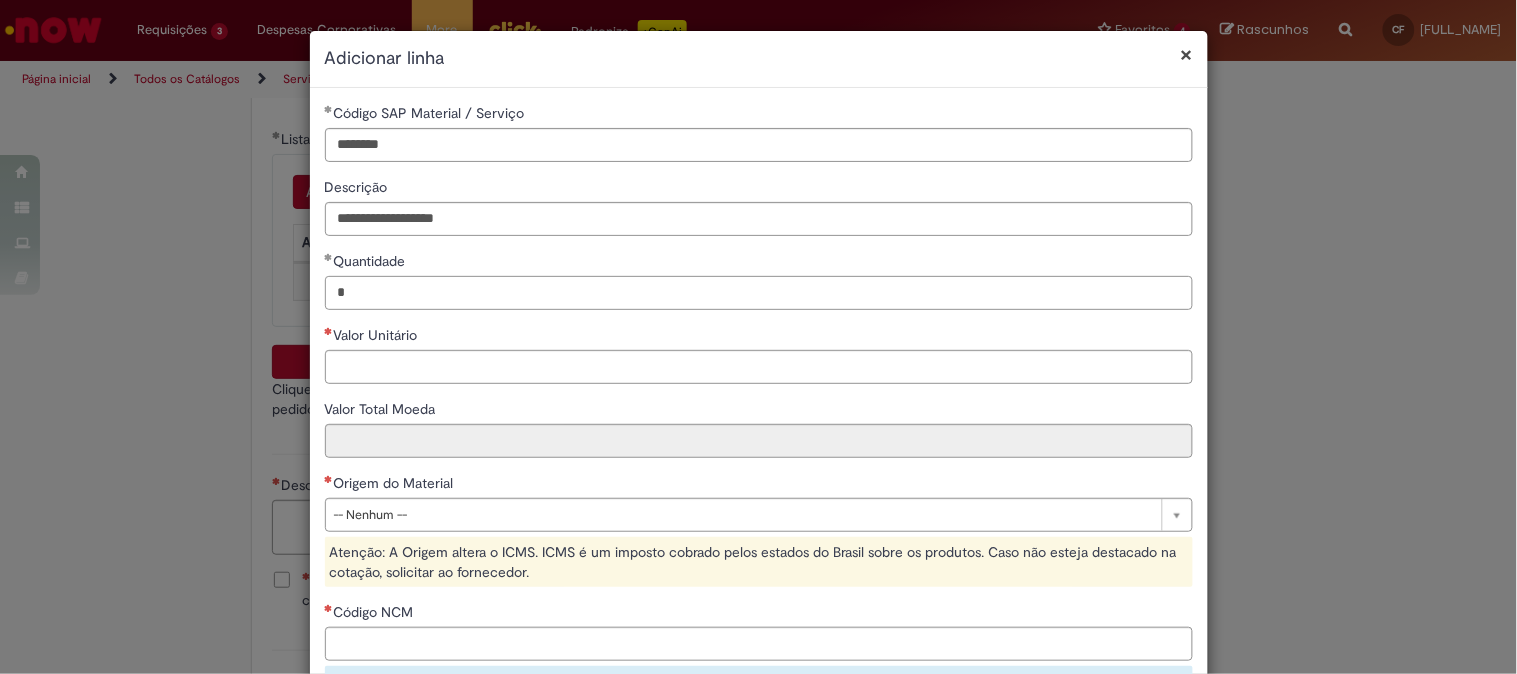 type on "*" 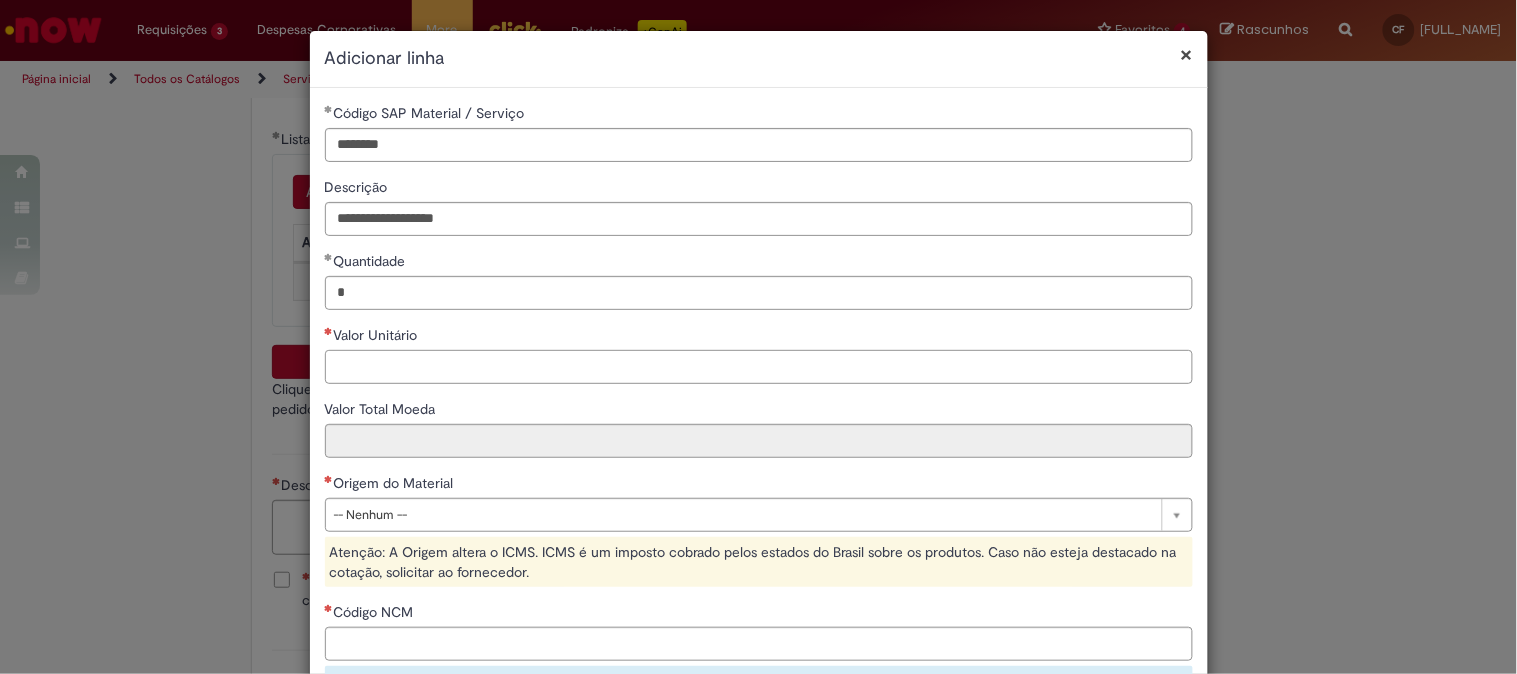 paste on "**********" 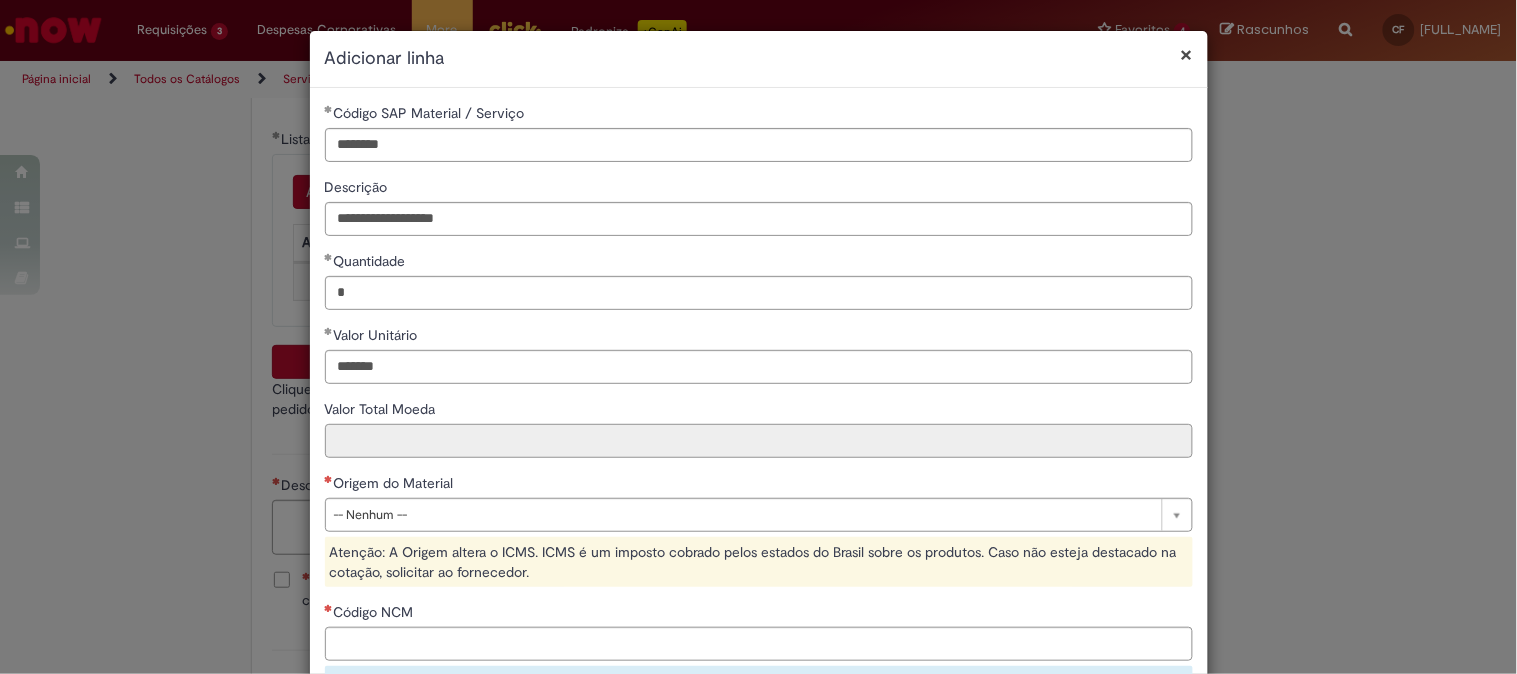 type on "********" 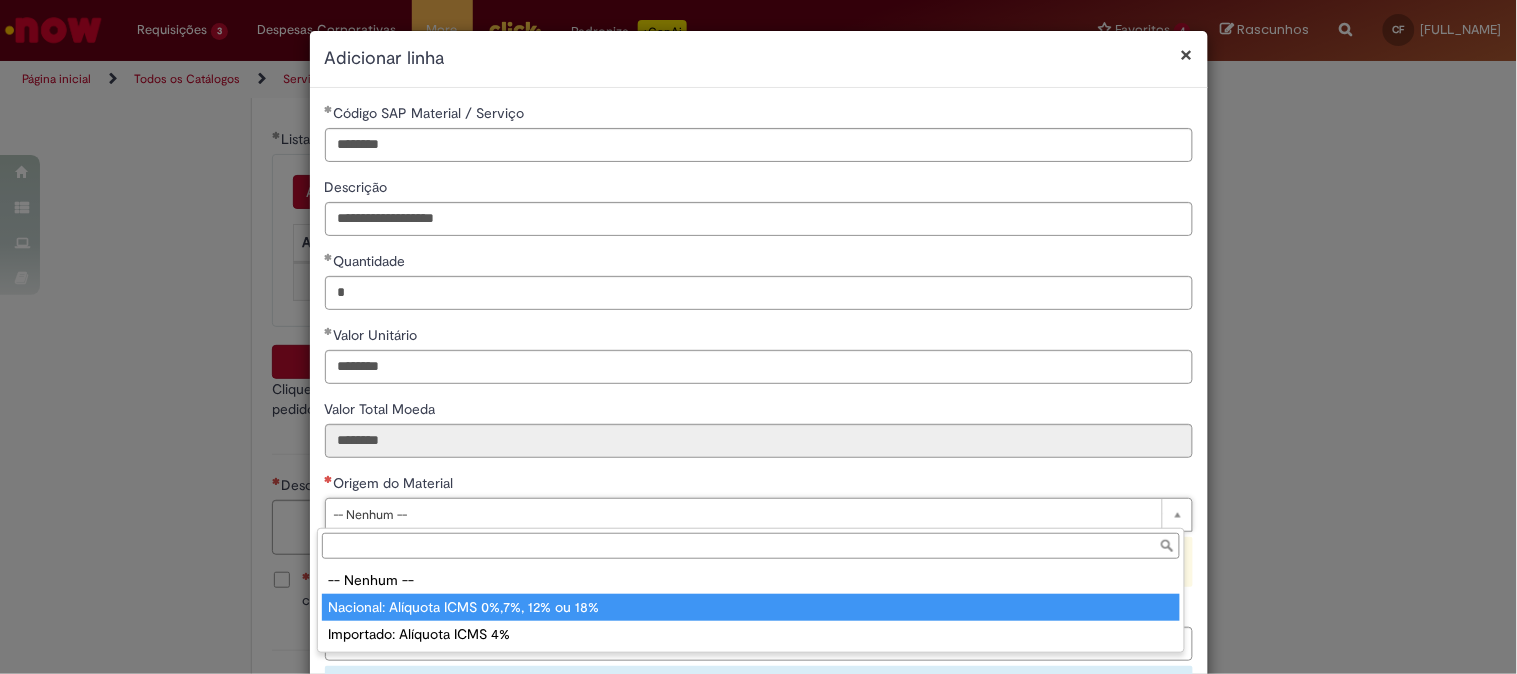 type on "**********" 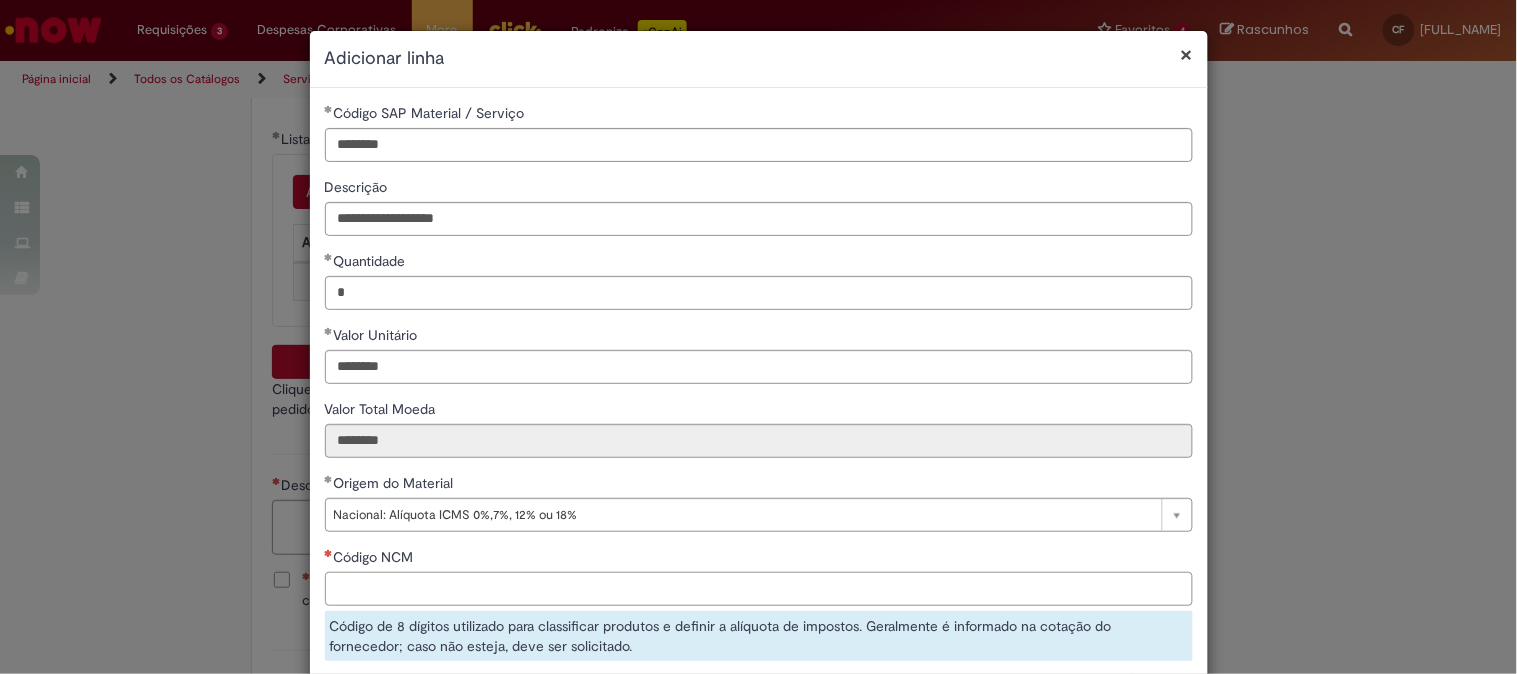 click on "Código NCM" at bounding box center (759, 589) 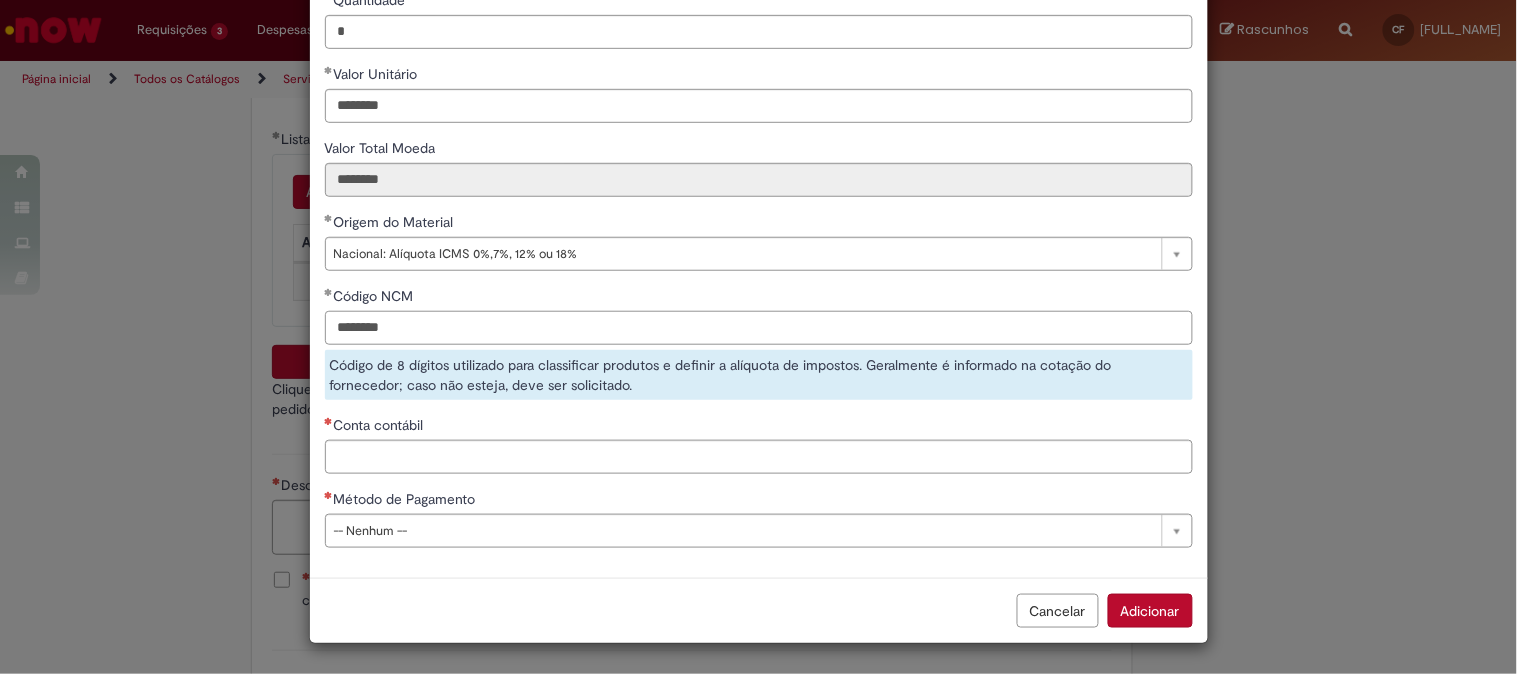 type on "********" 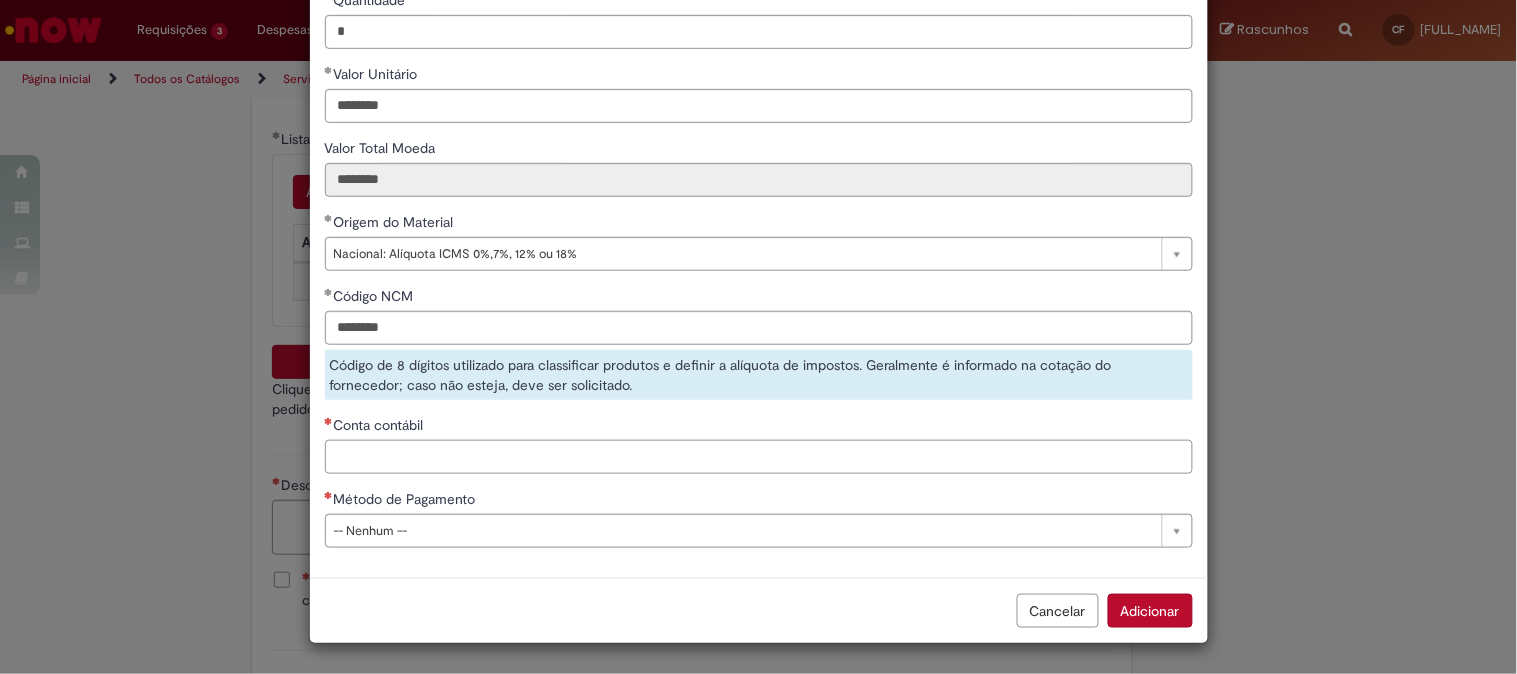 click on "Conta contábil" at bounding box center (759, 457) 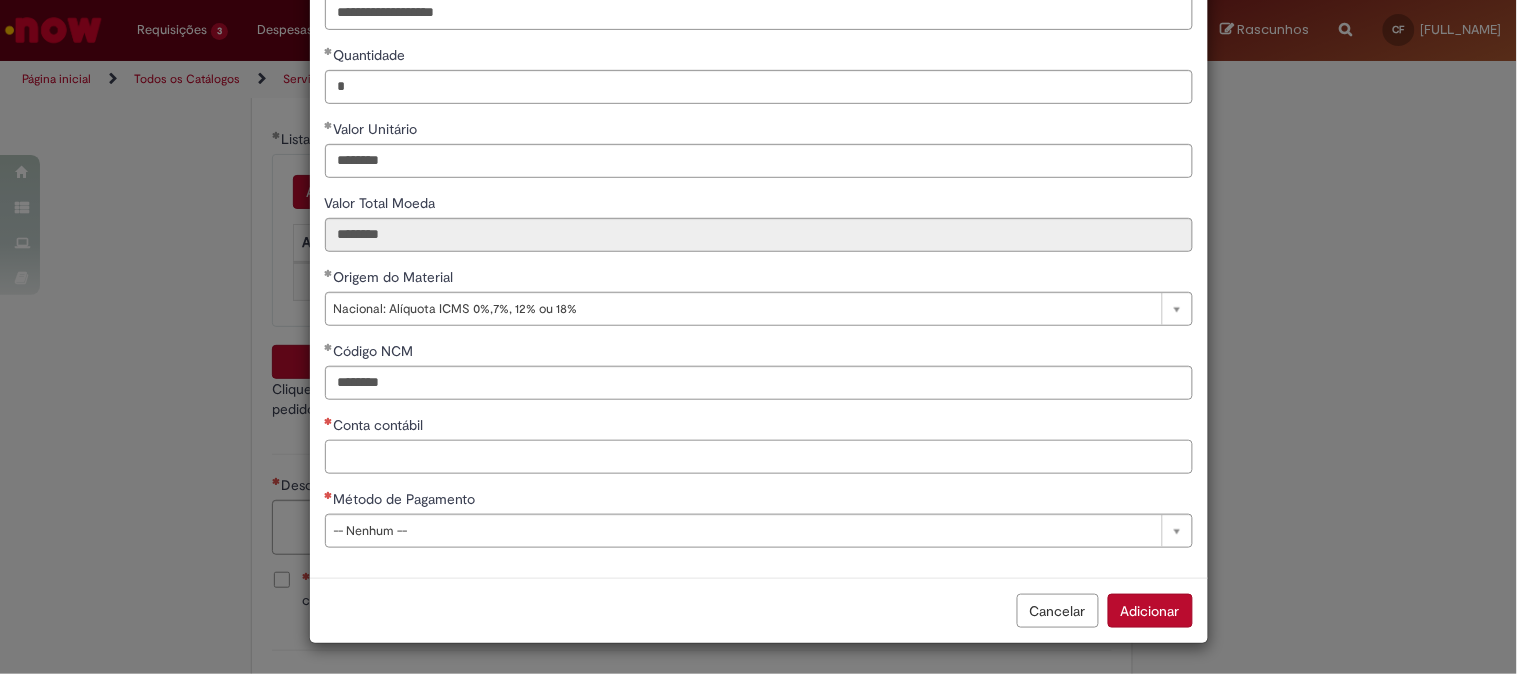 scroll, scrollTop: 206, scrollLeft: 0, axis: vertical 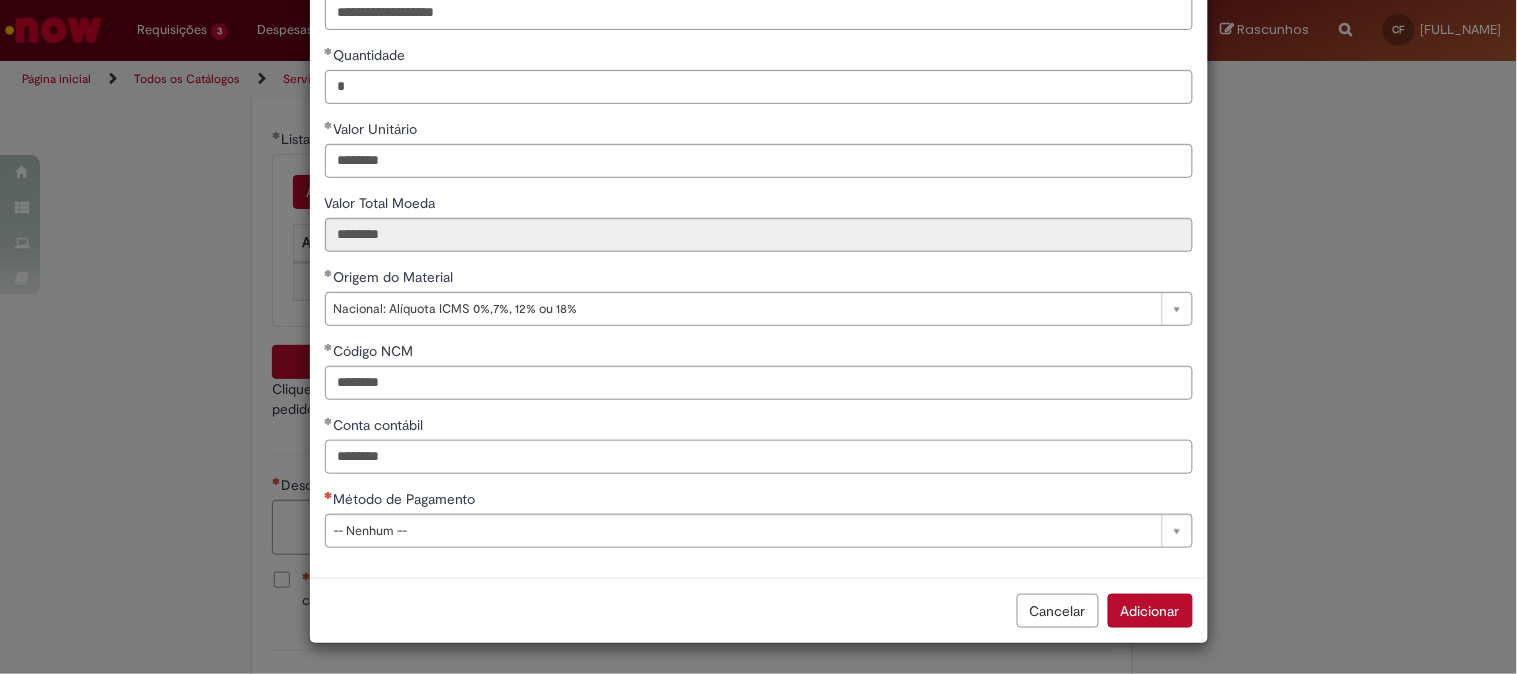 type on "********" 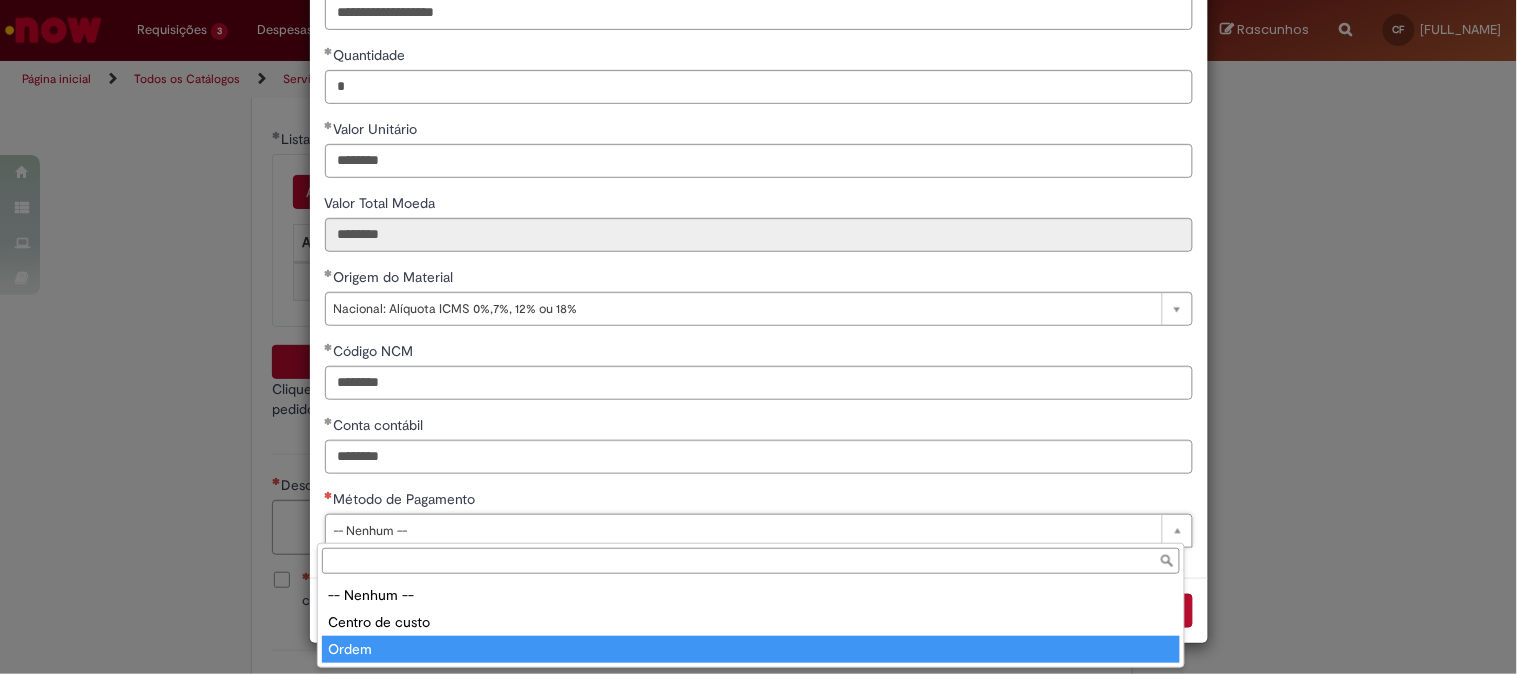 type on "*****" 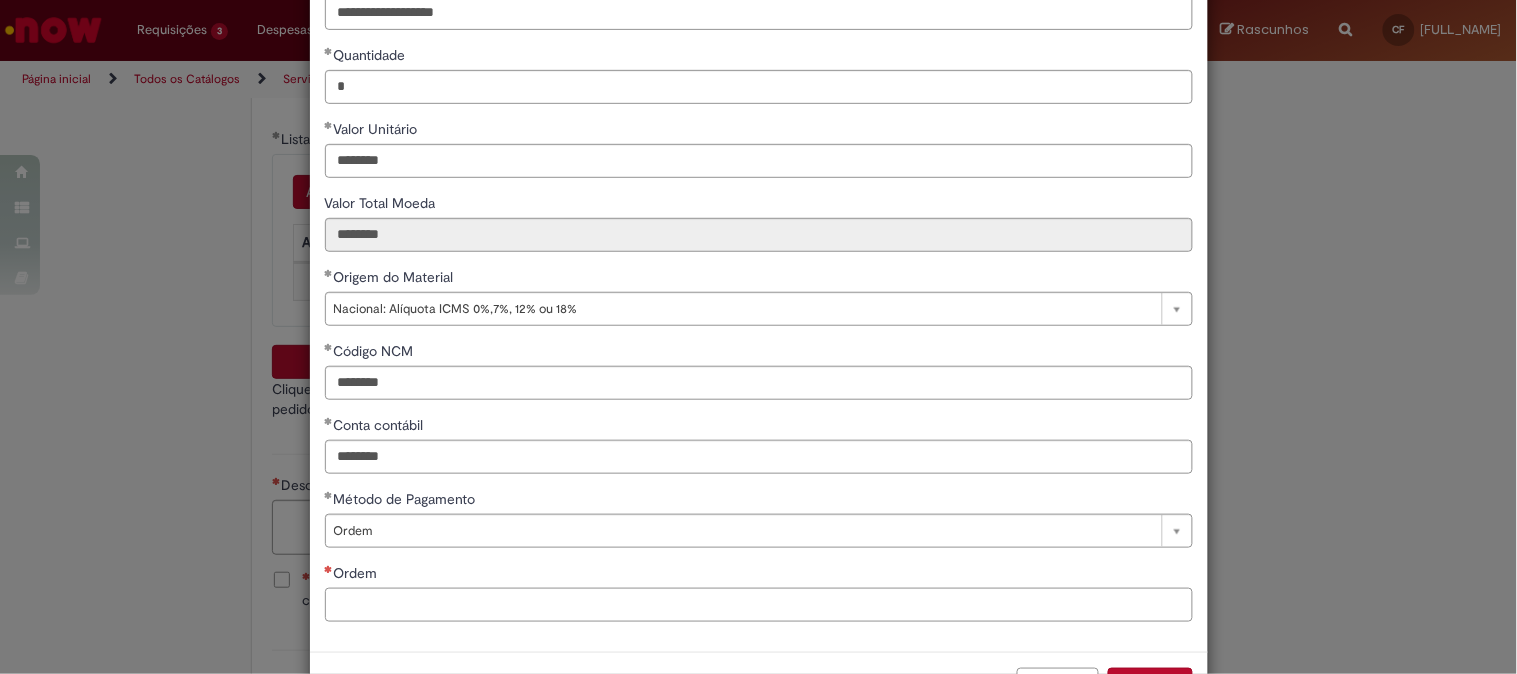 click on "Ordem" at bounding box center (759, 605) 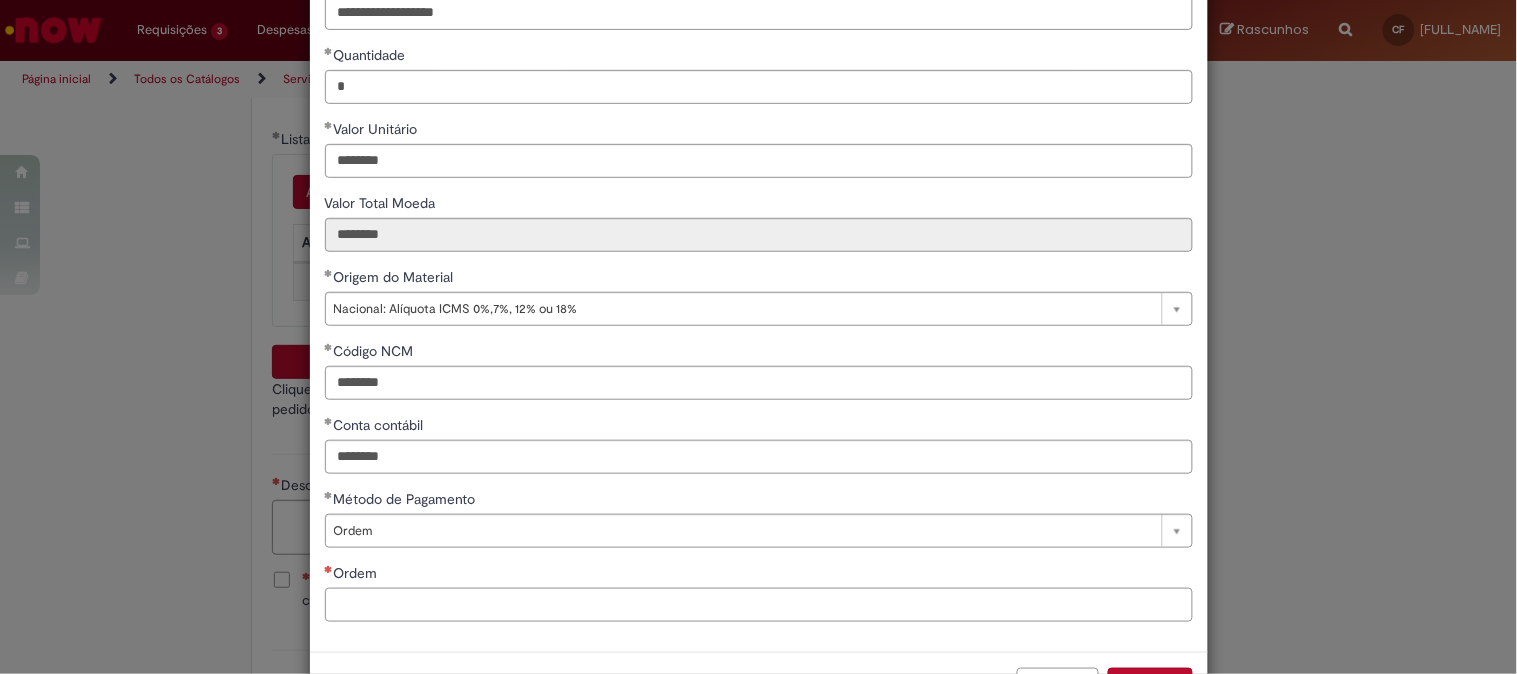 paste on "**********" 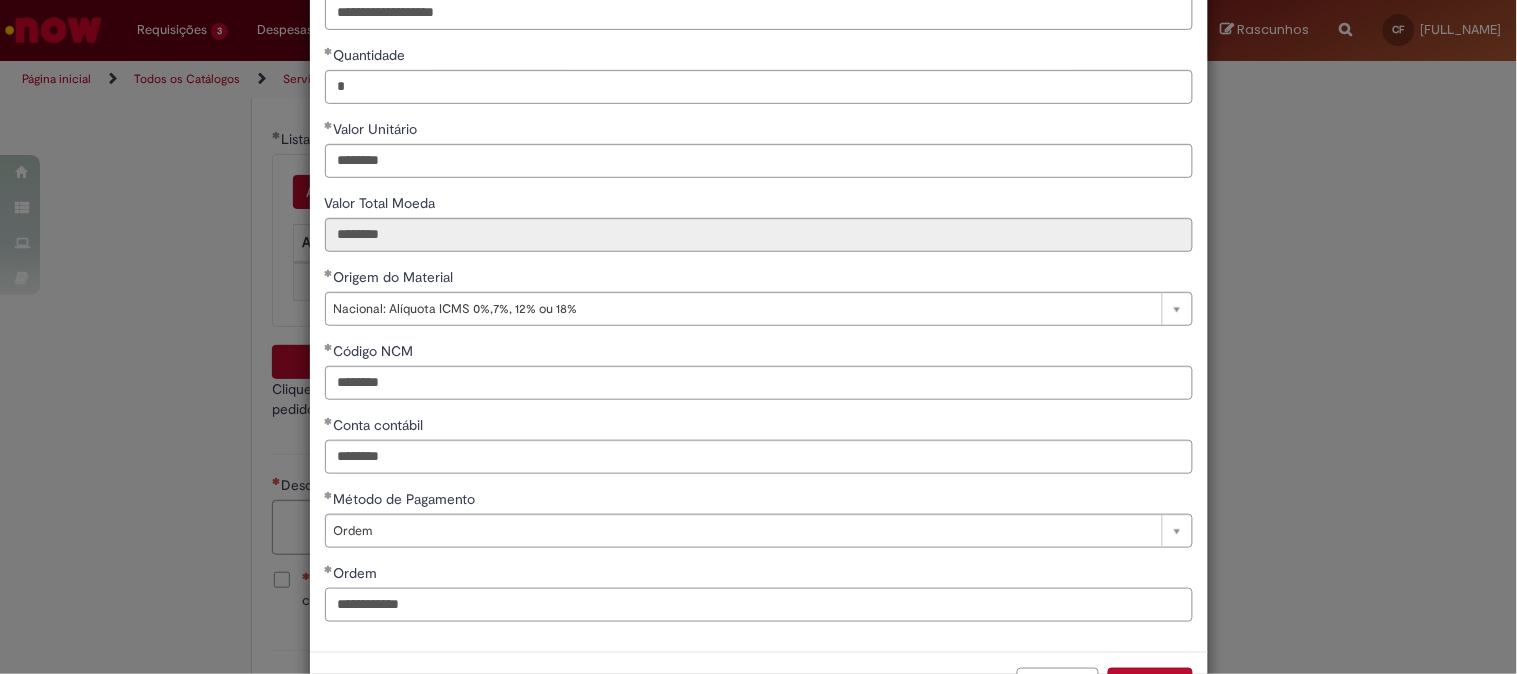 scroll, scrollTop: 280, scrollLeft: 0, axis: vertical 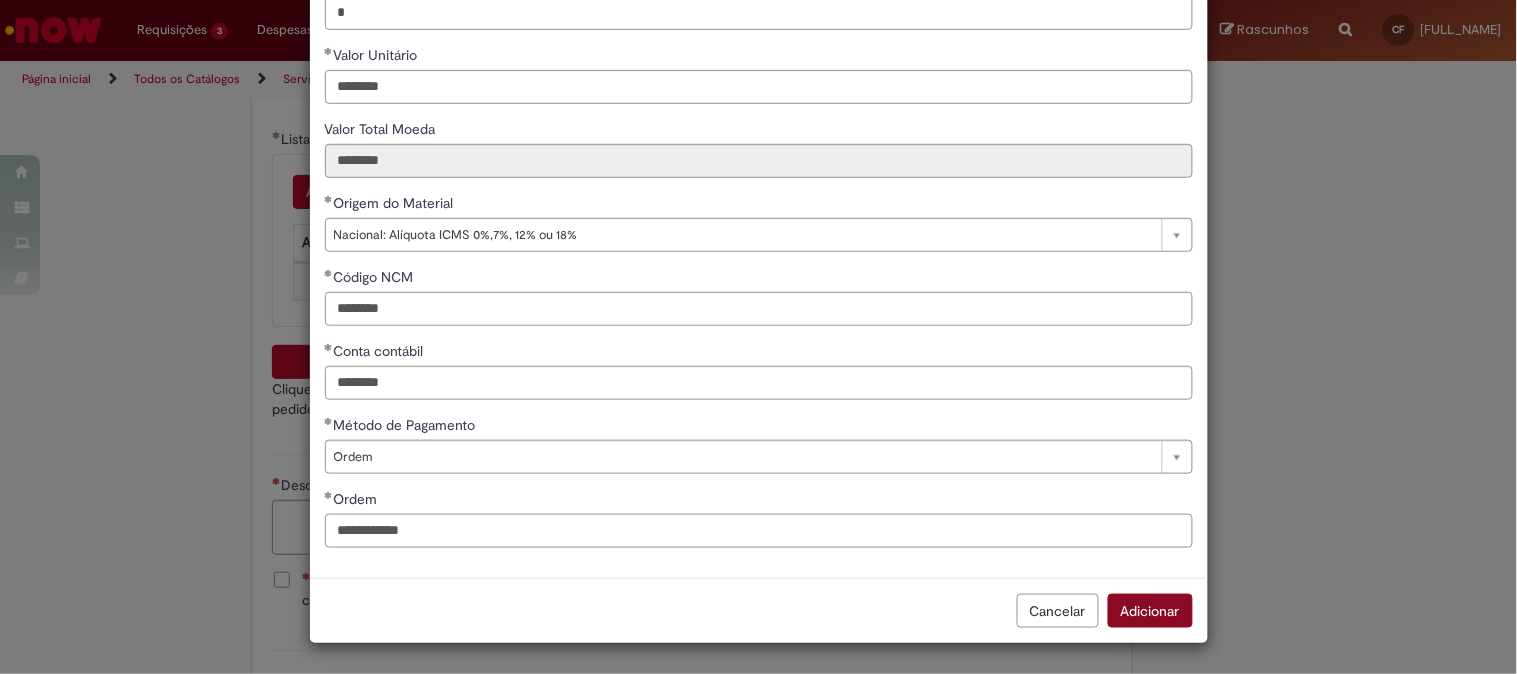 type on "**********" 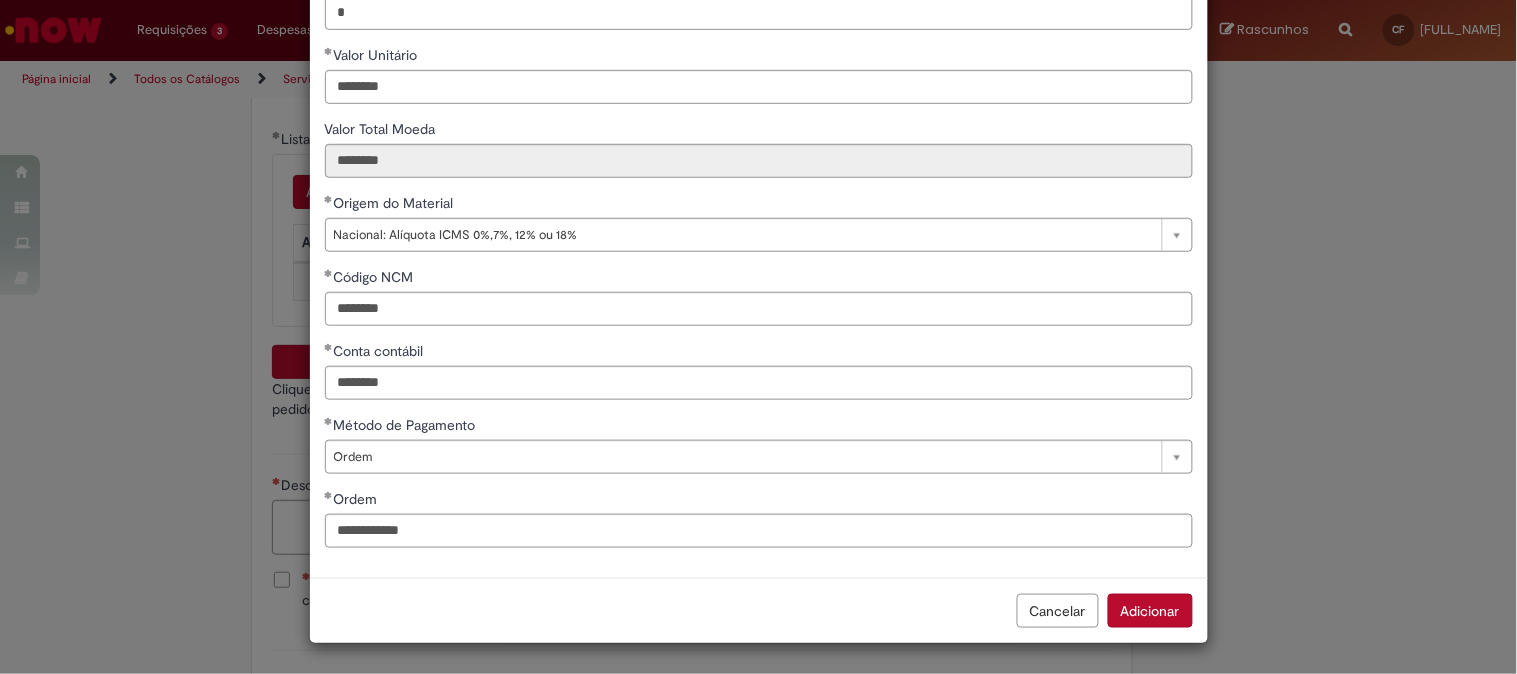 click on "Adicionar" at bounding box center [1150, 611] 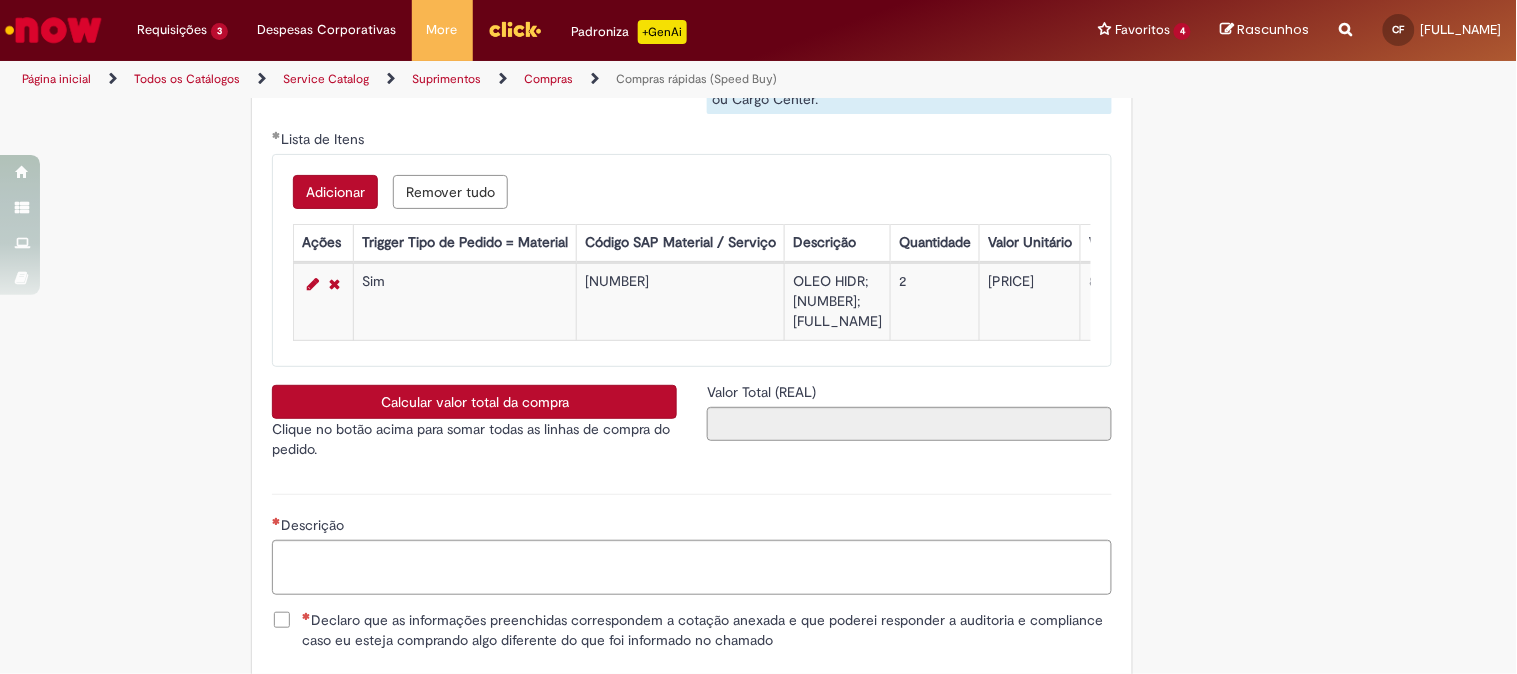 click on "Calcular valor total da compra" at bounding box center [474, 402] 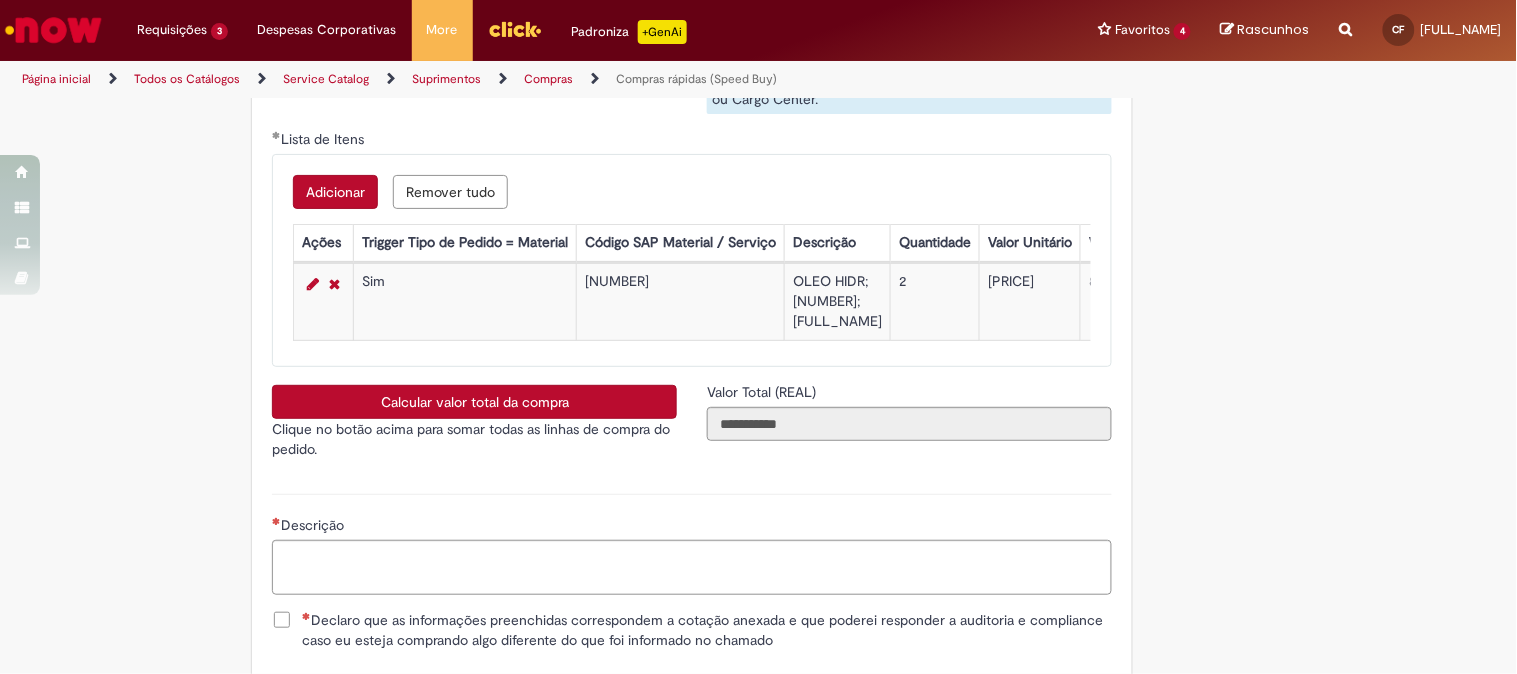 scroll, scrollTop: 3473, scrollLeft: 0, axis: vertical 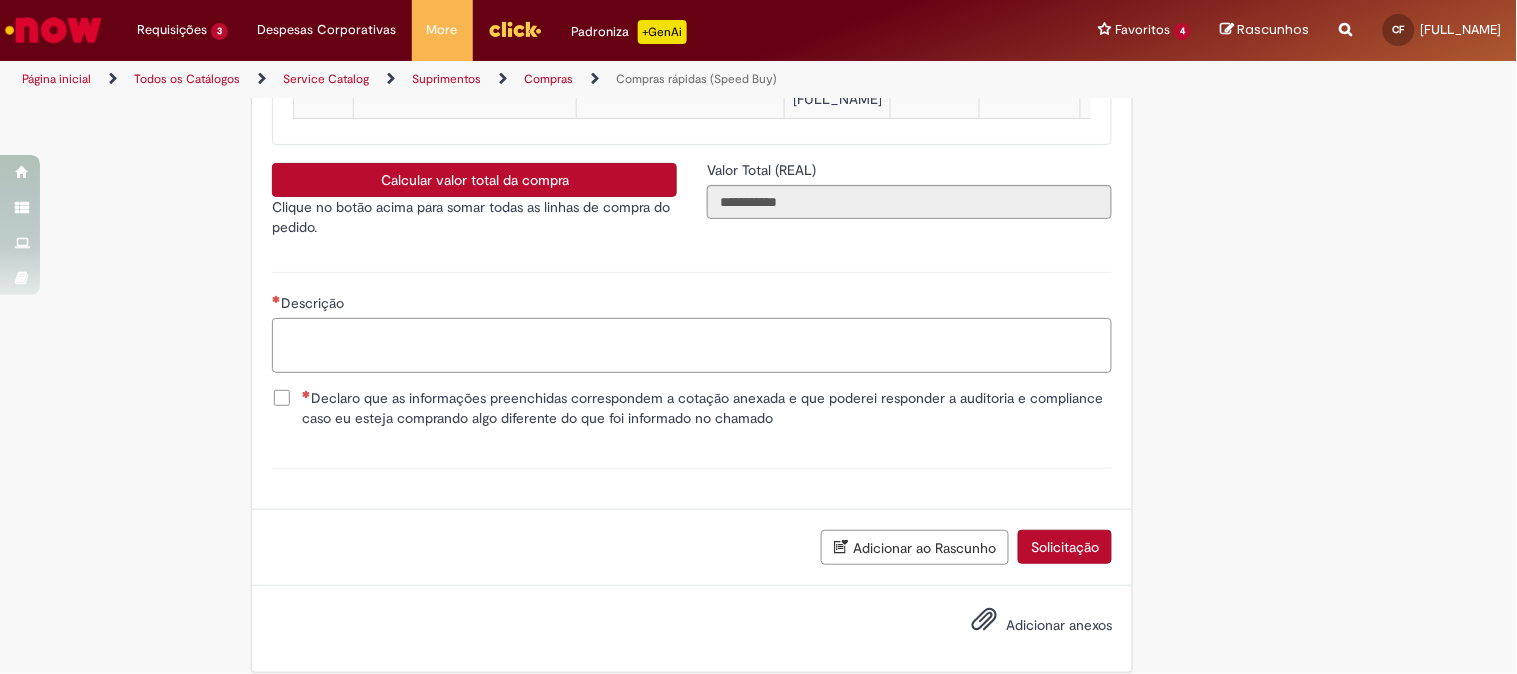 click on "Descrição" at bounding box center [692, 345] 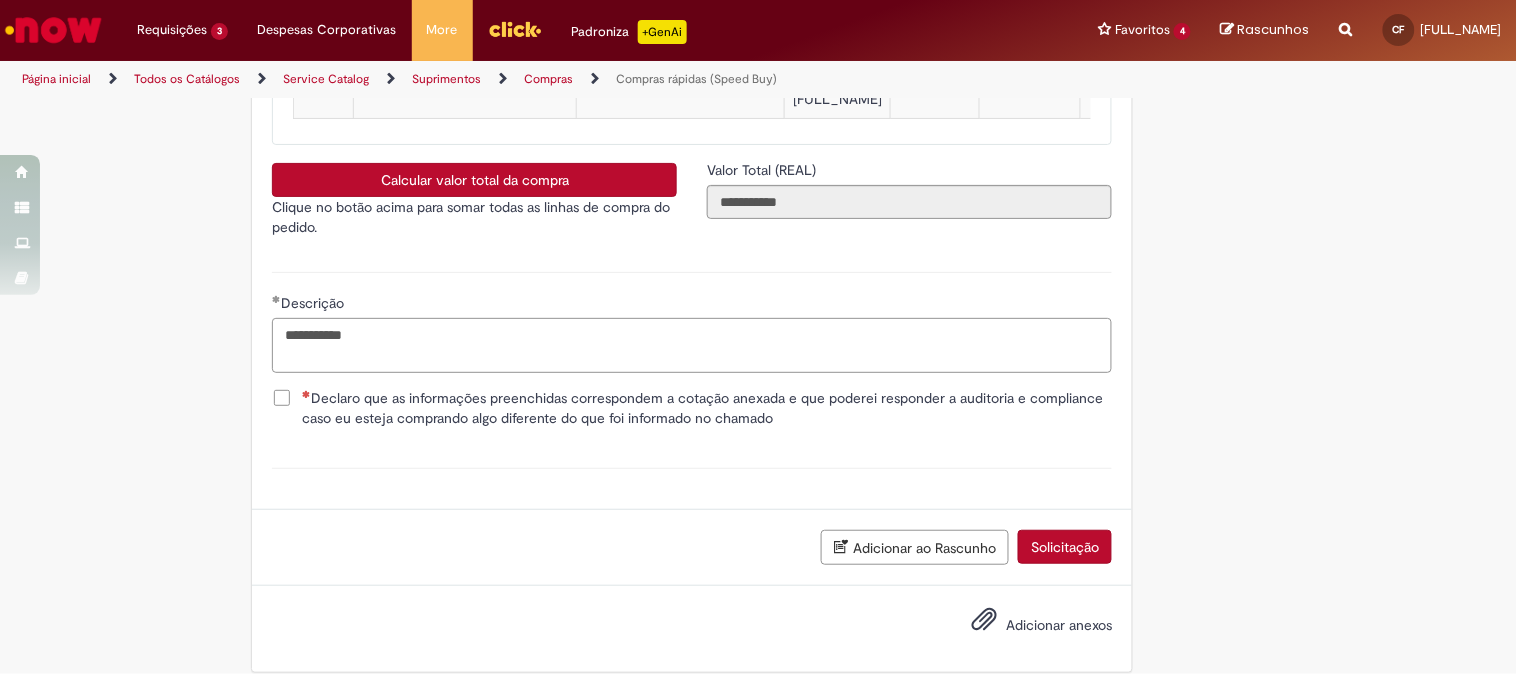 type on "**********" 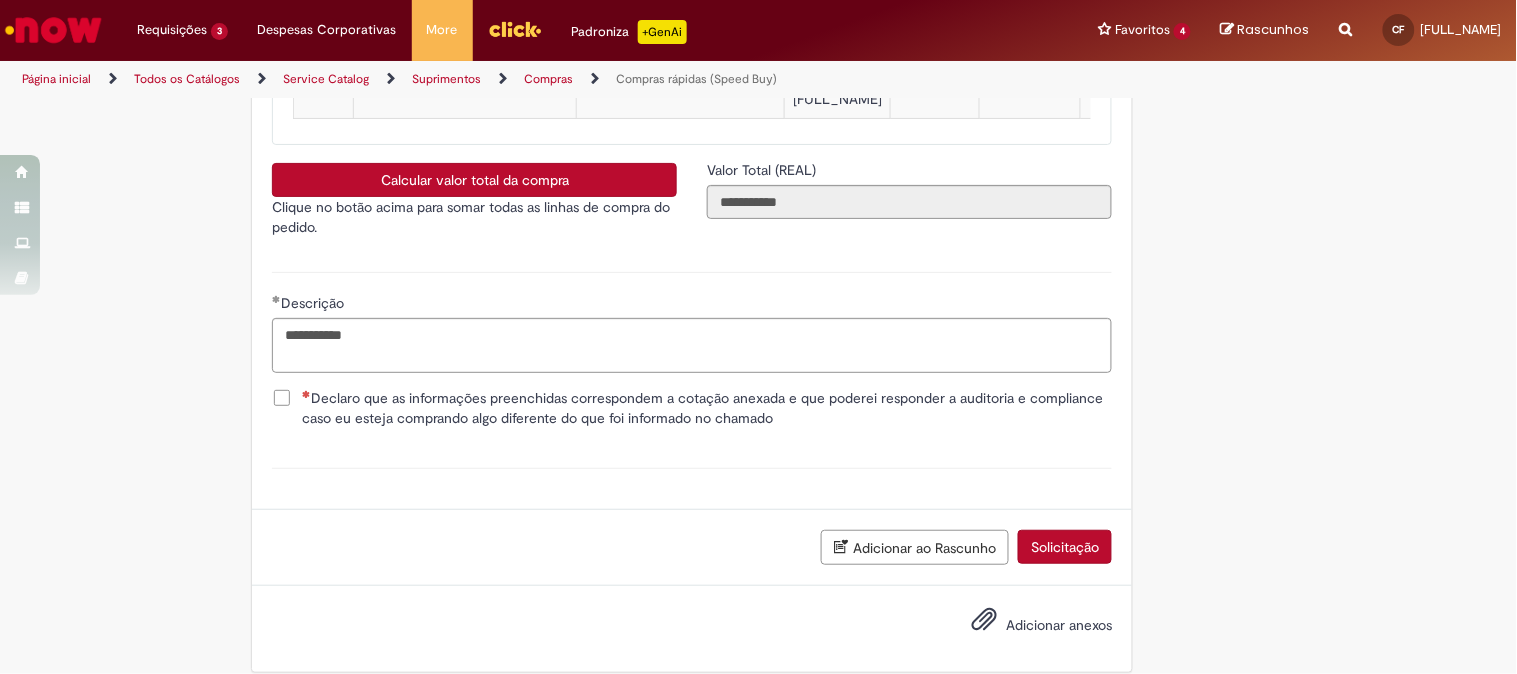 click on "Declaro que as informações preenchidas correspondem a cotação anexada e que poderei responder a auditoria e compliance caso eu esteja comprando algo diferente do que foi informado no chamado" at bounding box center (707, 408) 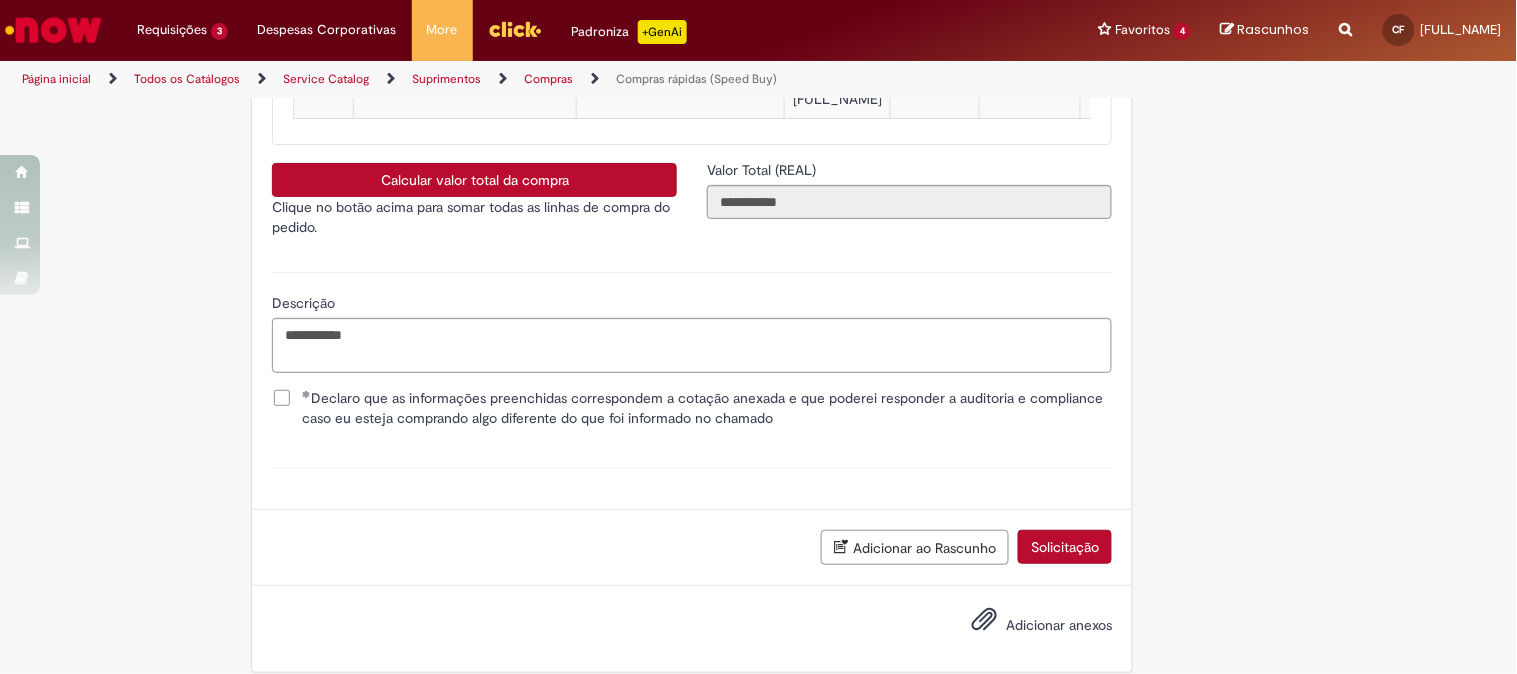 scroll, scrollTop: 3541, scrollLeft: 0, axis: vertical 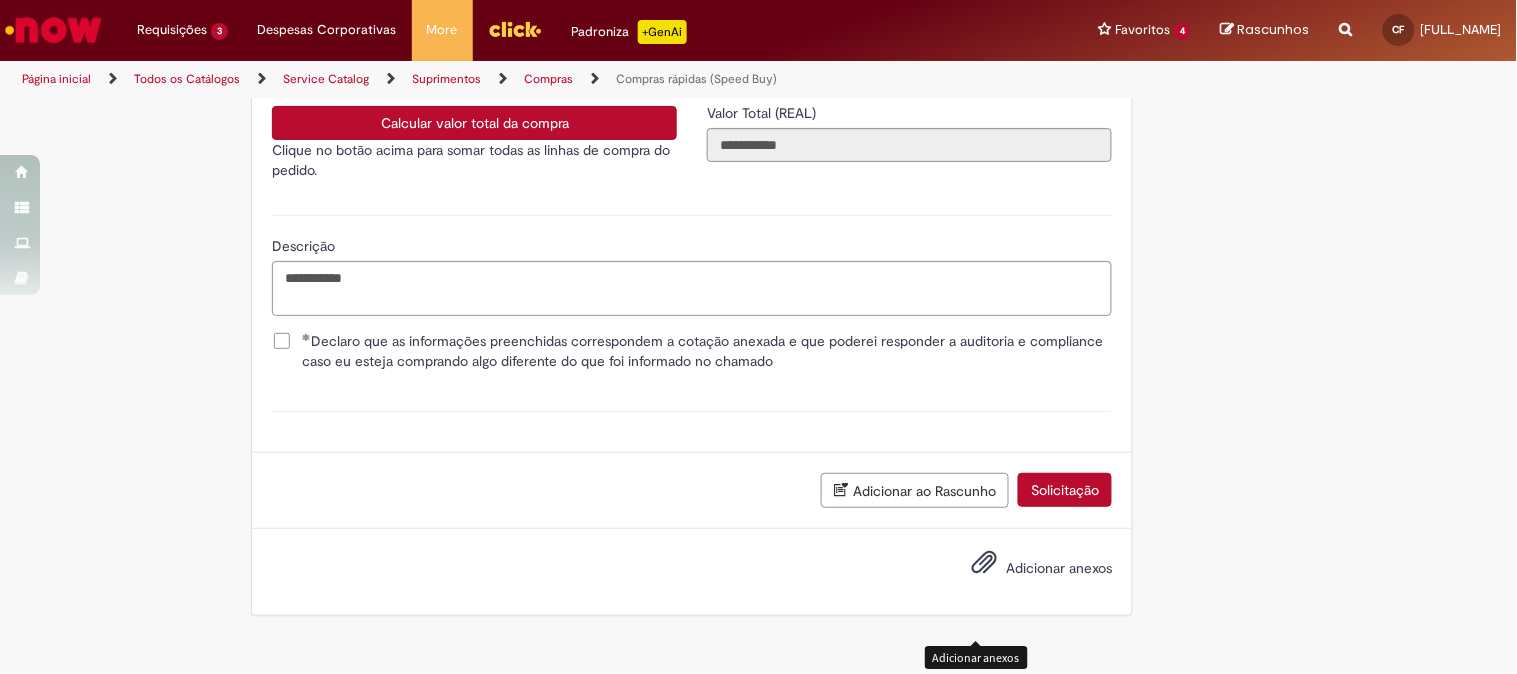 click at bounding box center [984, 563] 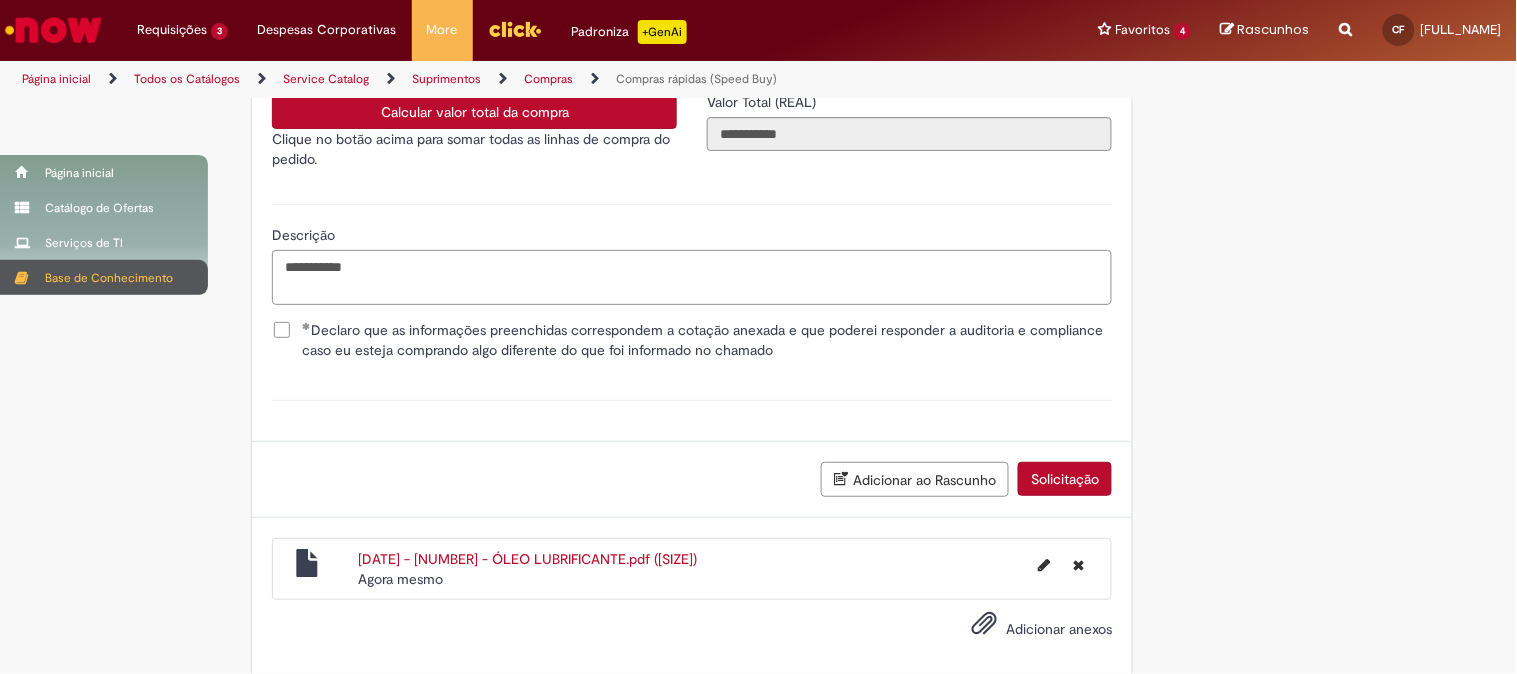 drag, startPoint x: 244, startPoint y: 291, endPoint x: 0, endPoint y: 278, distance: 244.34607 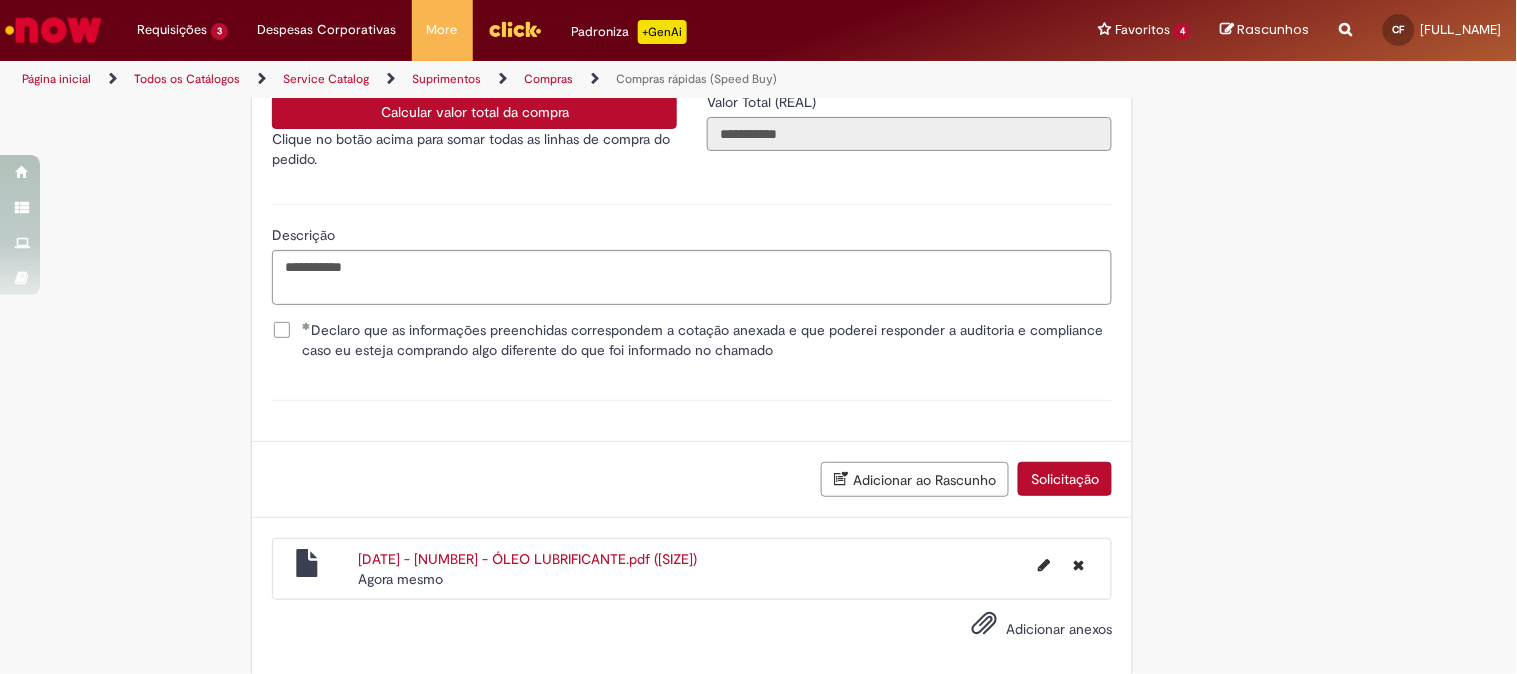drag, startPoint x: 805, startPoint y: 180, endPoint x: 641, endPoint y: 180, distance: 164 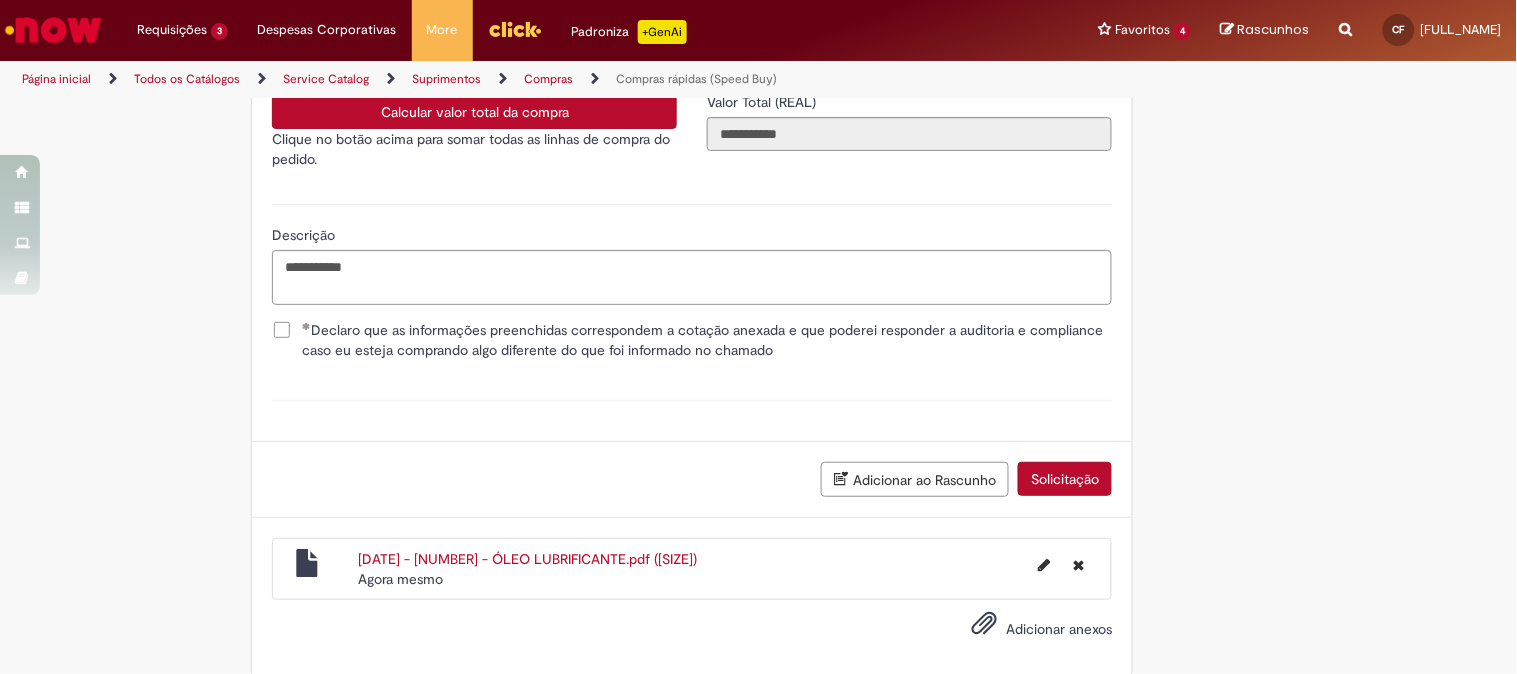 click on "Solicitação" at bounding box center [1065, 479] 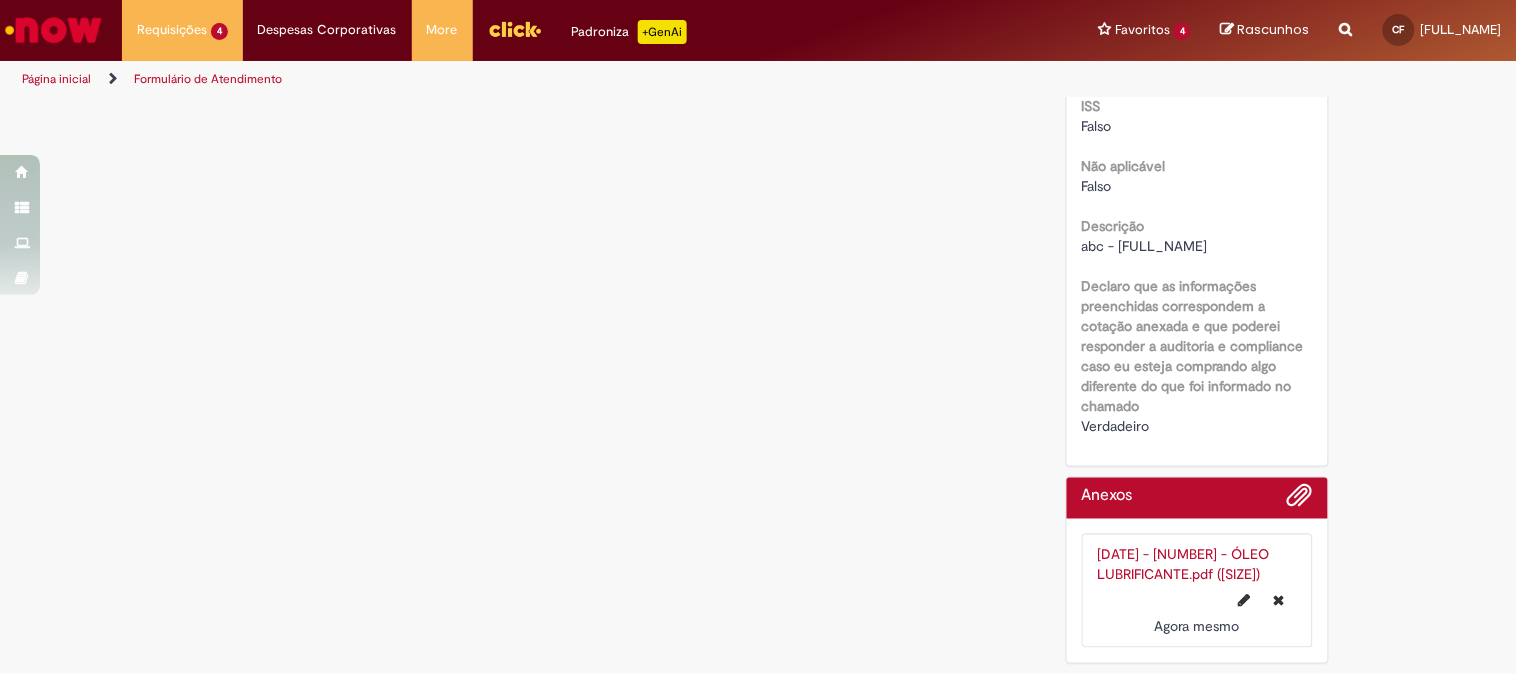 scroll, scrollTop: 0, scrollLeft: 0, axis: both 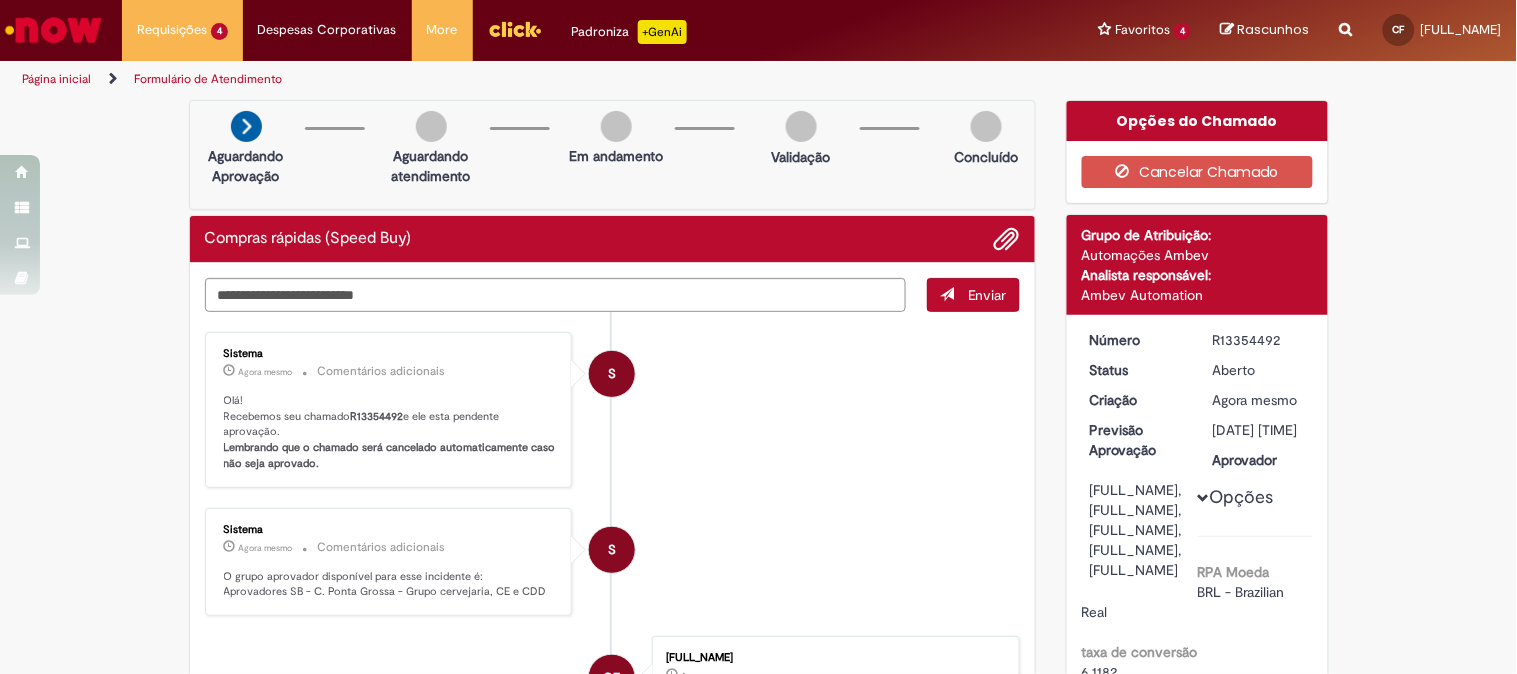 click on "R13354492" at bounding box center (1259, 340) 